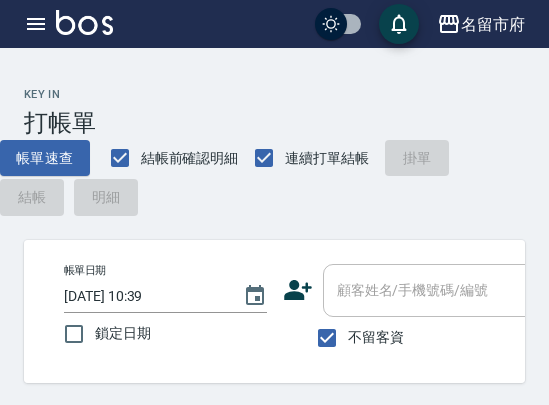 scroll, scrollTop: 0, scrollLeft: 0, axis: both 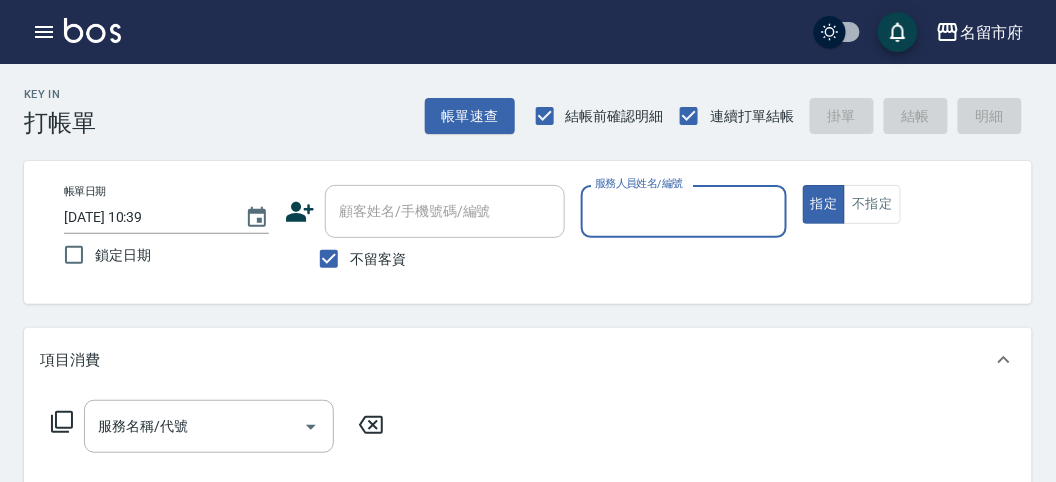click on "Key In 打帳單 帳單速查 結帳前確認明細 連續打單結帳 掛單 結帳 明細" at bounding box center (516, 100) 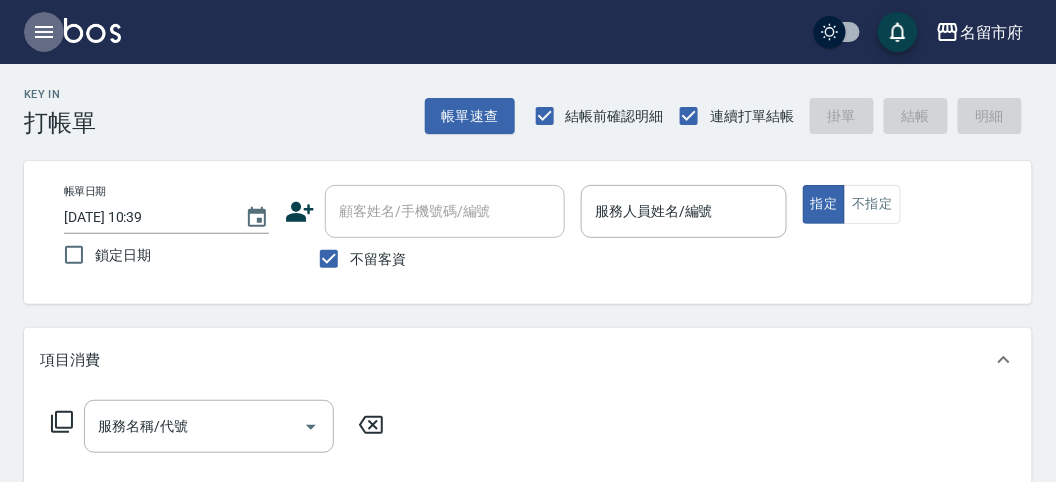 click 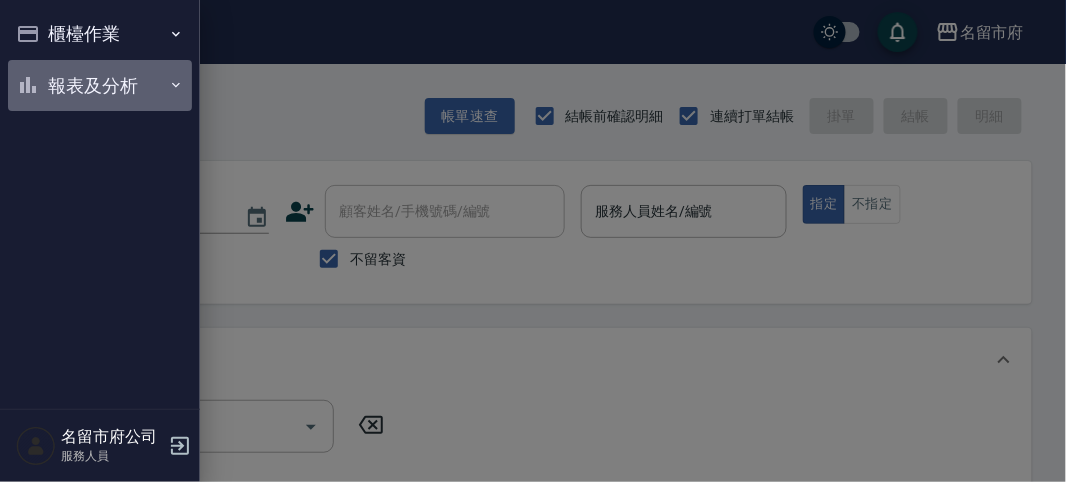 click on "報表及分析" at bounding box center [100, 86] 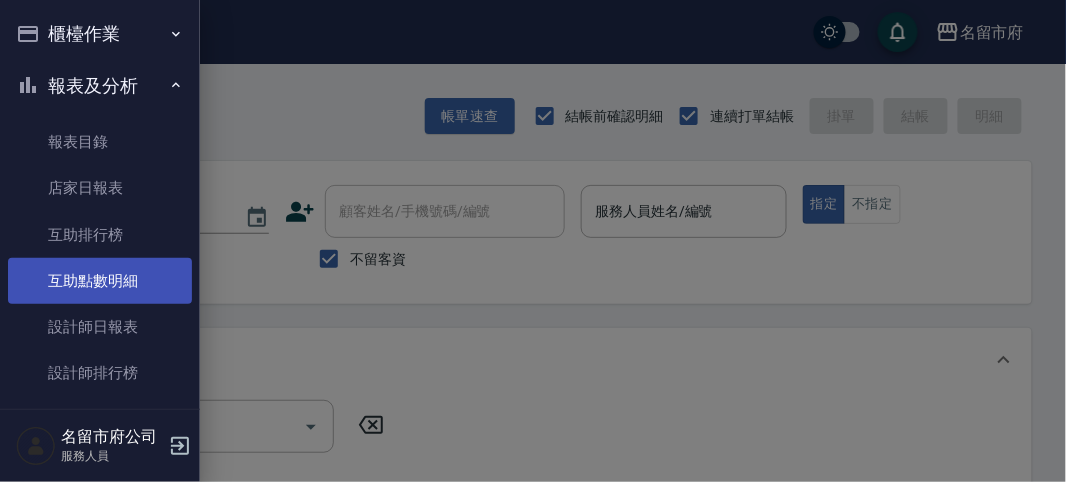 drag, startPoint x: 107, startPoint y: 282, endPoint x: 136, endPoint y: 259, distance: 37.01351 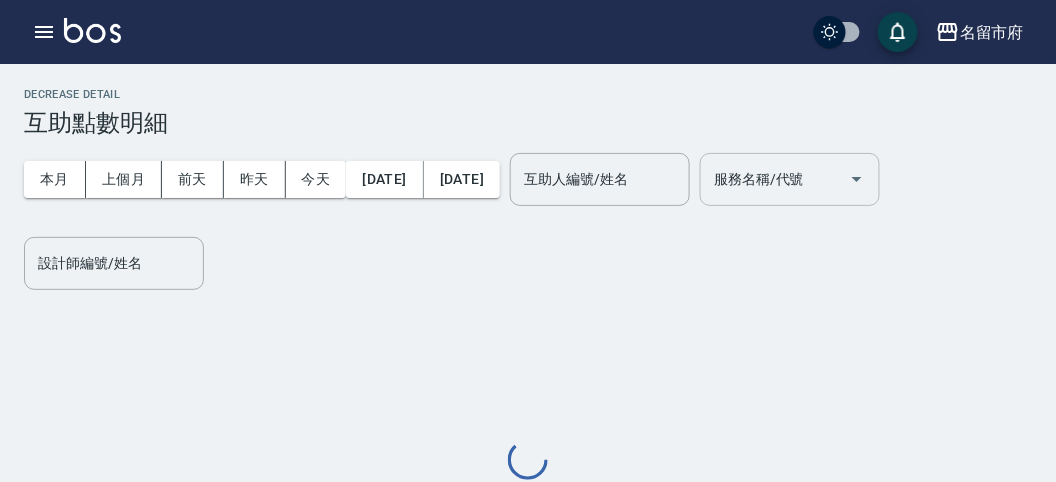 click on "服務名稱/代號 服務名稱/代號" at bounding box center [790, 179] 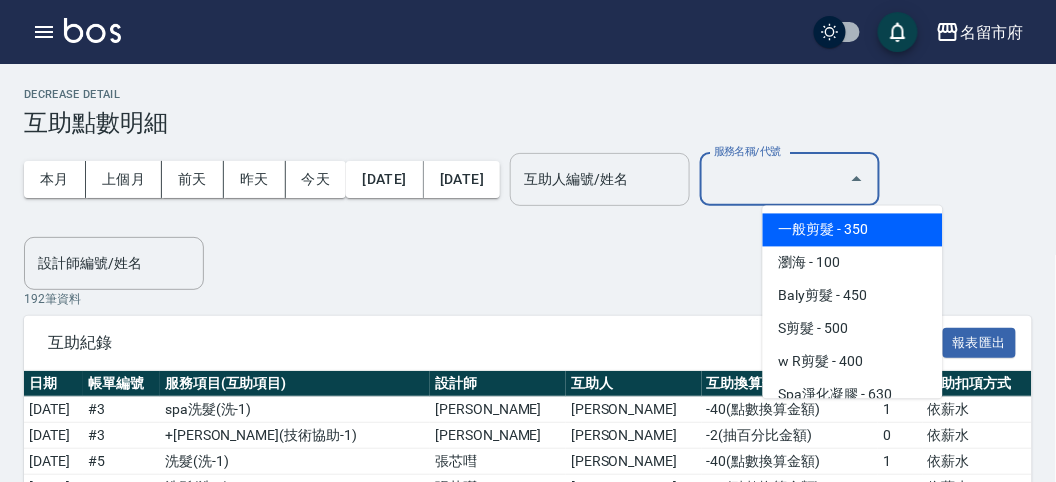 click on "互助人編號/姓名" at bounding box center [600, 179] 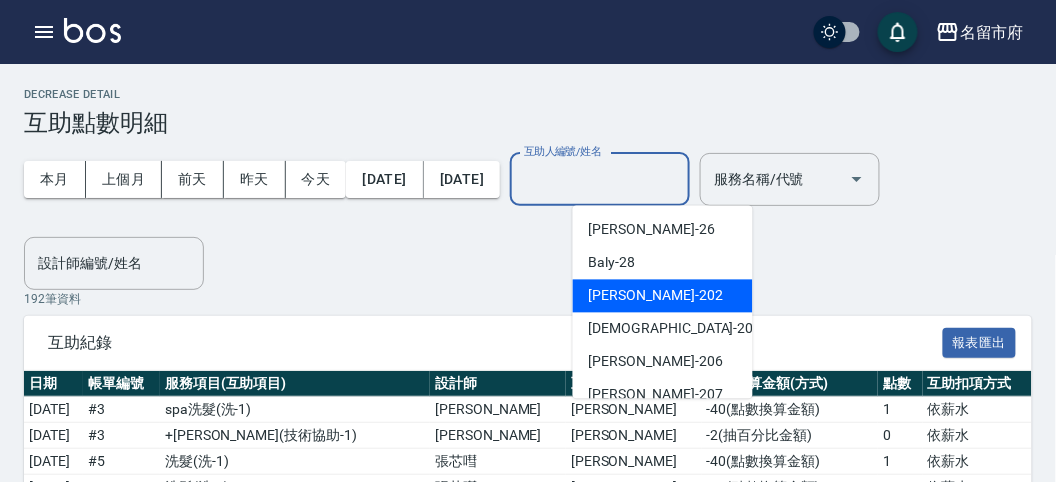 scroll, scrollTop: 153, scrollLeft: 0, axis: vertical 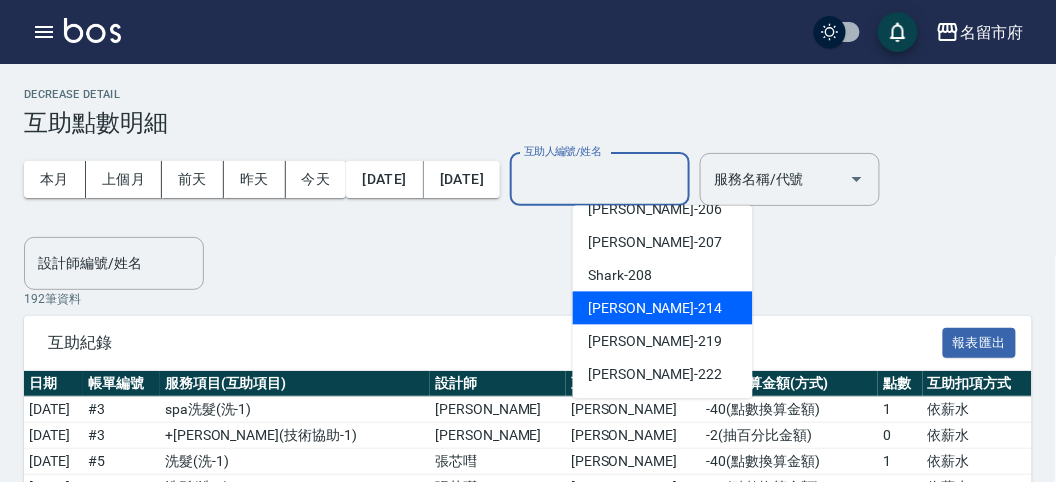 click on "小雲 -214" at bounding box center [663, 308] 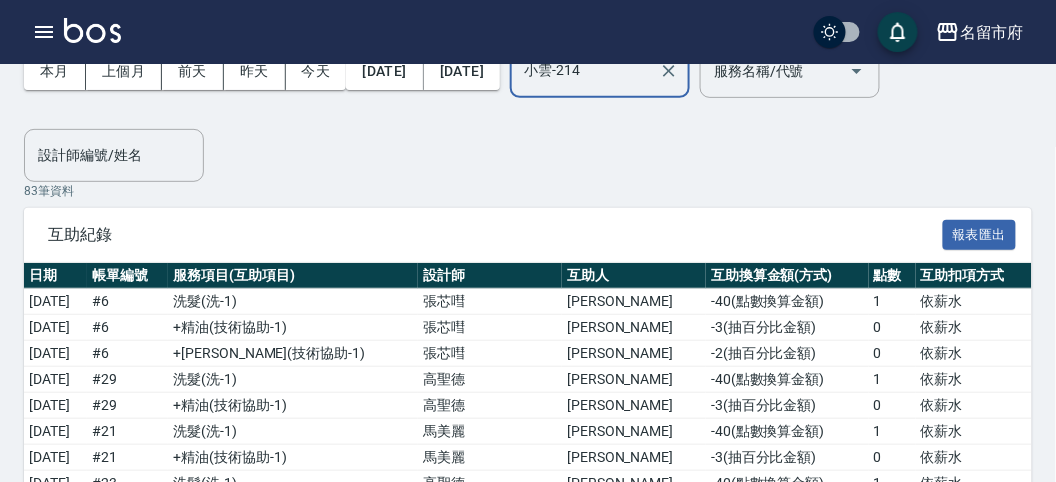 scroll, scrollTop: 0, scrollLeft: 0, axis: both 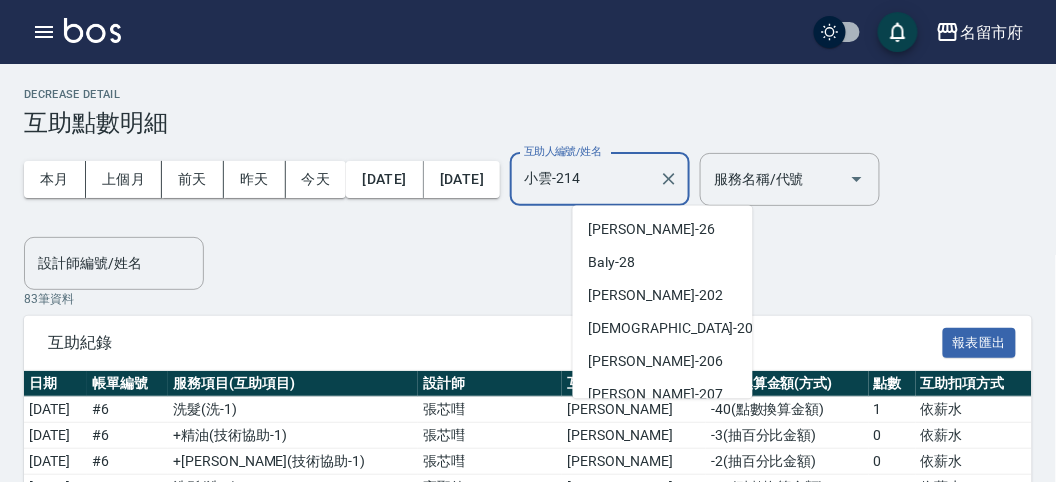 click on "小雲-214" at bounding box center [585, 179] 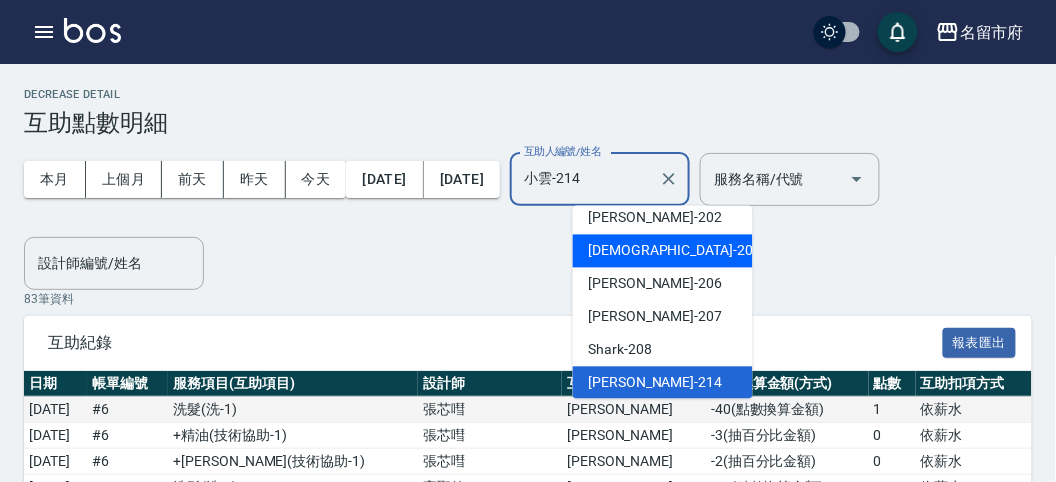scroll, scrollTop: 153, scrollLeft: 0, axis: vertical 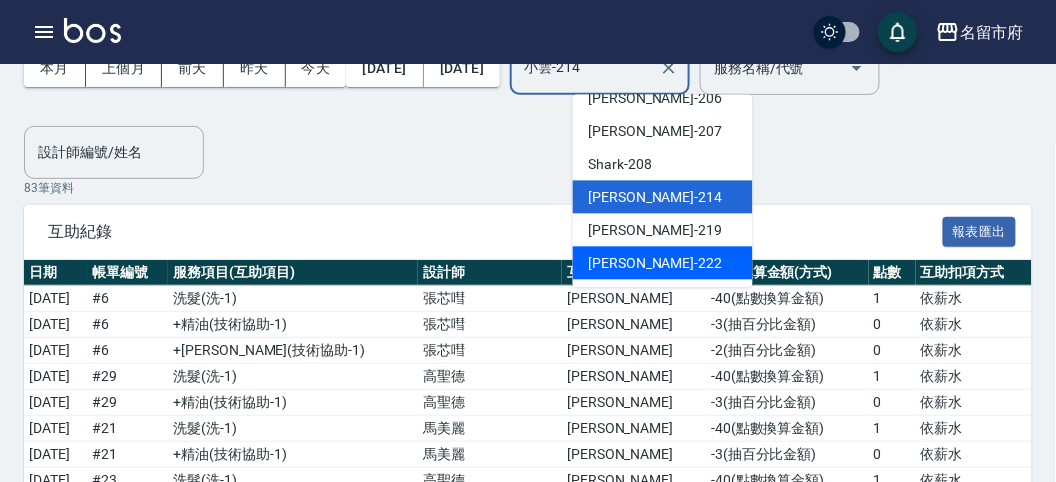 click on "[PERSON_NAME] -222" at bounding box center [656, 263] 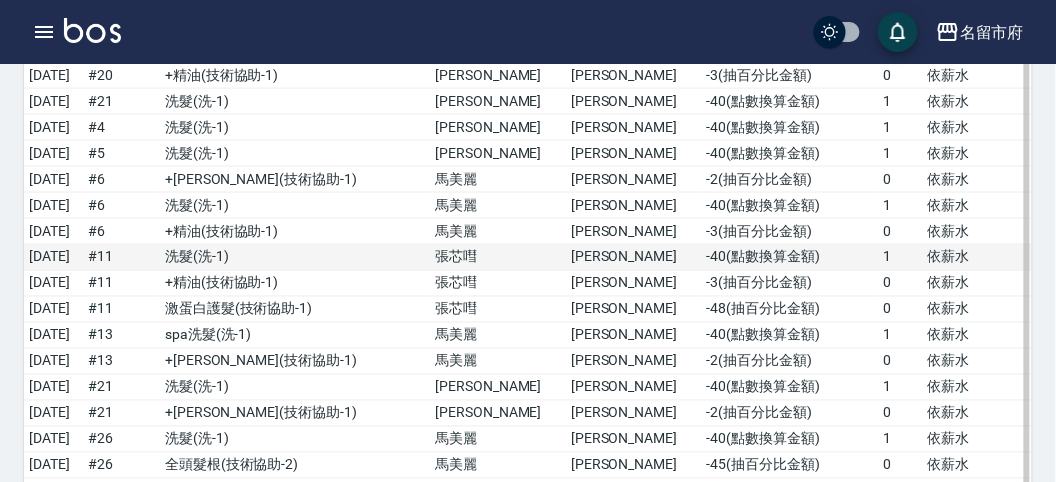 scroll, scrollTop: 0, scrollLeft: 0, axis: both 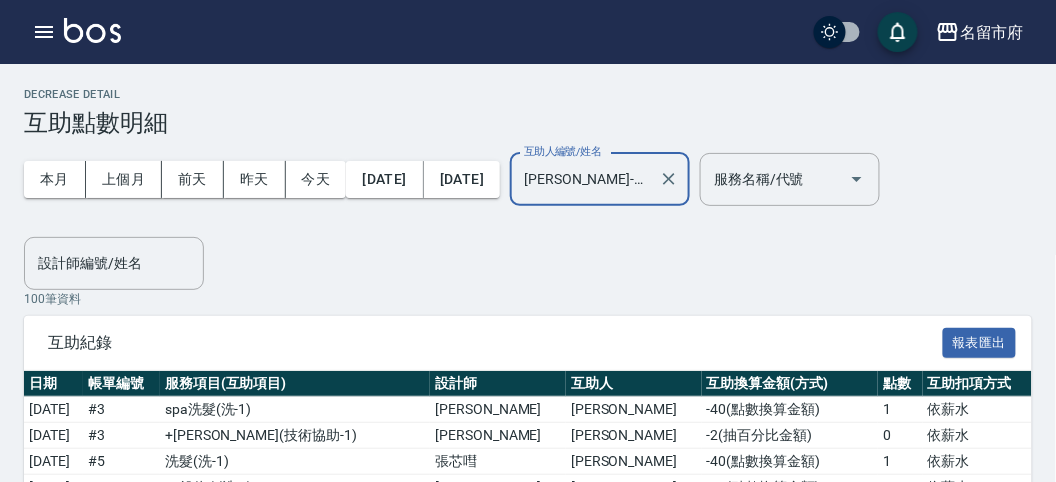click on "[PERSON_NAME]-222" at bounding box center (585, 179) 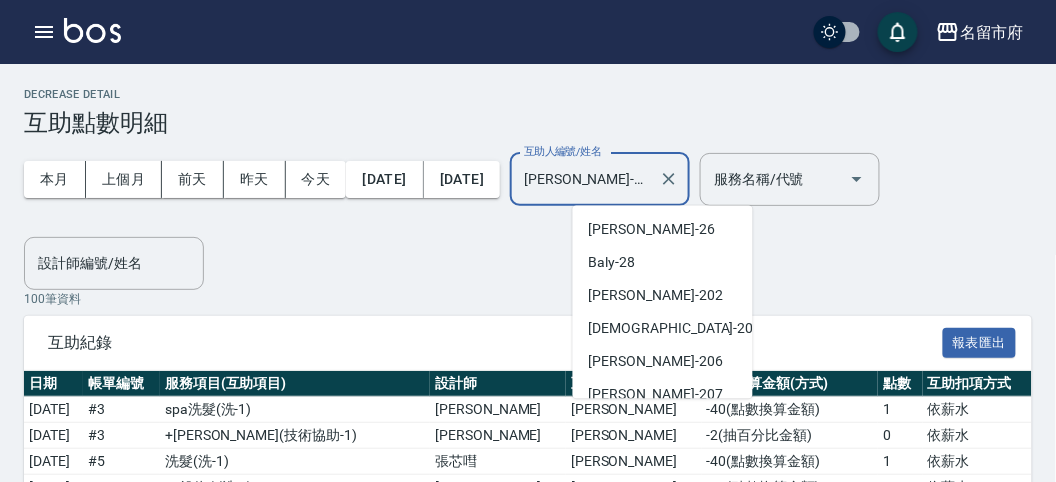 scroll, scrollTop: 145, scrollLeft: 0, axis: vertical 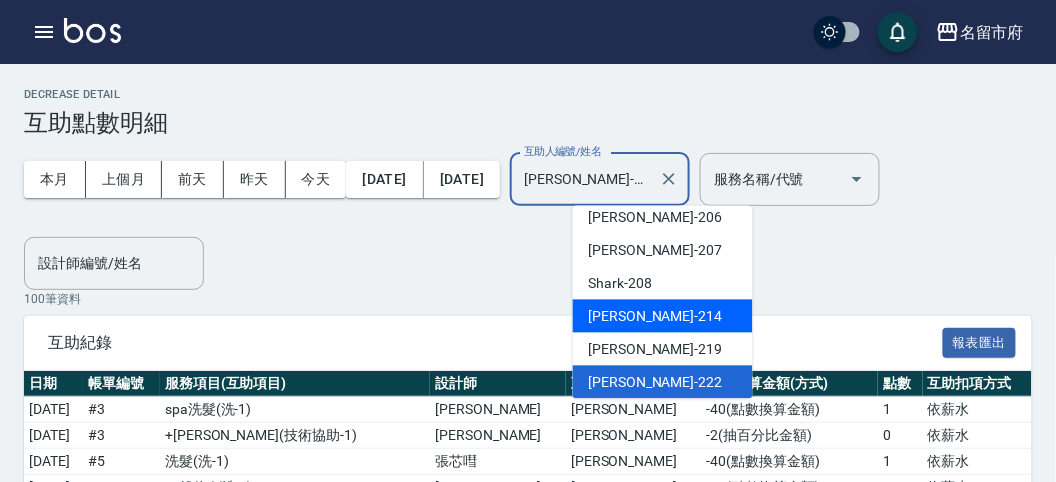click on "小雲 -214" at bounding box center [663, 316] 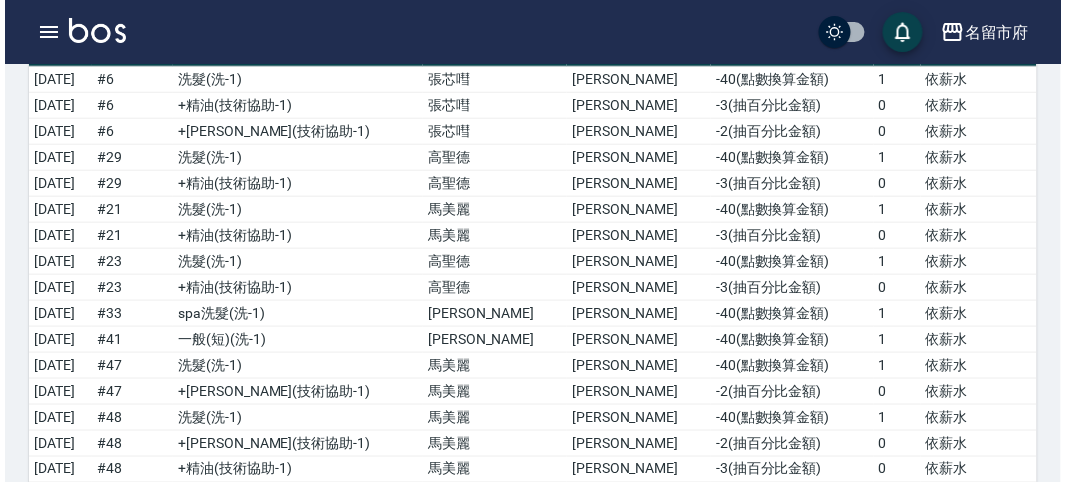 scroll, scrollTop: 0, scrollLeft: 0, axis: both 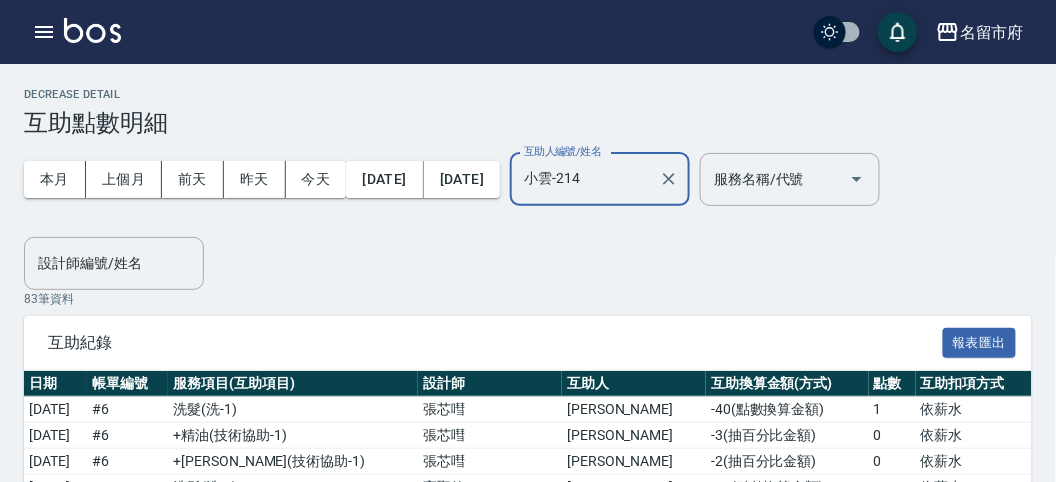 click on "名留市府 登出" at bounding box center [528, 32] 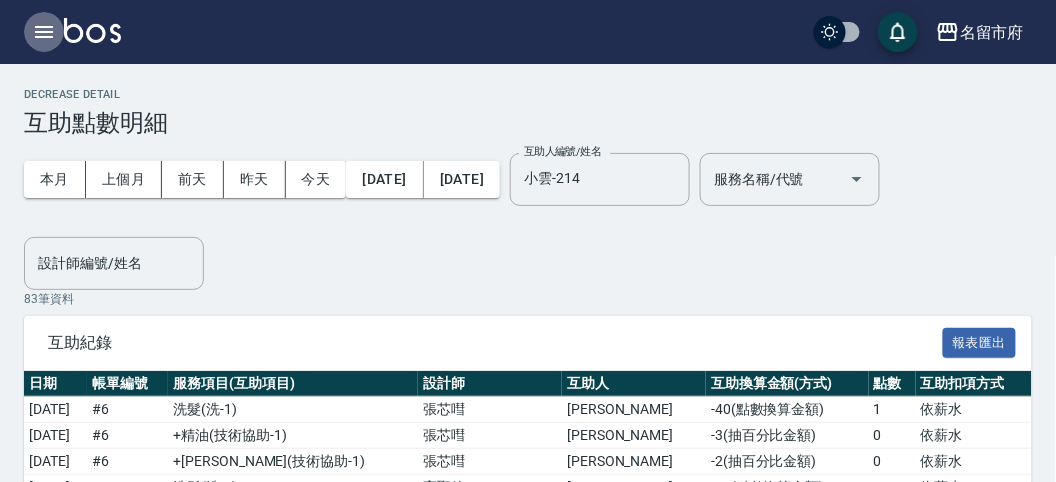click at bounding box center (44, 32) 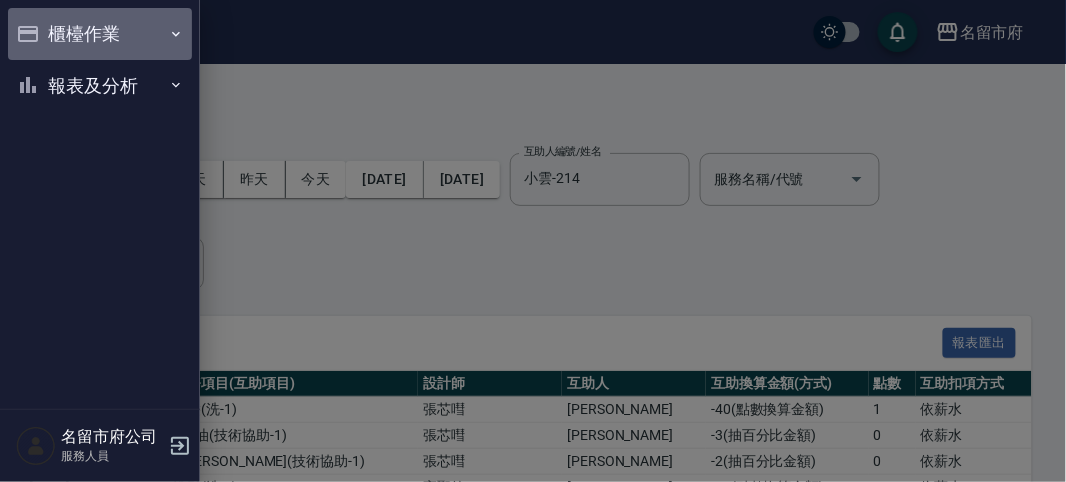 click on "櫃檯作業" at bounding box center [100, 34] 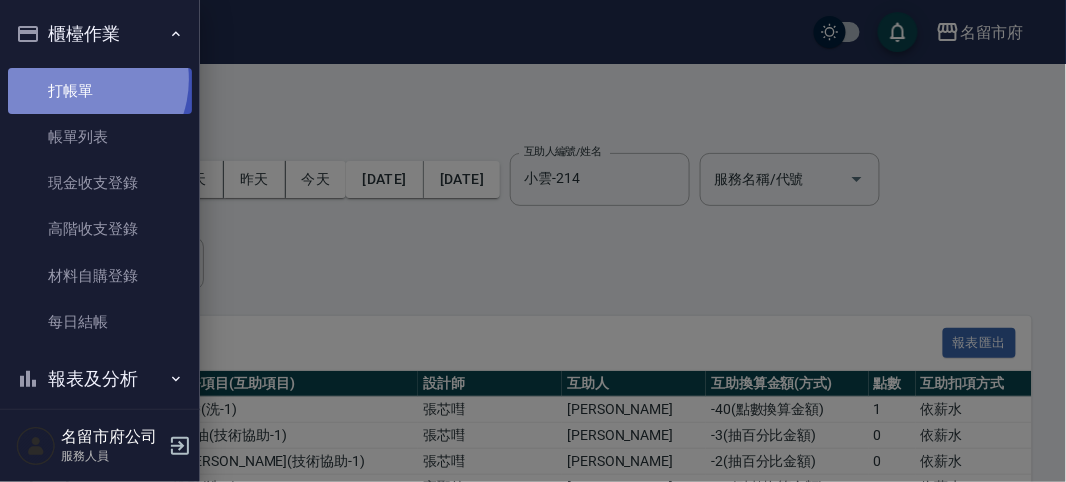 click on "打帳單" at bounding box center [100, 91] 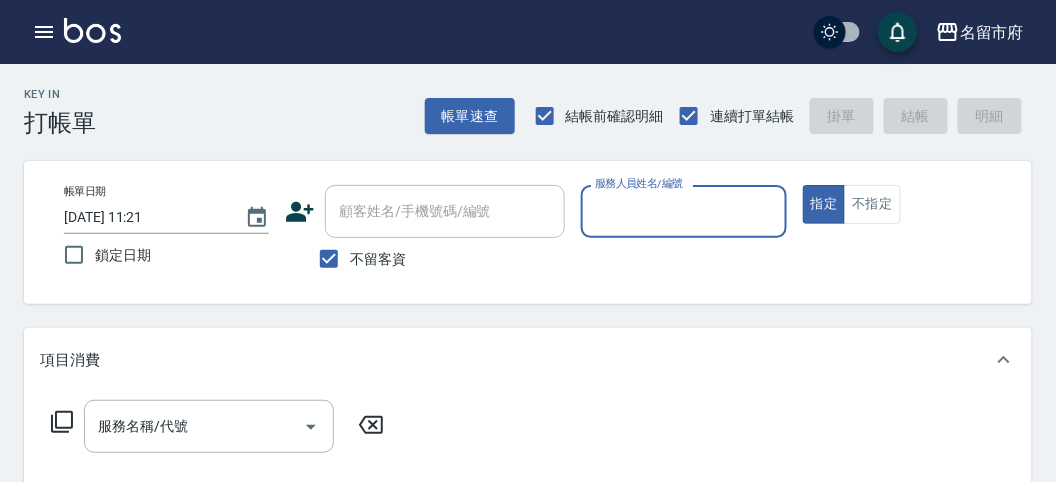 click on "服務人員姓名/編號" at bounding box center (683, 211) 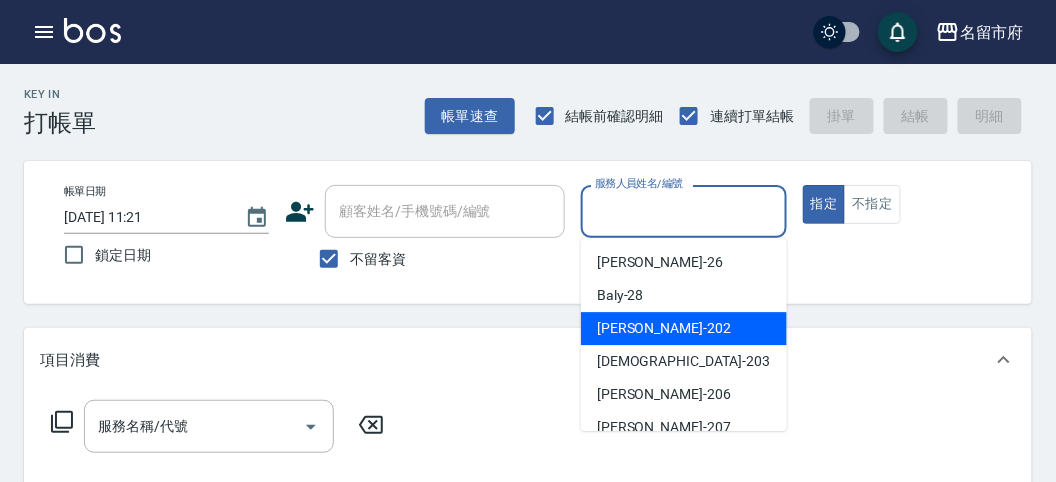 click on "[PERSON_NAME] -202" at bounding box center [664, 328] 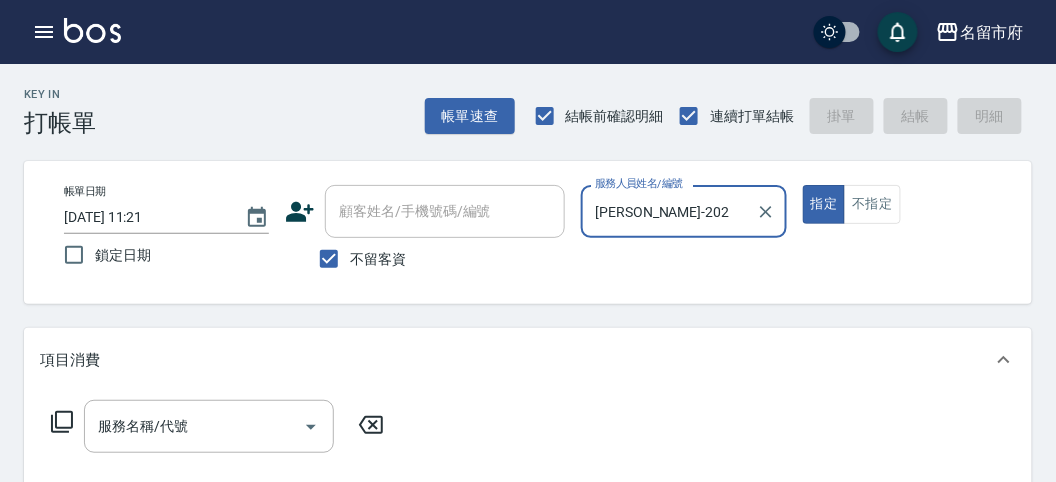 click 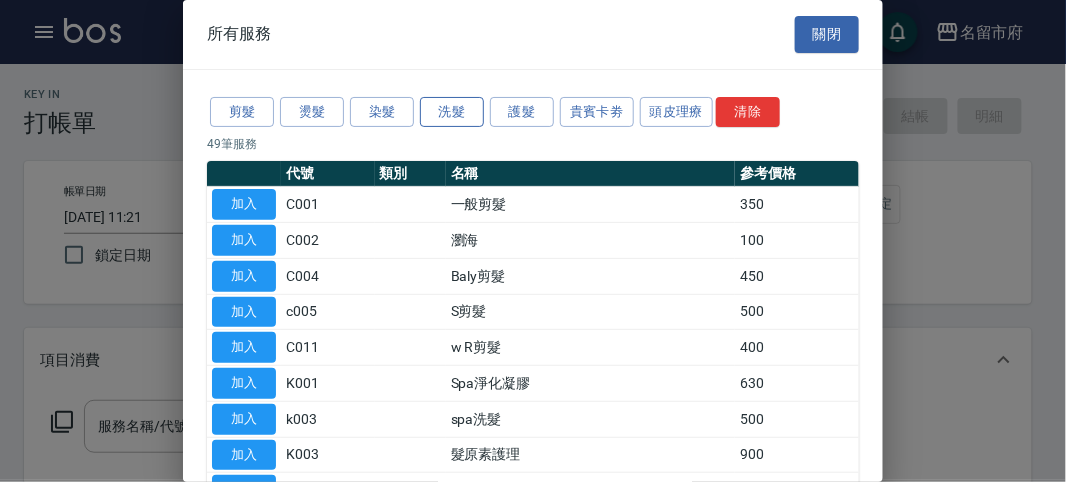 click on "洗髮" at bounding box center [452, 112] 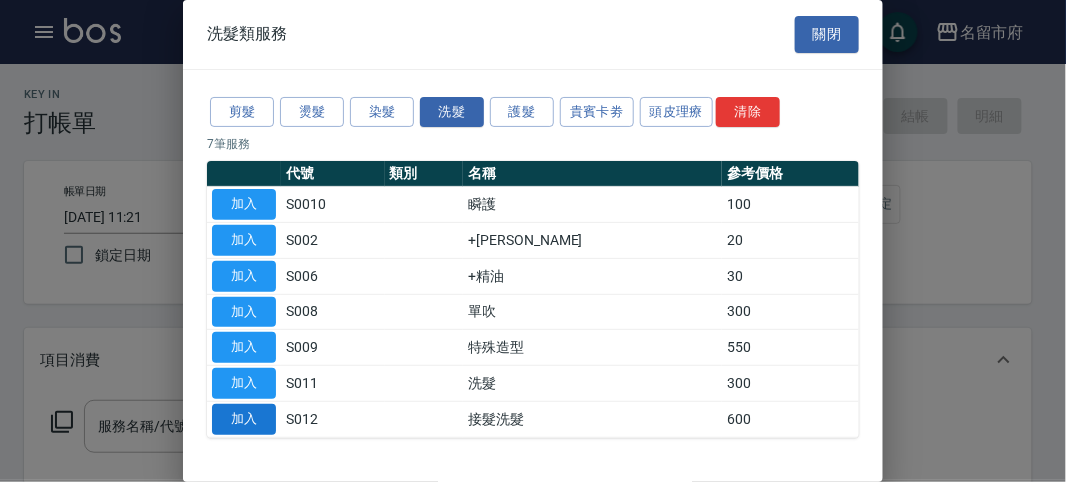 click on "加入" at bounding box center [244, 419] 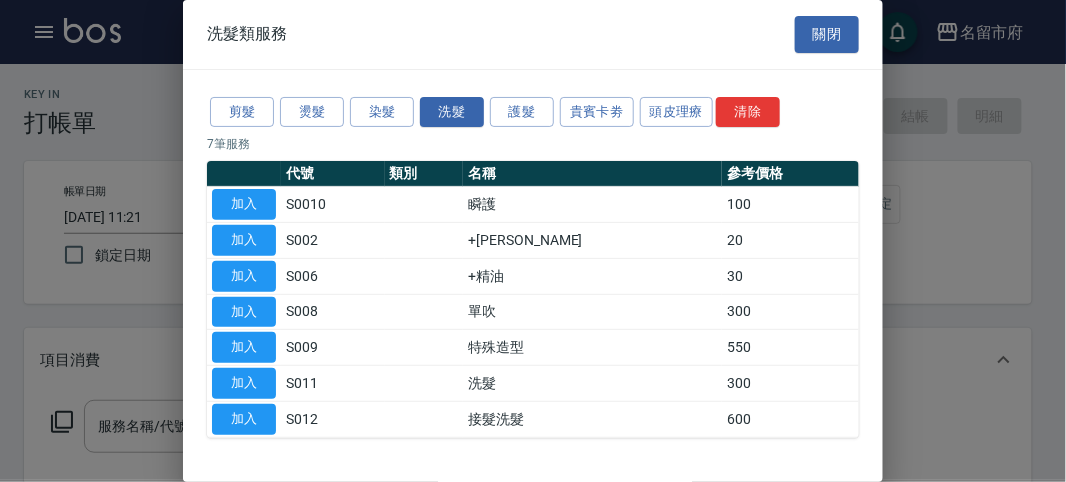 type on "接髮洗髮(S012)" 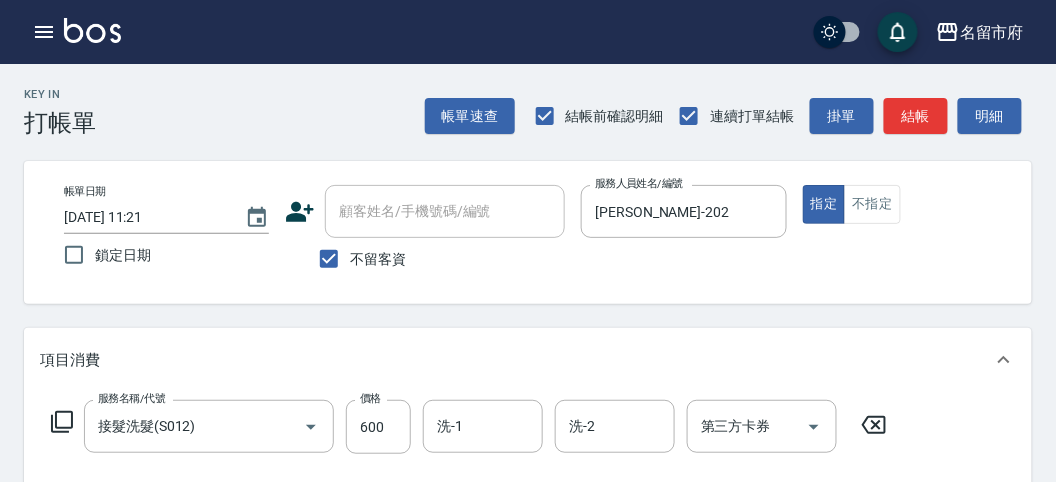 drag, startPoint x: 878, startPoint y: 421, endPoint x: 466, endPoint y: 439, distance: 412.393 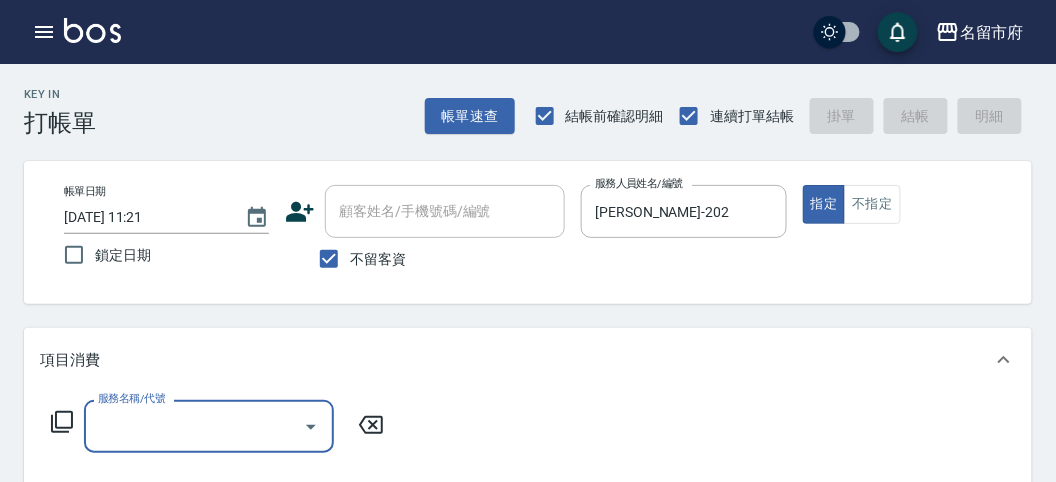 click 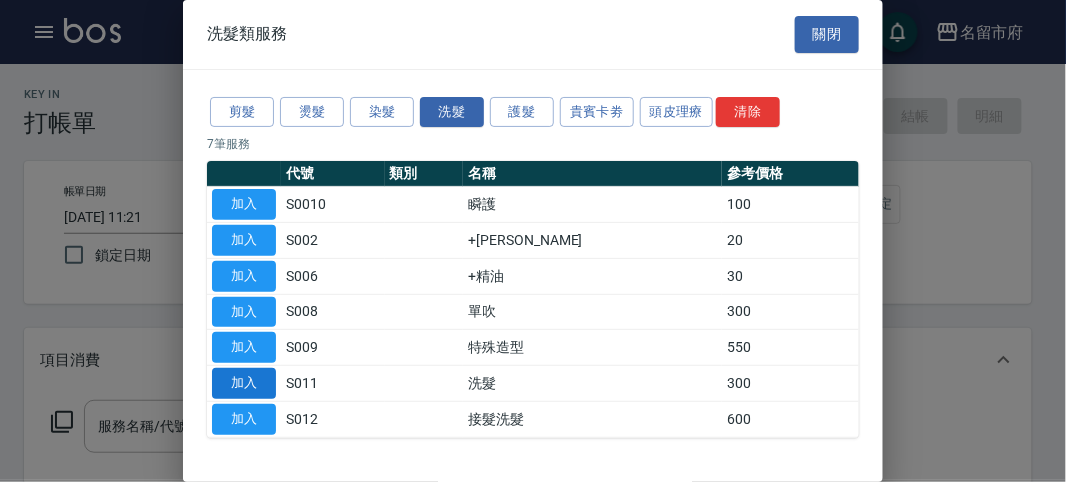 click on "加入" at bounding box center (244, 383) 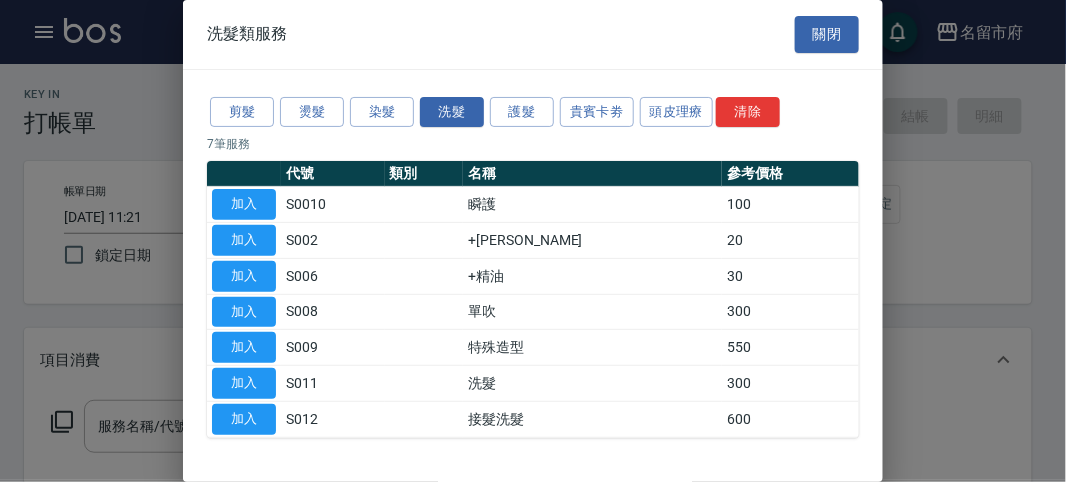 type on "洗髮(S011)" 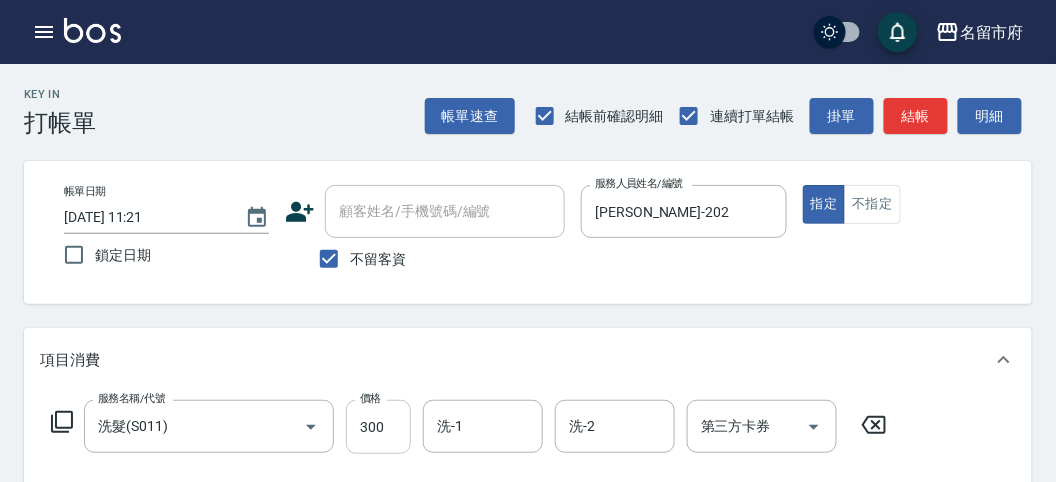 click on "300" at bounding box center [378, 427] 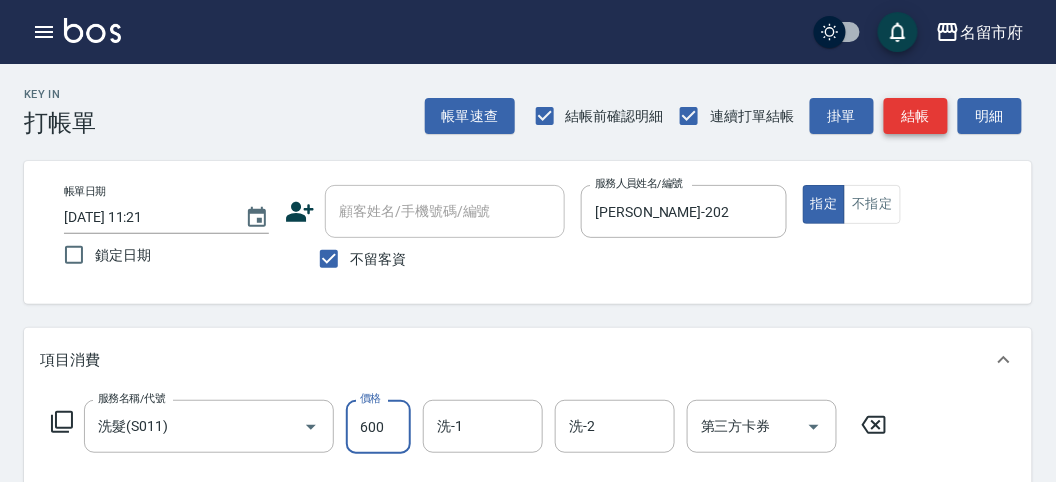 type on "600" 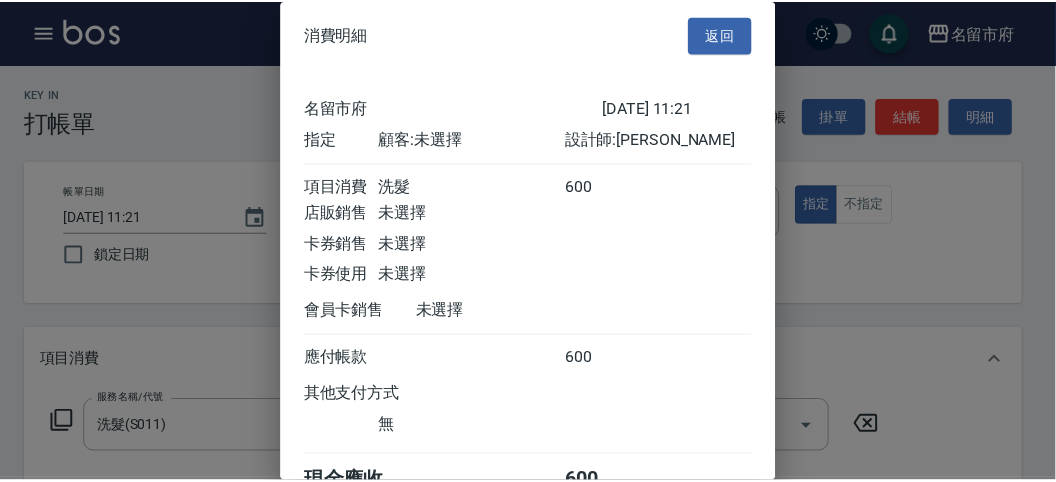 scroll, scrollTop: 111, scrollLeft: 0, axis: vertical 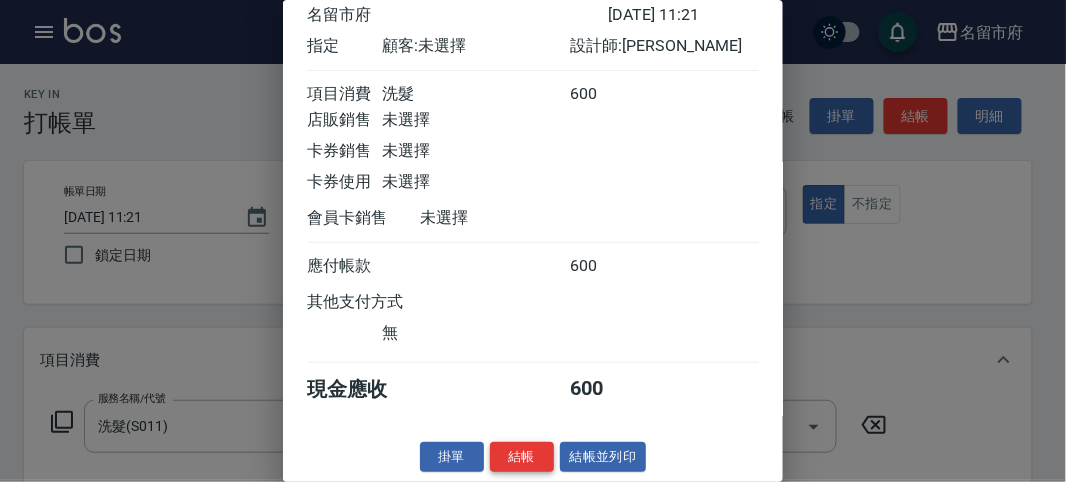 click on "結帳" at bounding box center [522, 457] 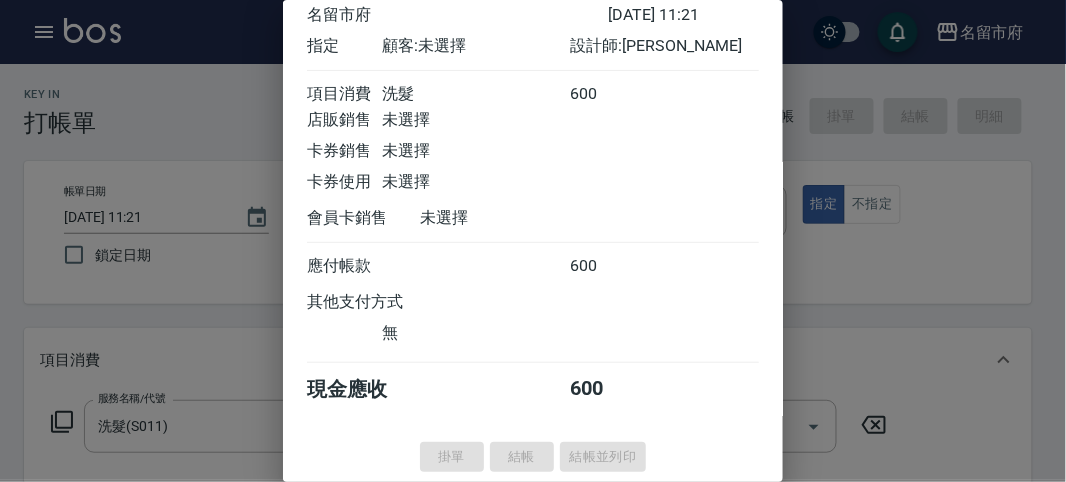 type on "[DATE] 11:48" 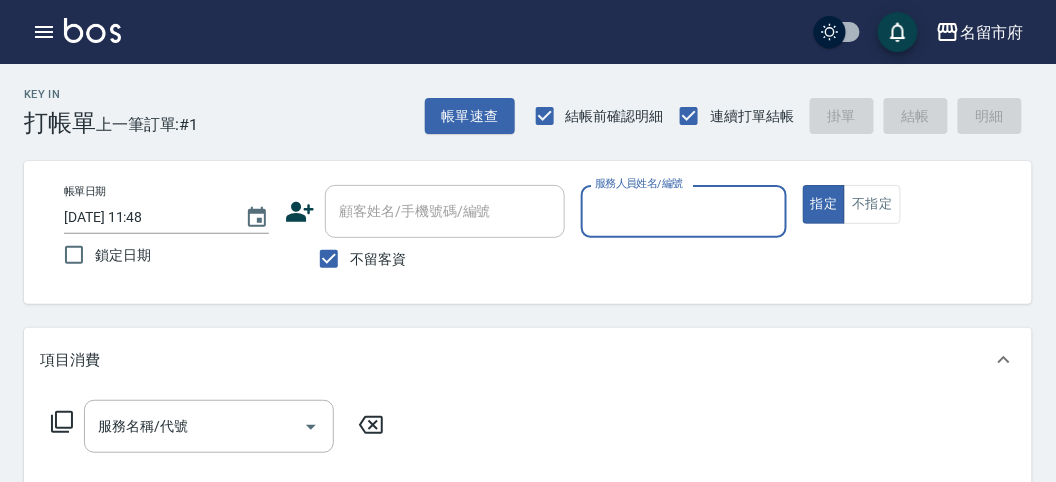 click on "服務人員姓名/編號" at bounding box center [683, 211] 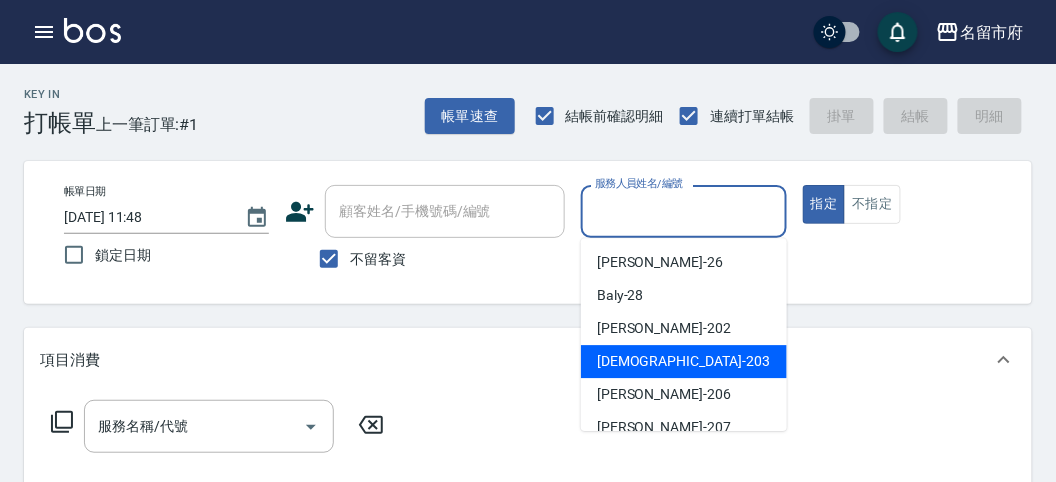 click on "聖德 -203" at bounding box center (684, 361) 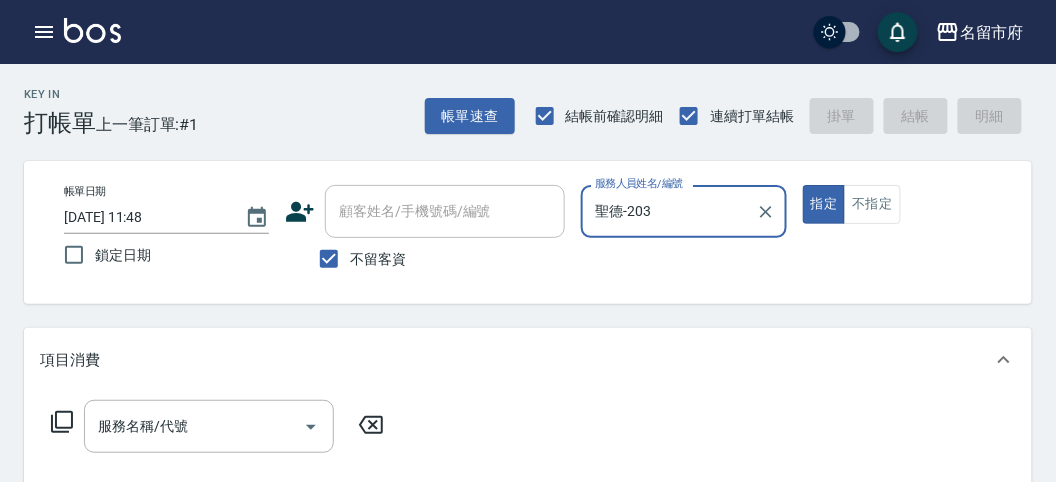 scroll, scrollTop: 111, scrollLeft: 0, axis: vertical 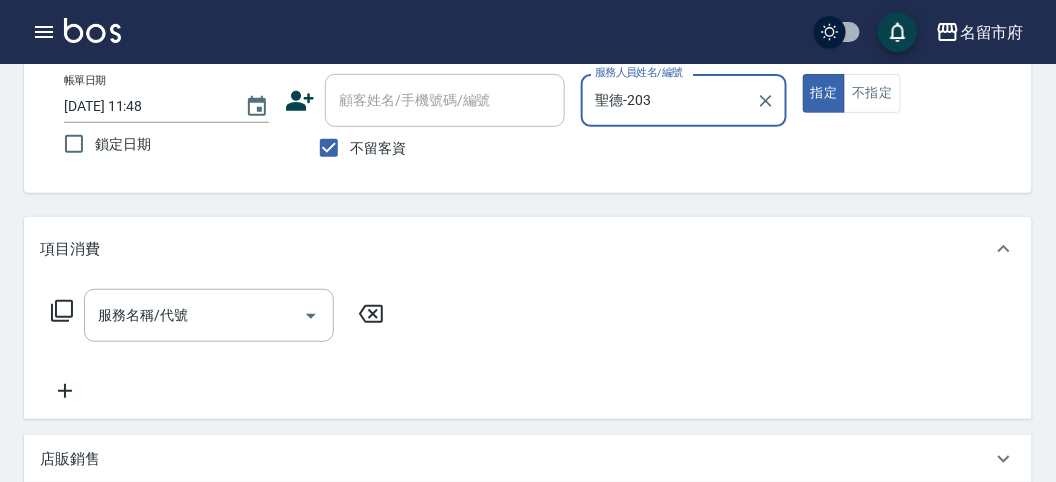 click 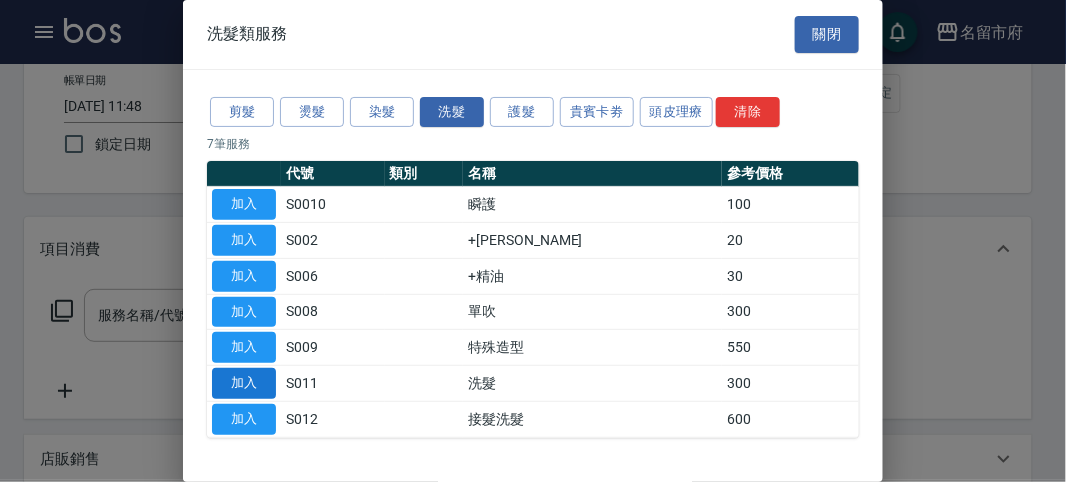 click on "加入" at bounding box center [244, 383] 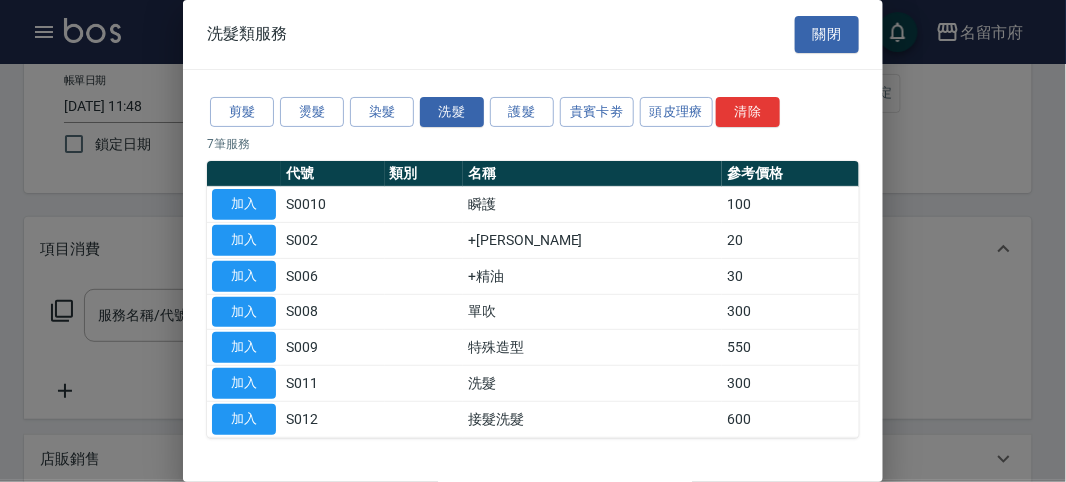 type on "洗髮(S011)" 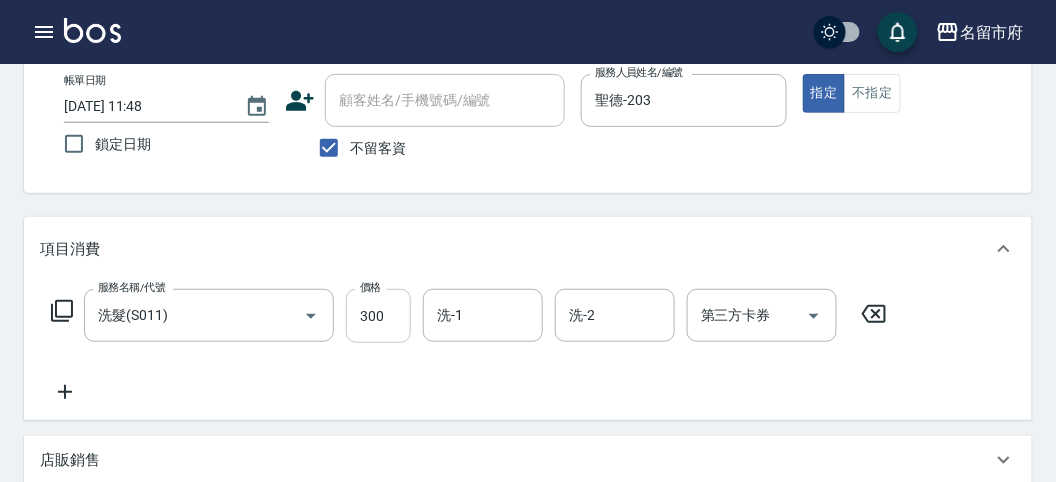 scroll, scrollTop: 222, scrollLeft: 0, axis: vertical 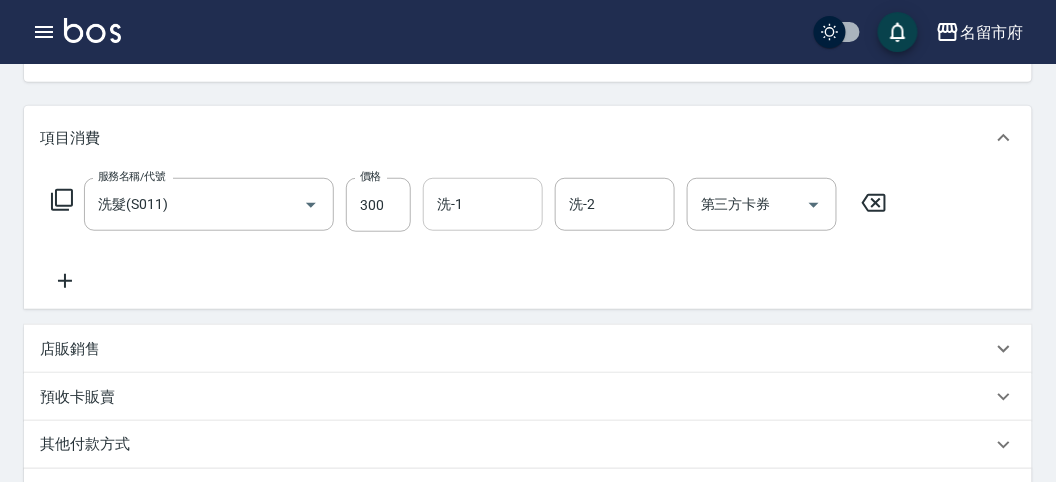 click on "洗-1" at bounding box center [483, 204] 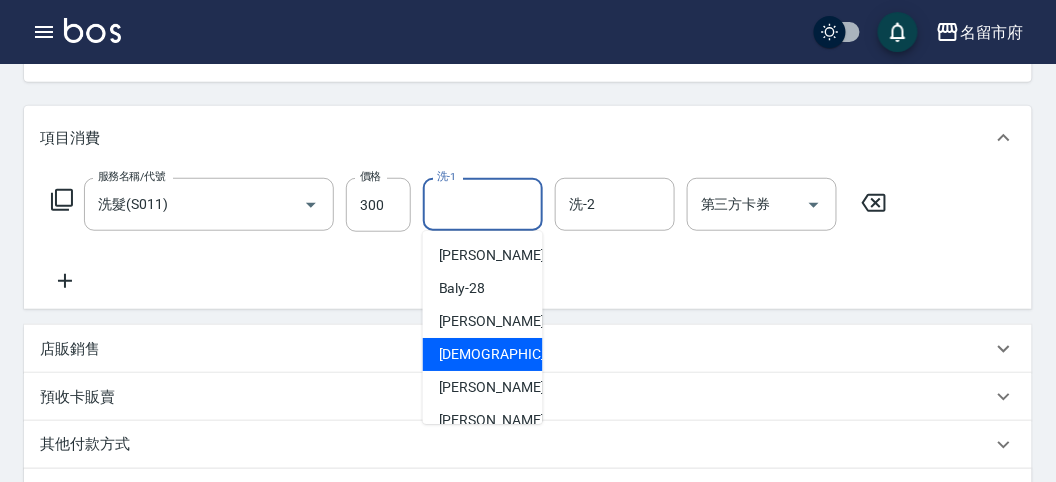 scroll, scrollTop: 111, scrollLeft: 0, axis: vertical 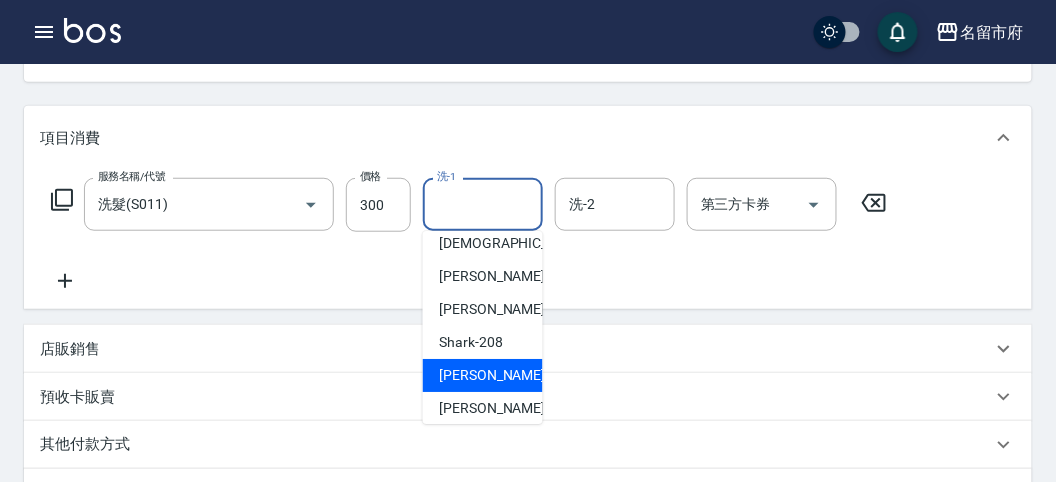 click on "小雲 -214" at bounding box center [483, 375] 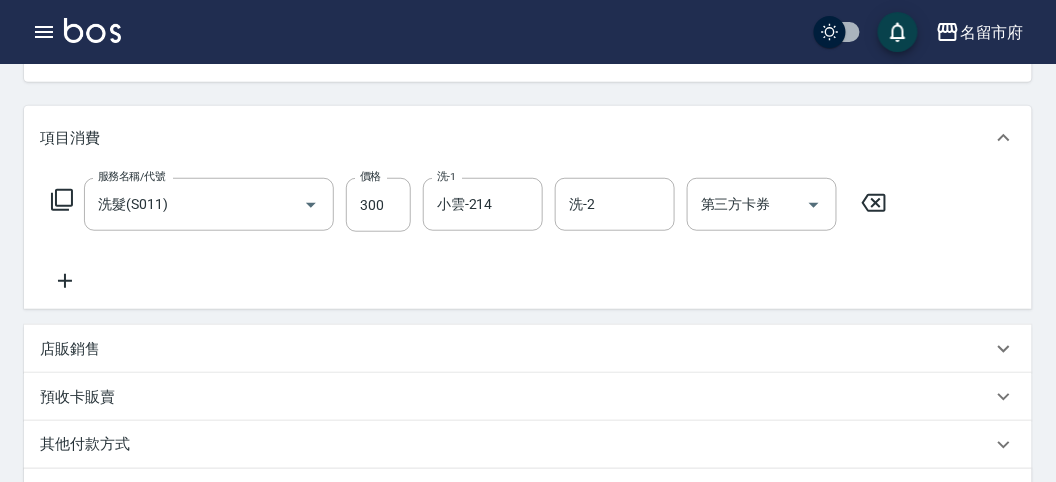 click on "服務名稱/代號 洗髮(S011) 服務名稱/代號 價格 300 價格 洗-1 小雲-214 洗-1 洗-2 洗-2 第三方卡券 第三方卡券" at bounding box center [469, 205] 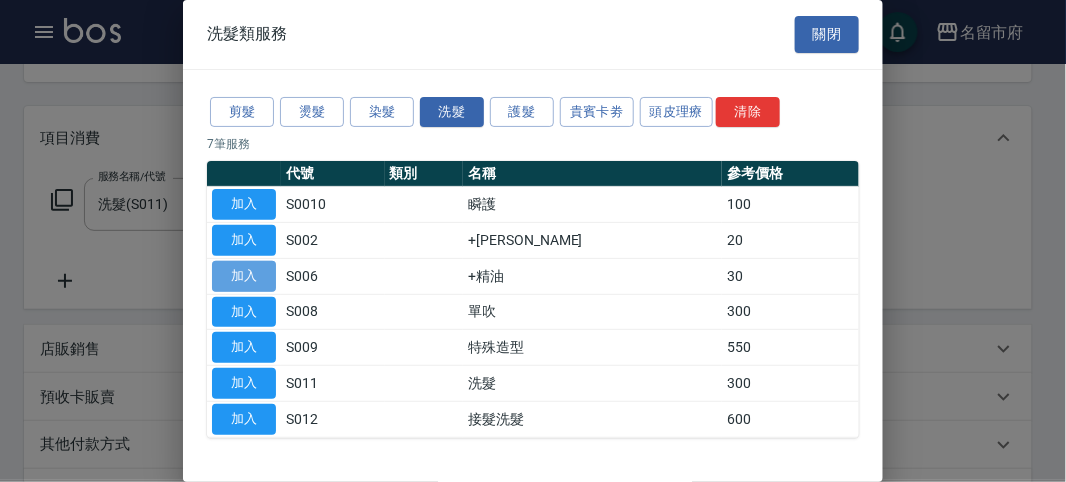 click on "加入" at bounding box center [244, 276] 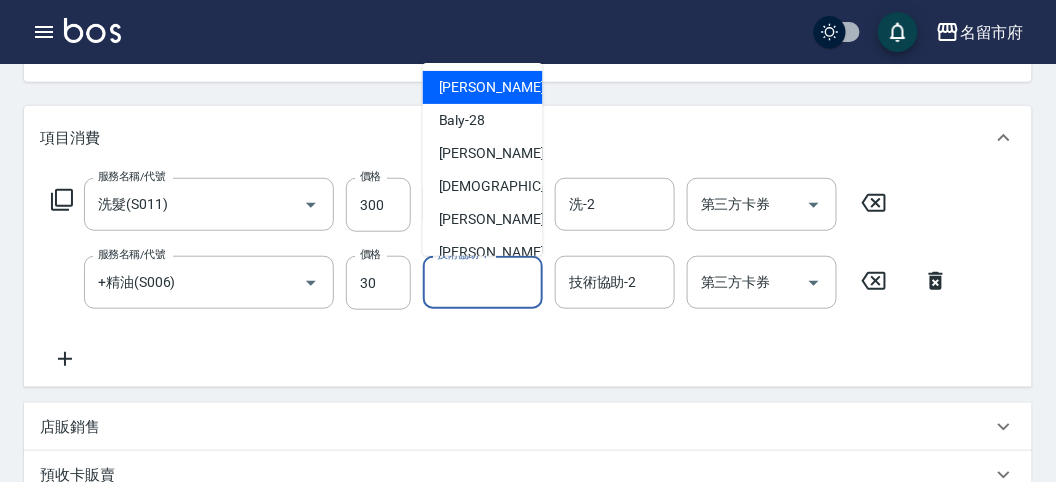 click on "技術協助-1 技術協助-1" at bounding box center (483, 282) 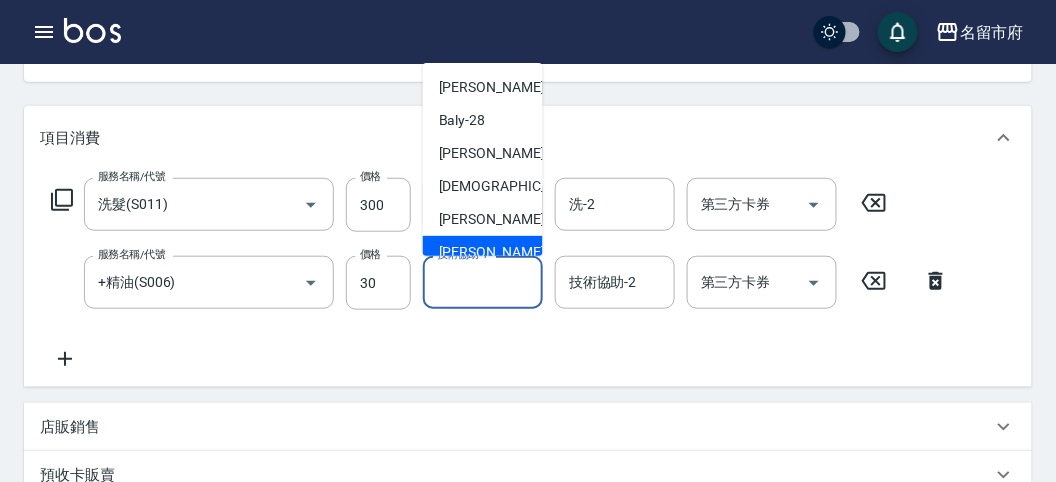 scroll, scrollTop: 111, scrollLeft: 0, axis: vertical 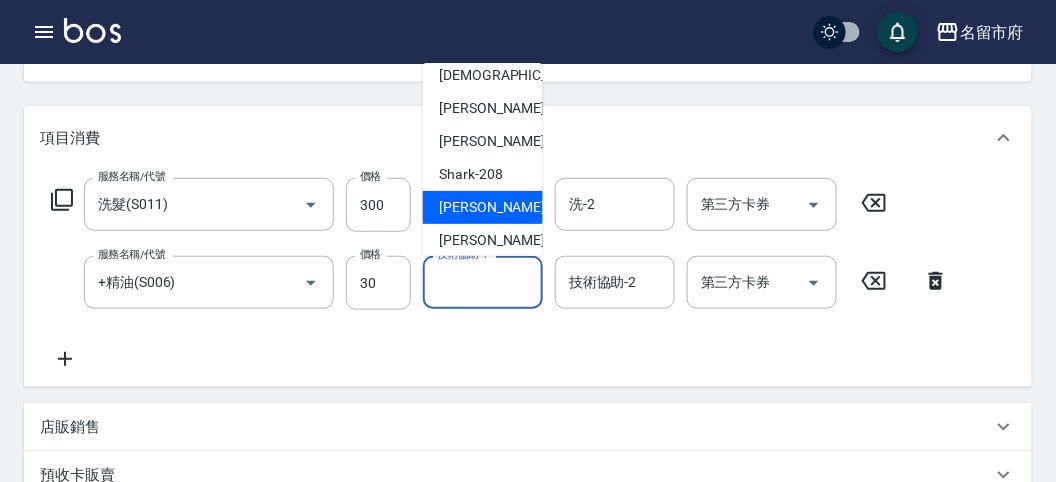 click on "小雲 -214" at bounding box center [506, 207] 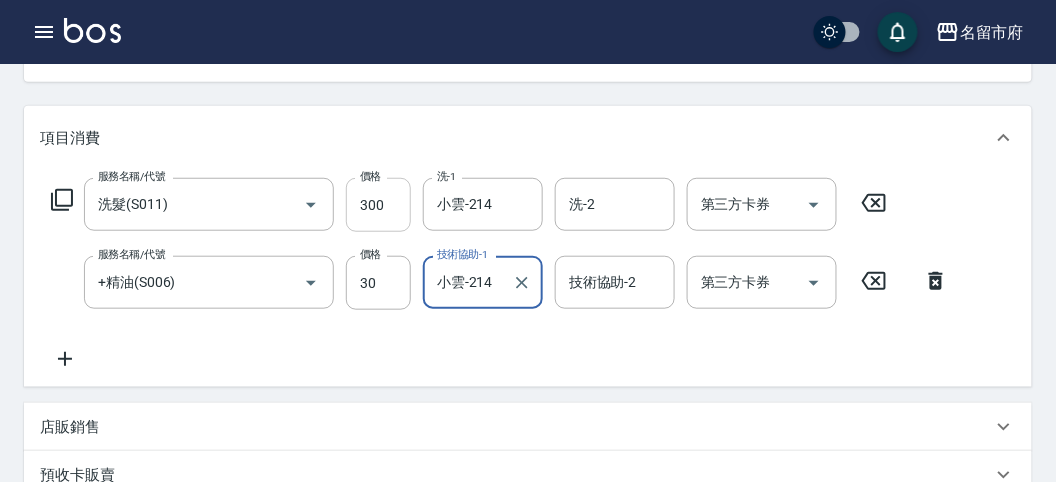 type on "小雲-214" 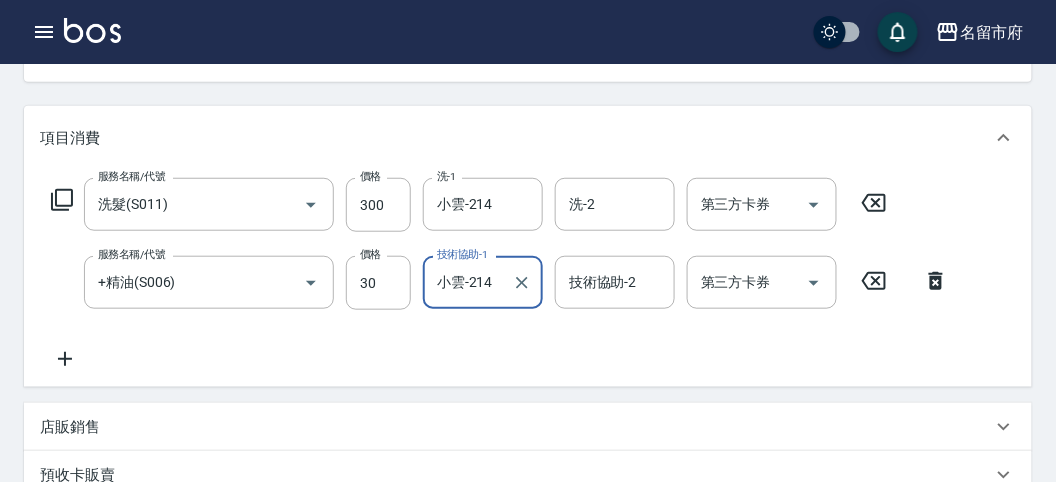 click 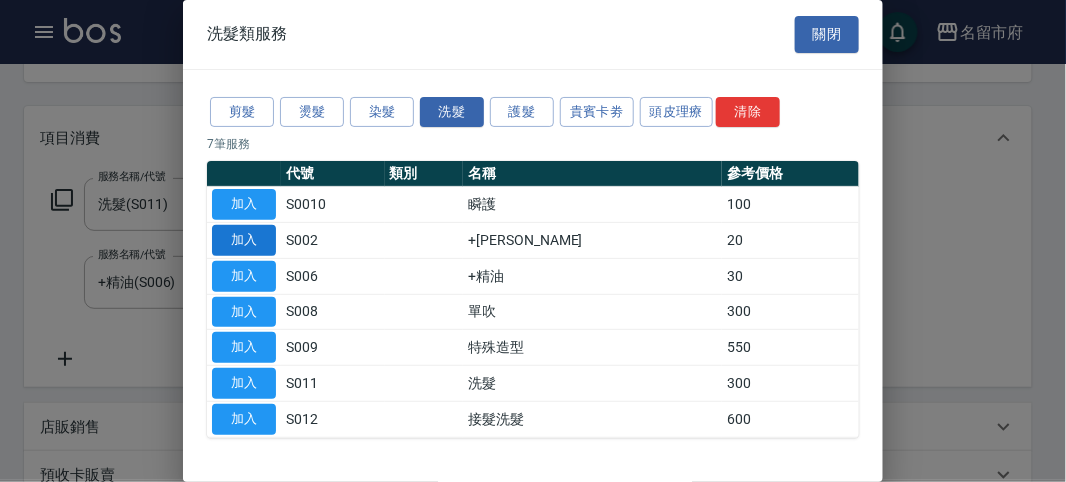 click on "加入" at bounding box center [244, 240] 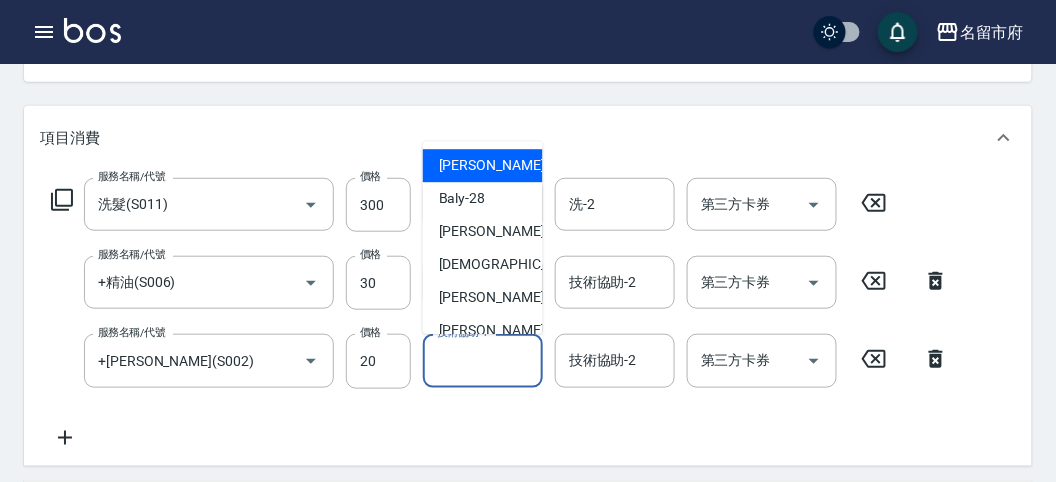 click on "技術協助-1" at bounding box center (483, 360) 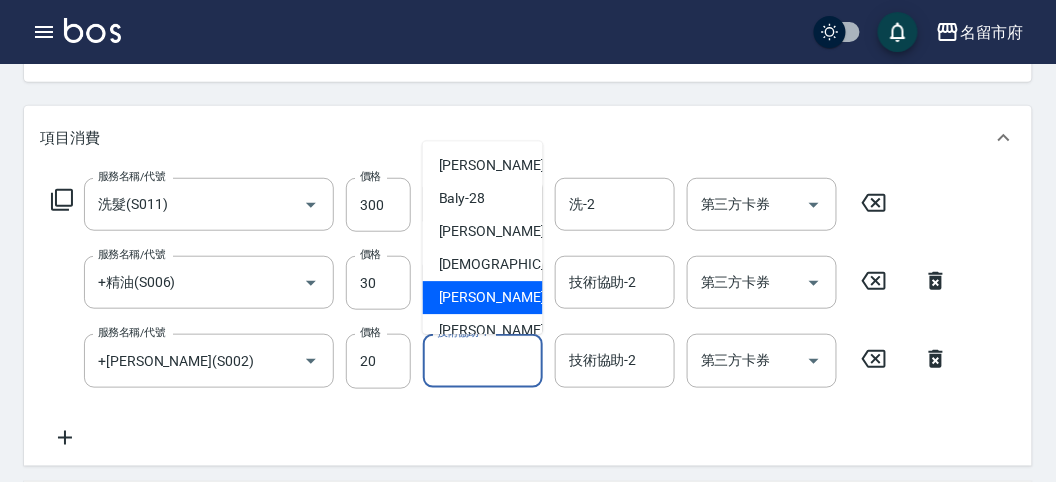 scroll, scrollTop: 111, scrollLeft: 0, axis: vertical 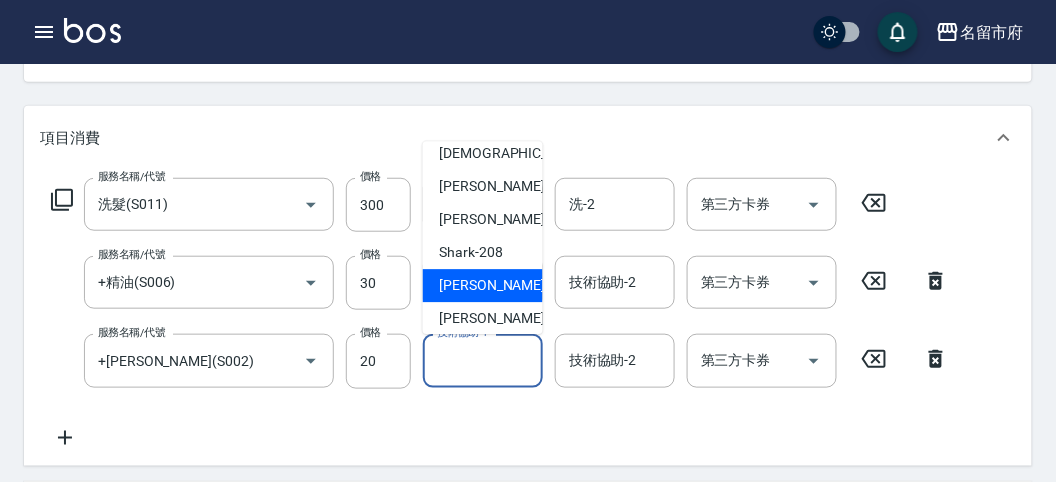 click on "小雲 -214" at bounding box center [506, 286] 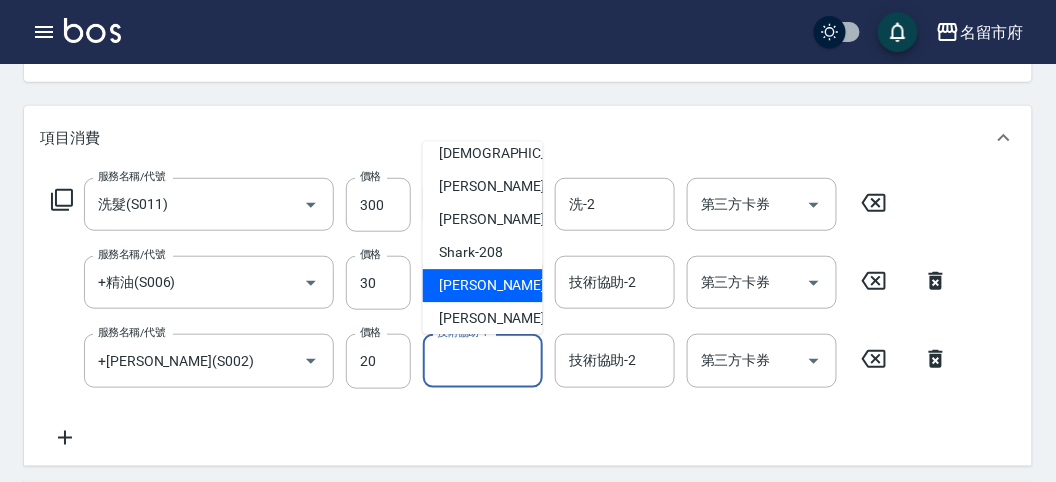 type on "小雲-214" 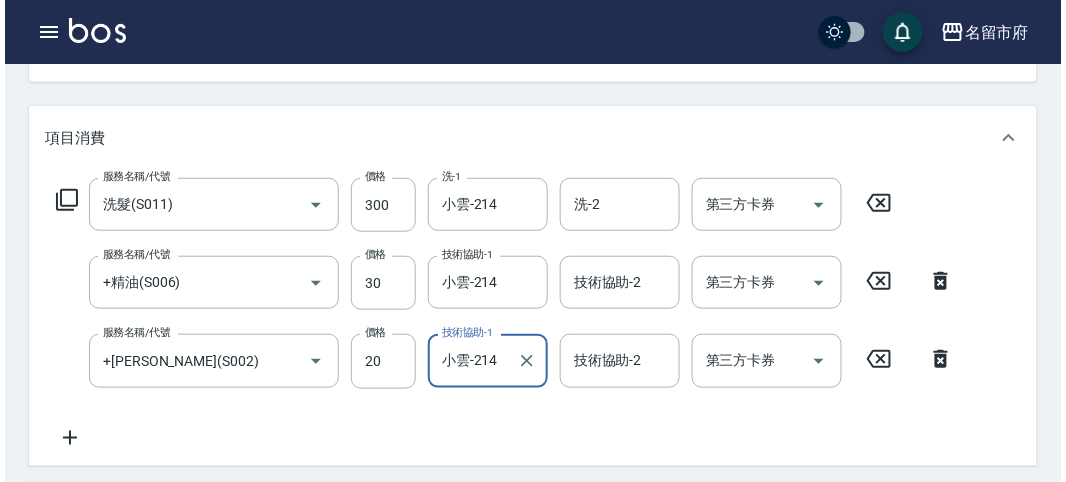 scroll, scrollTop: 741, scrollLeft: 0, axis: vertical 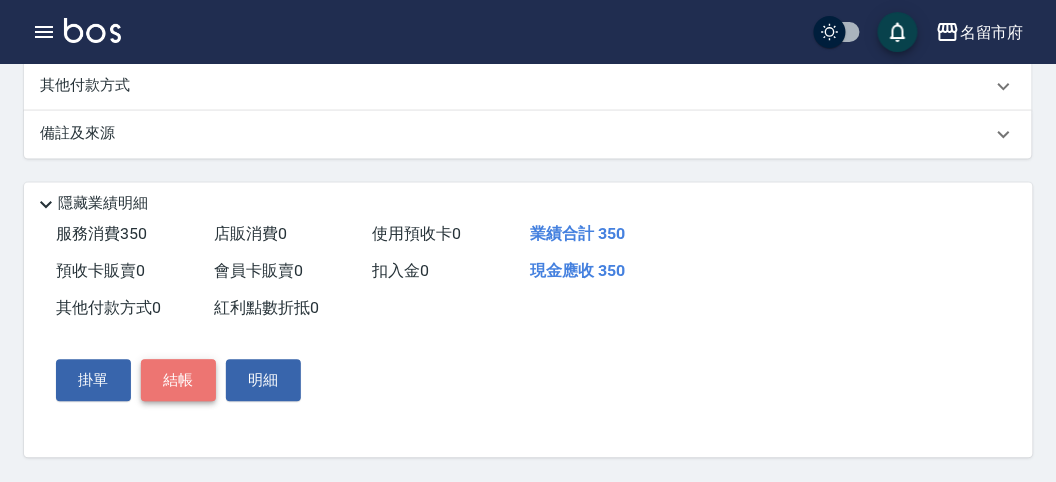 click on "結帳" at bounding box center [178, 381] 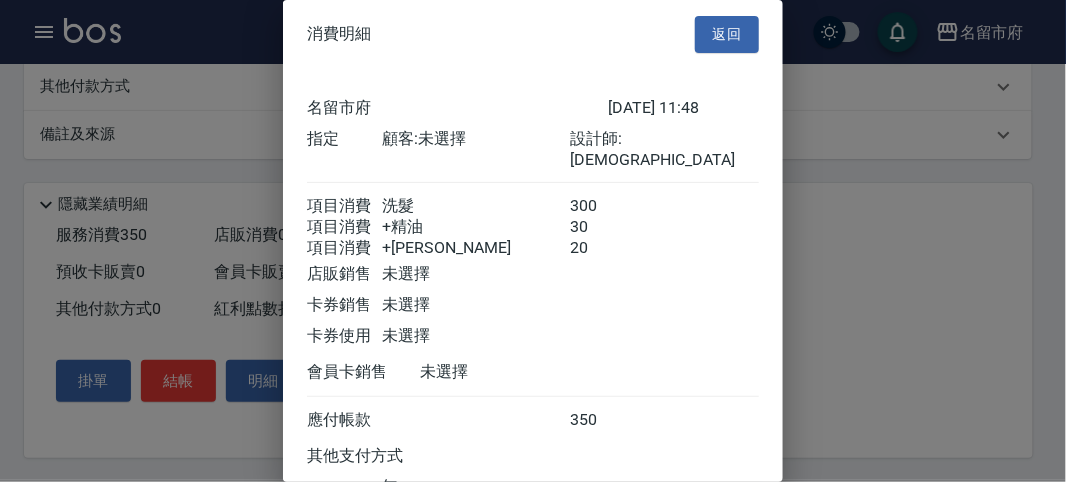 scroll, scrollTop: 156, scrollLeft: 0, axis: vertical 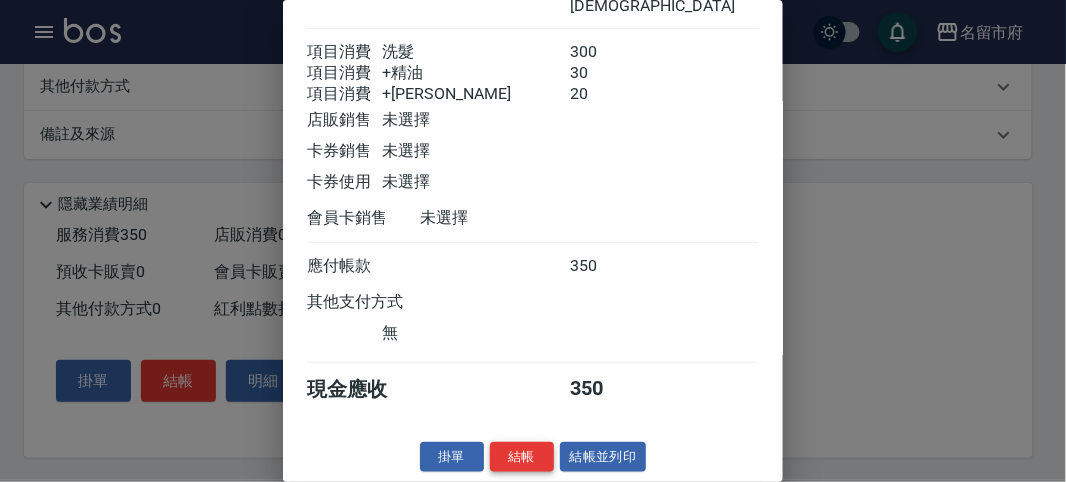 click on "結帳" at bounding box center (522, 457) 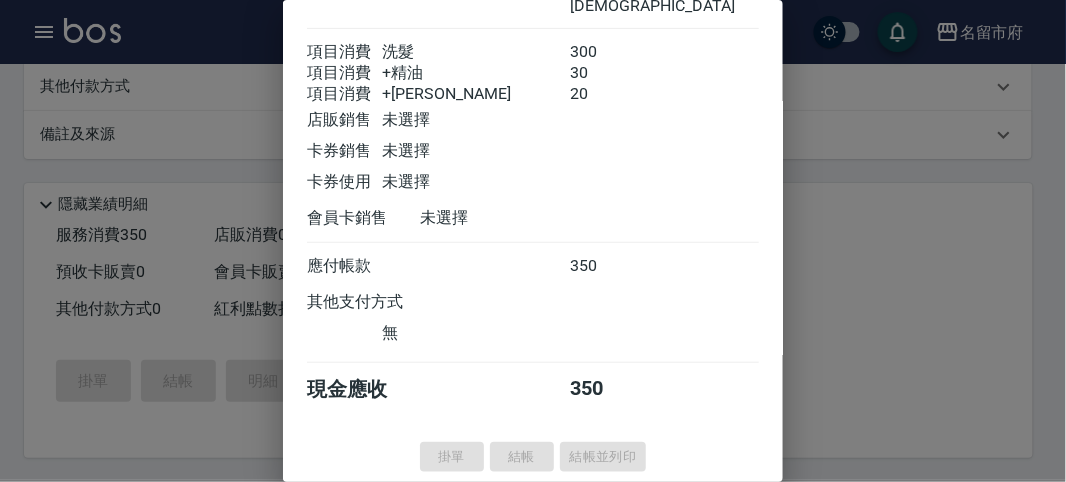 type on "[DATE] 11:51" 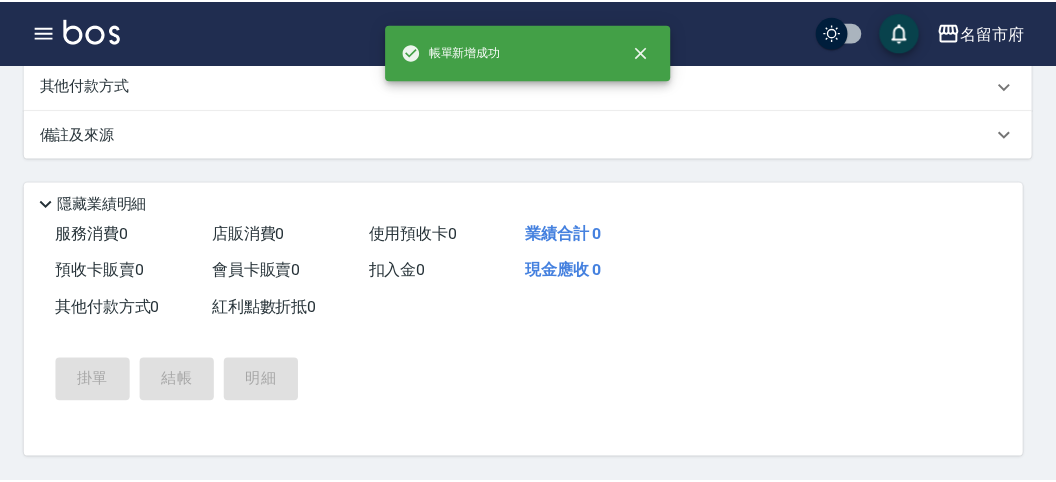 scroll, scrollTop: 0, scrollLeft: 0, axis: both 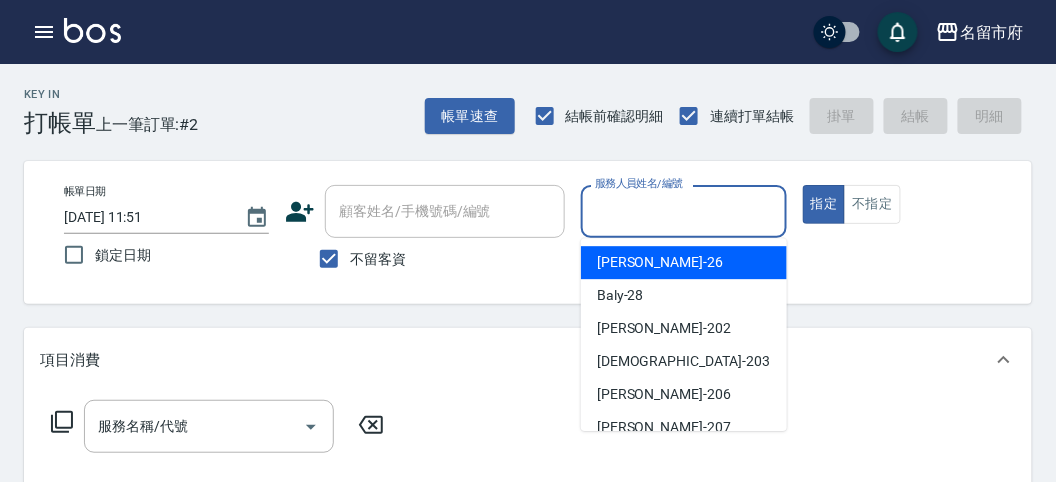 click on "服務人員姓名/編號" at bounding box center (683, 211) 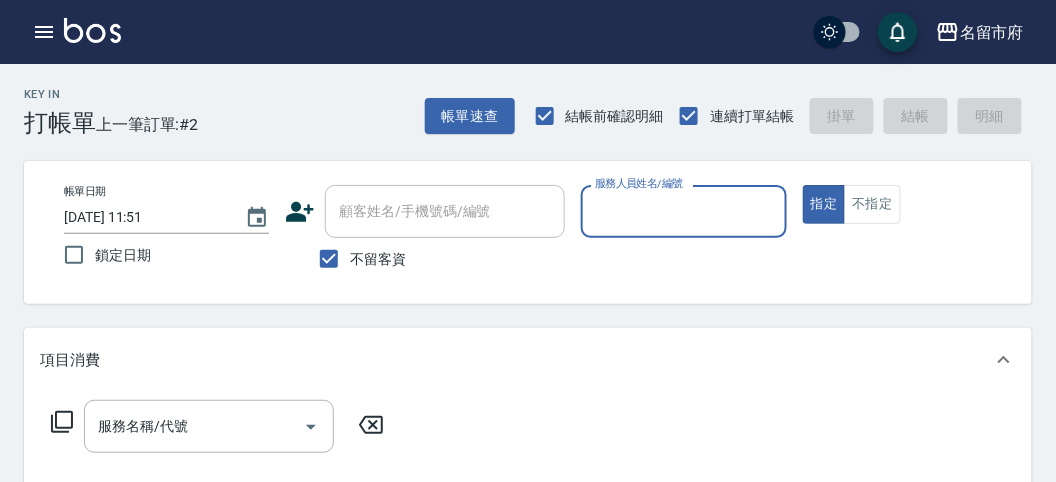 click on "服務人員姓名/編號" at bounding box center [683, 211] 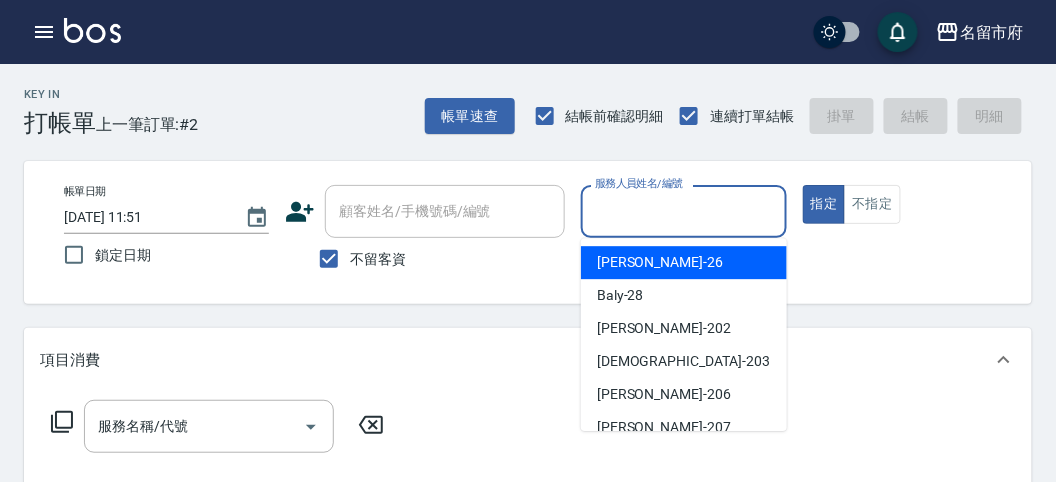 drag, startPoint x: 693, startPoint y: 249, endPoint x: 655, endPoint y: 267, distance: 42.047592 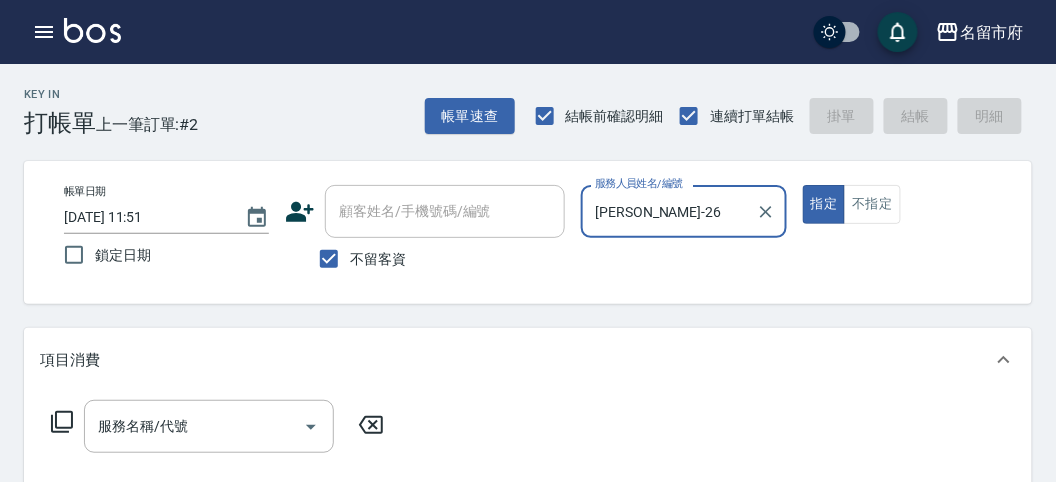 click 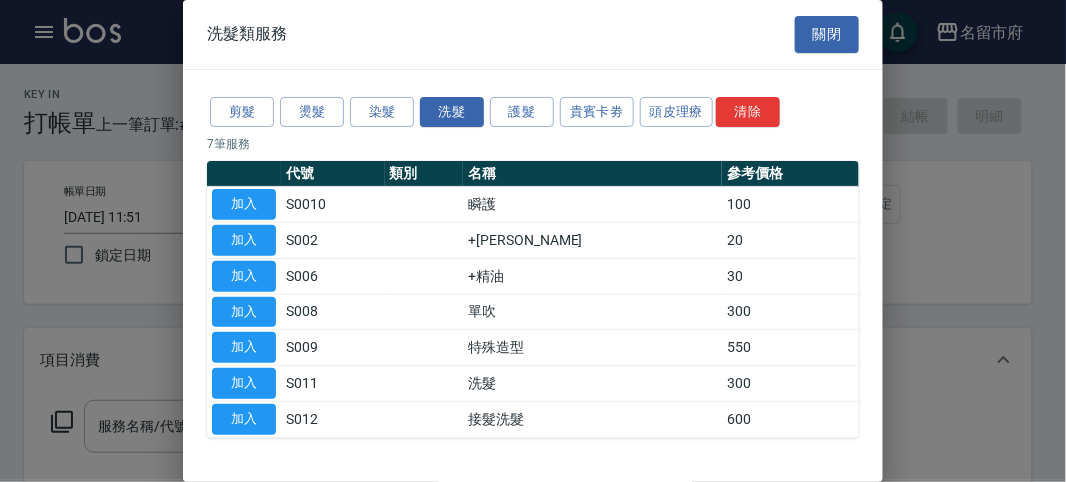 click on "加入" at bounding box center [244, 383] 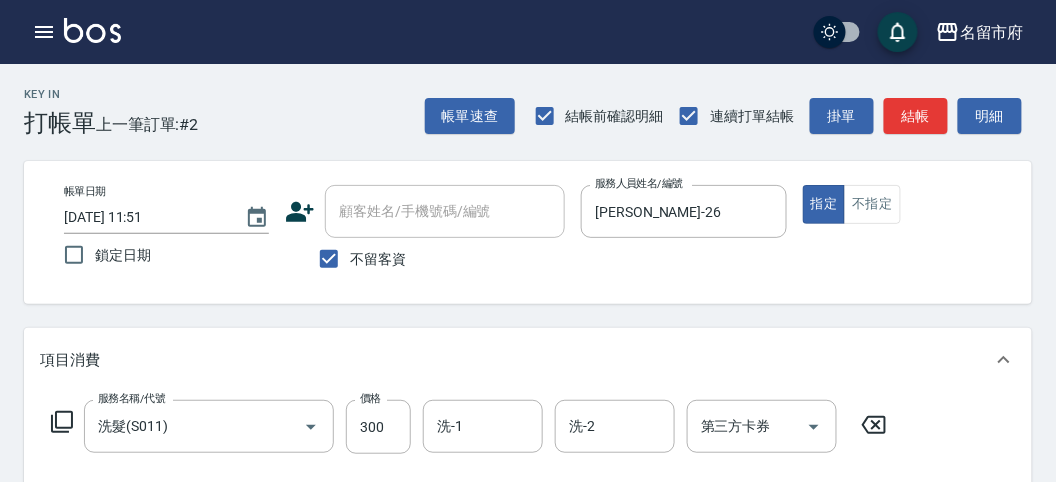 click 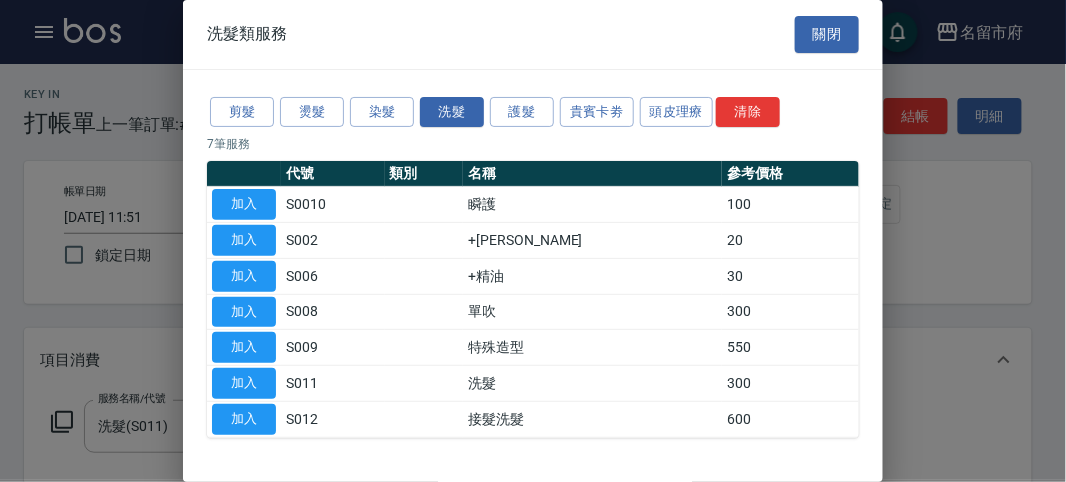 click on "加入" at bounding box center (244, 276) 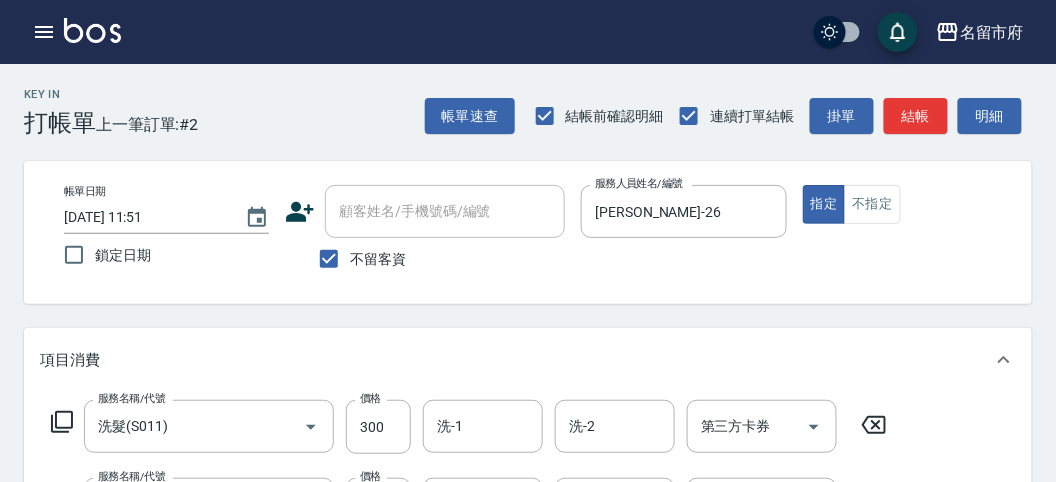 click on "服務名稱/代號 洗髮(S011) 服務名稱/代號 價格 300 價格 洗-1 洗-1 洗-2 洗-2 第三方卡券 第三方卡券 服務名稱/代號 +精油(S006) 服務名稱/代號 價格 30 價格 技術協助-1 技術協助-1 技術協助-2 技術協助-2 第三方卡券 第三方卡券" at bounding box center [528, 500] 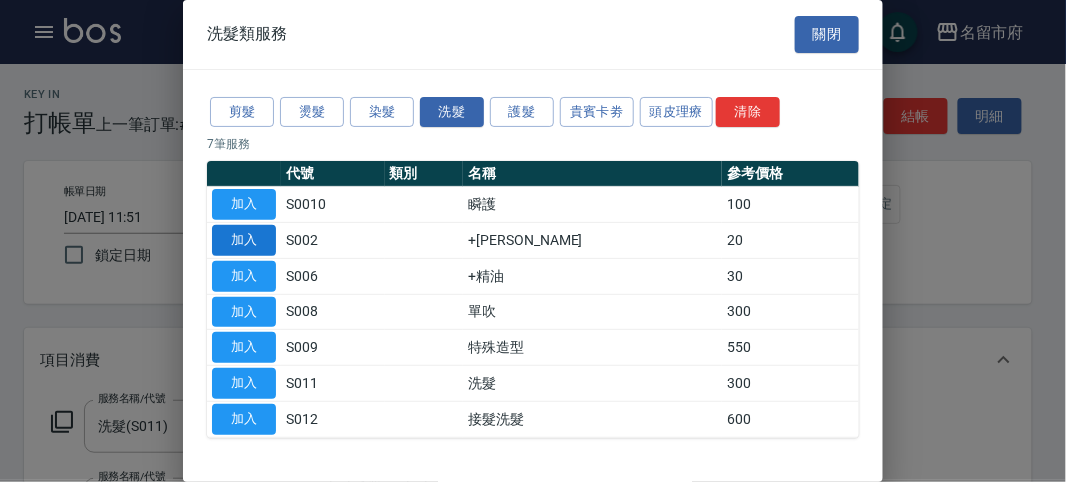 click on "加入" at bounding box center (244, 240) 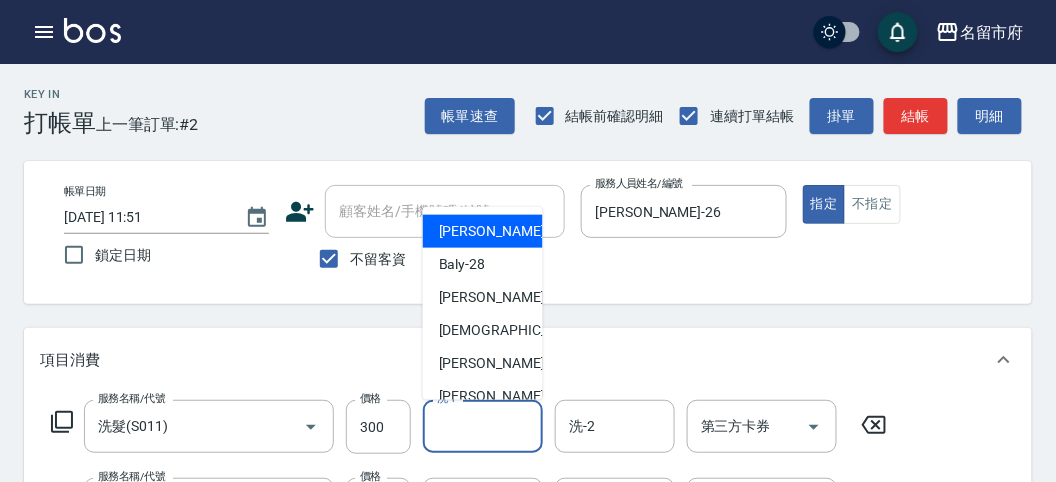 click on "洗-1" at bounding box center (483, 426) 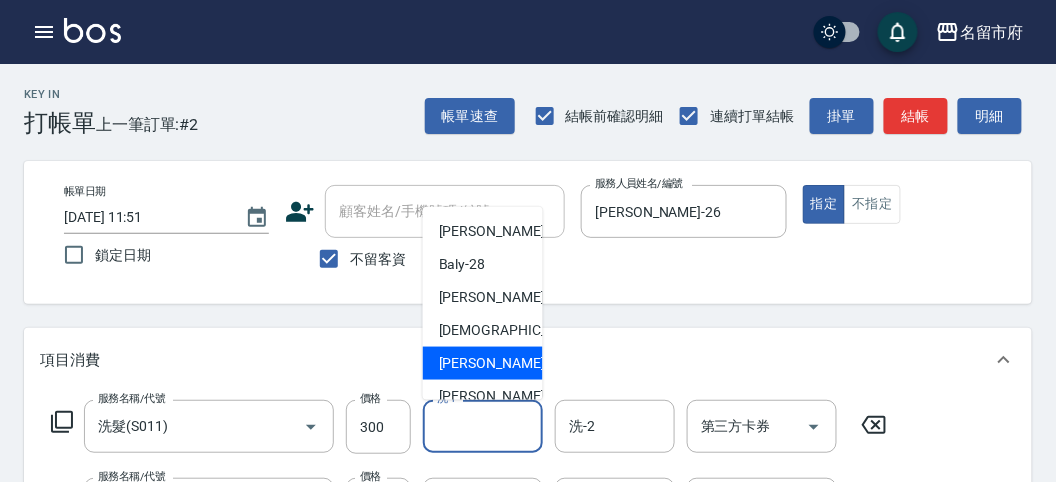 scroll, scrollTop: 153, scrollLeft: 0, axis: vertical 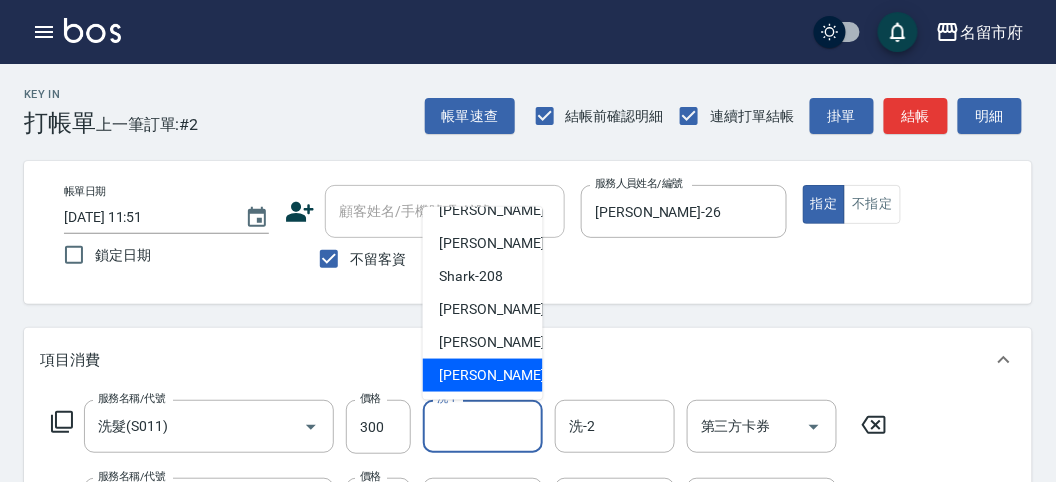 click on "[PERSON_NAME] -222" at bounding box center (506, 375) 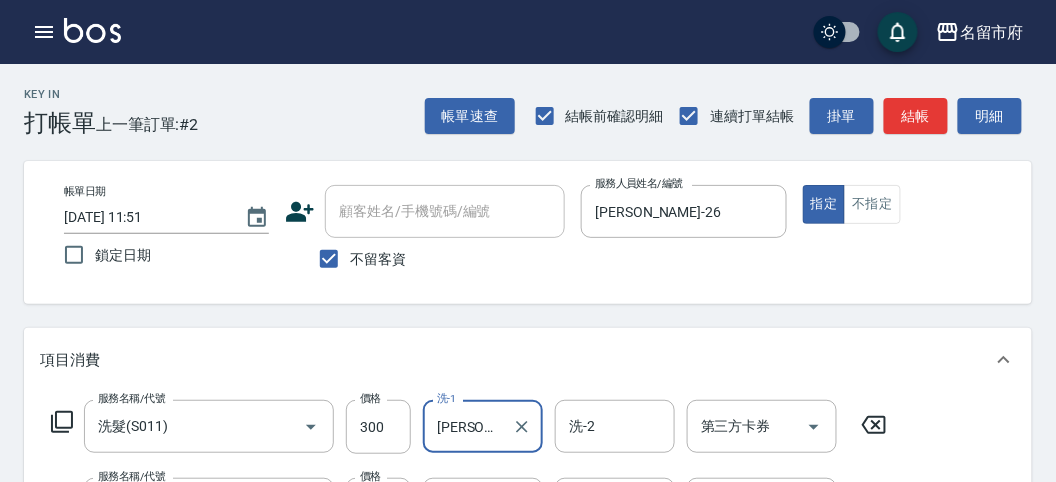 scroll, scrollTop: 111, scrollLeft: 0, axis: vertical 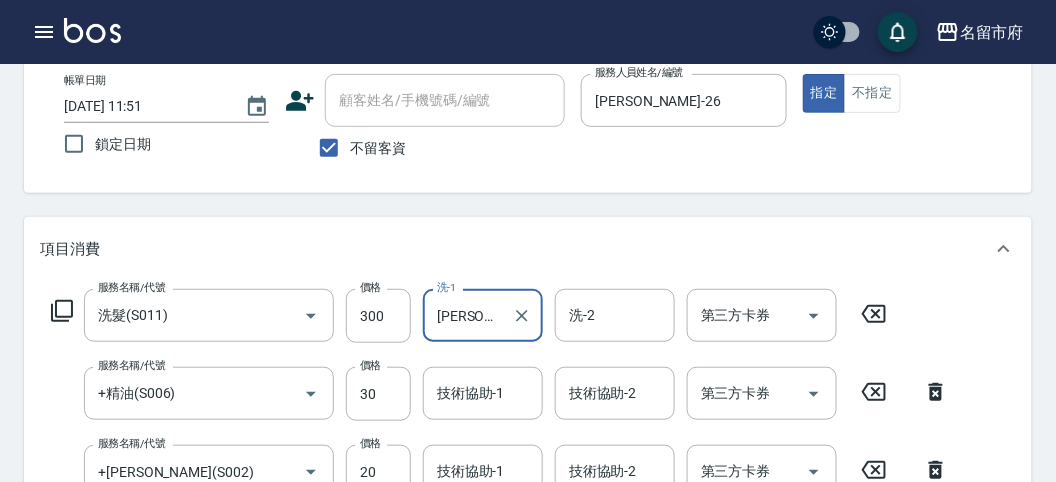 click on "技術協助-1" at bounding box center (483, 393) 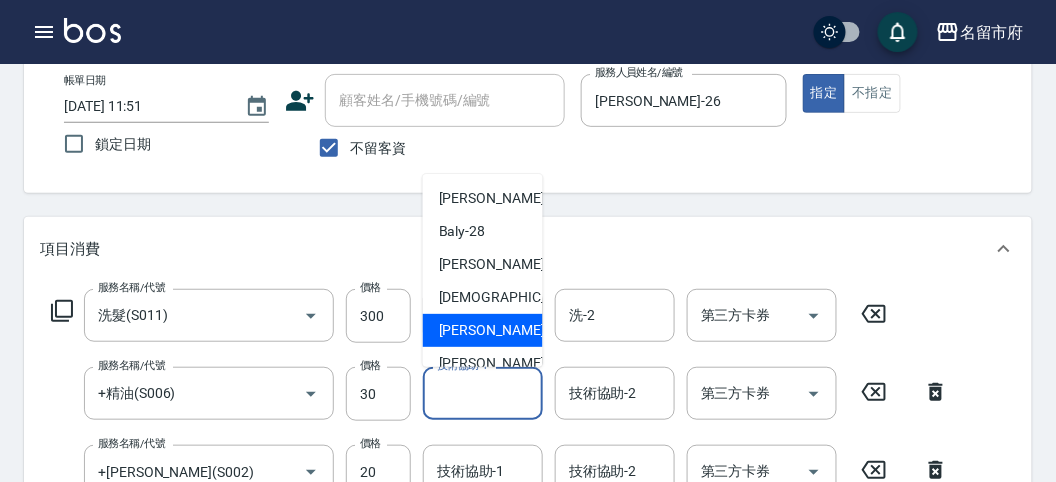 scroll, scrollTop: 153, scrollLeft: 0, axis: vertical 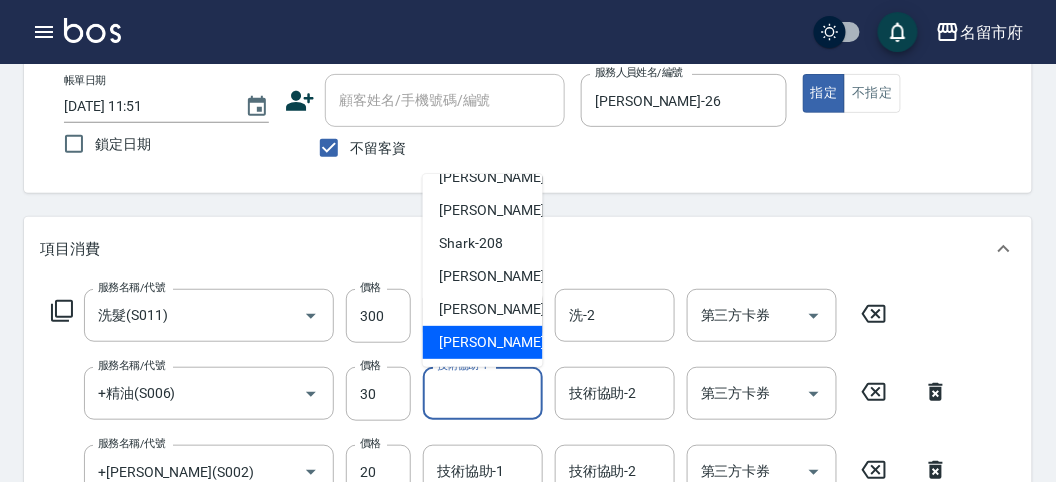 drag, startPoint x: 482, startPoint y: 343, endPoint x: 496, endPoint y: 411, distance: 69.426216 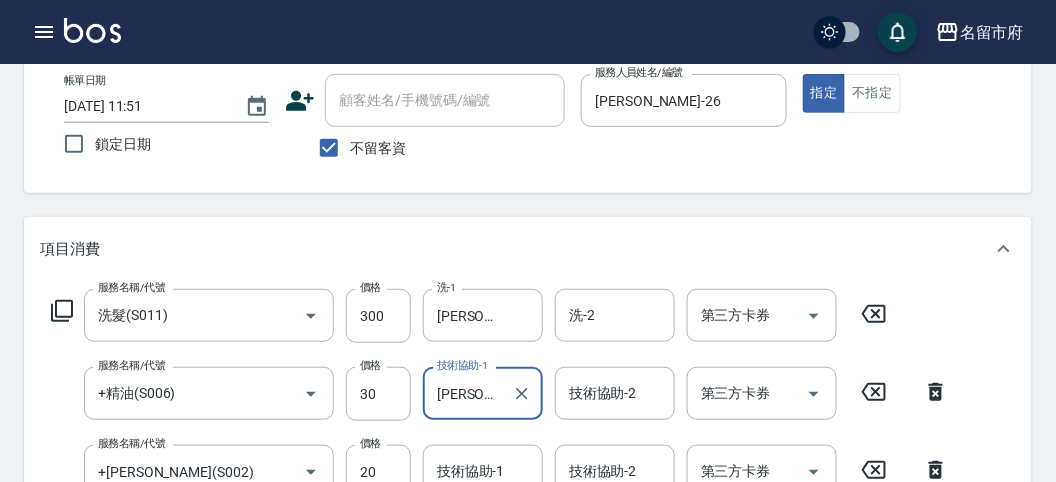 scroll, scrollTop: 222, scrollLeft: 0, axis: vertical 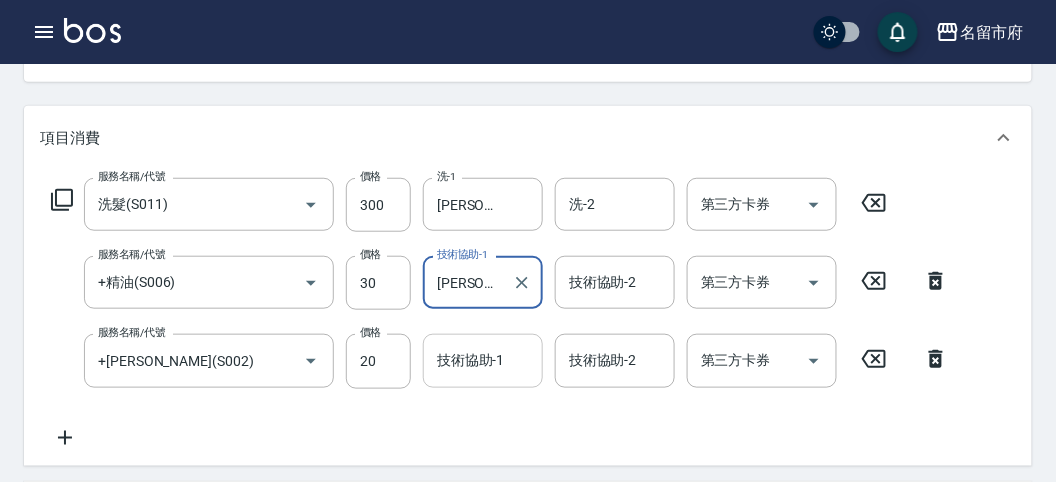 click on "技術協助-1" at bounding box center (483, 360) 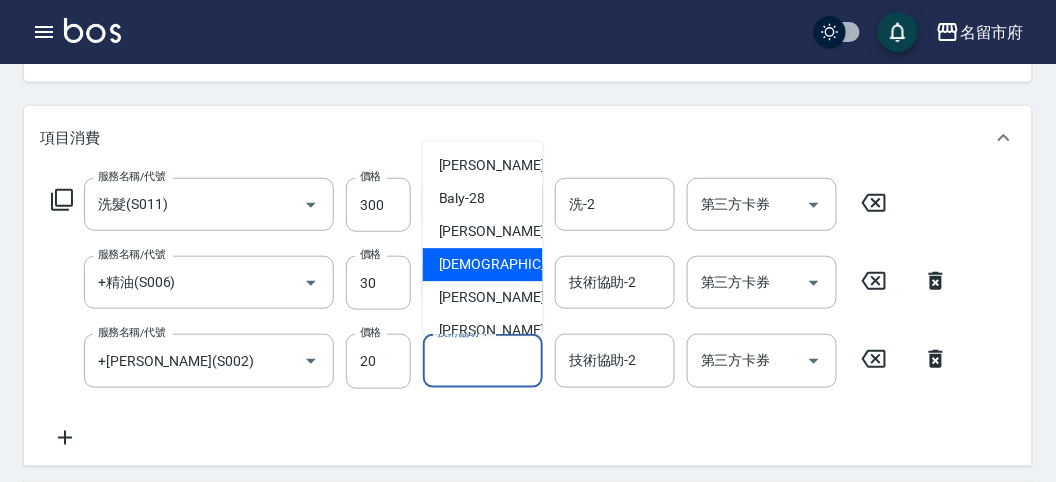 scroll, scrollTop: 153, scrollLeft: 0, axis: vertical 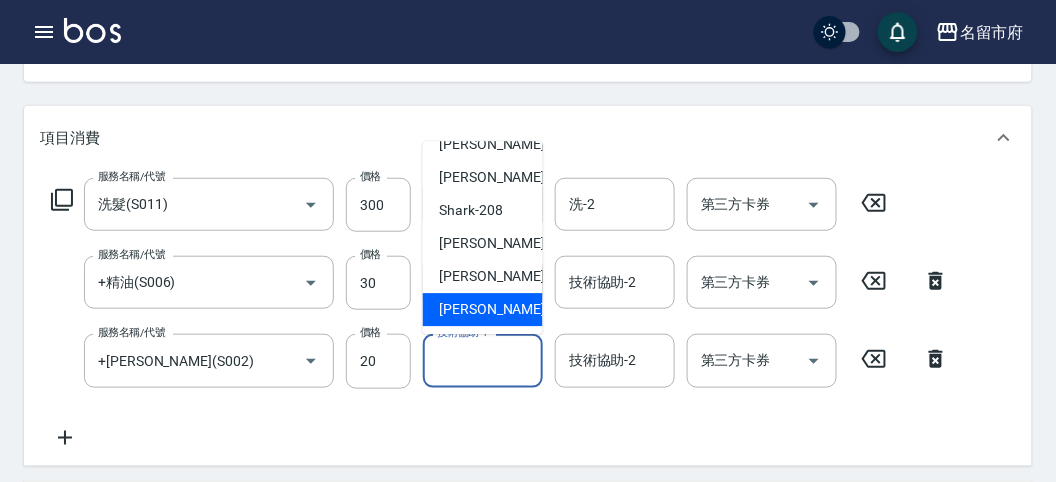 click on "[PERSON_NAME] -222" at bounding box center (506, 310) 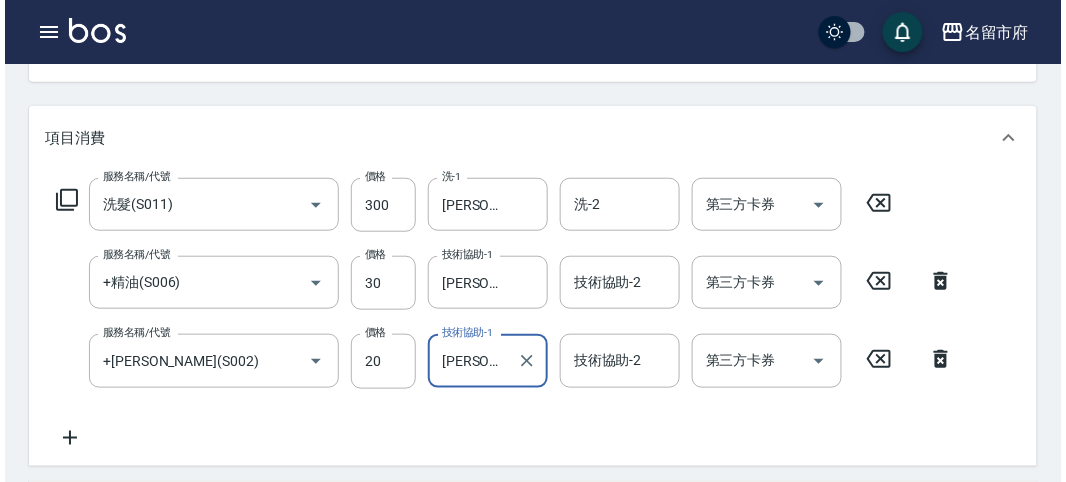 scroll, scrollTop: 741, scrollLeft: 0, axis: vertical 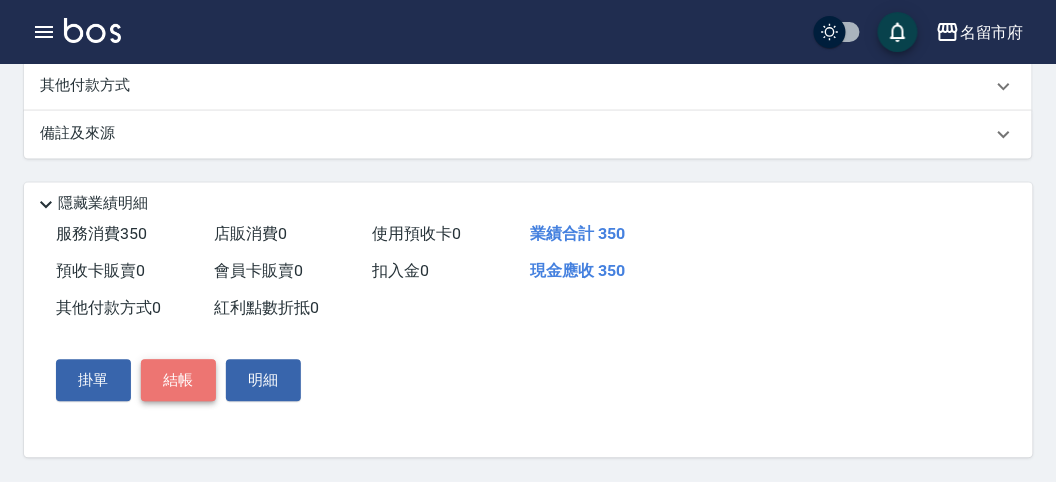 click on "結帳" at bounding box center [178, 381] 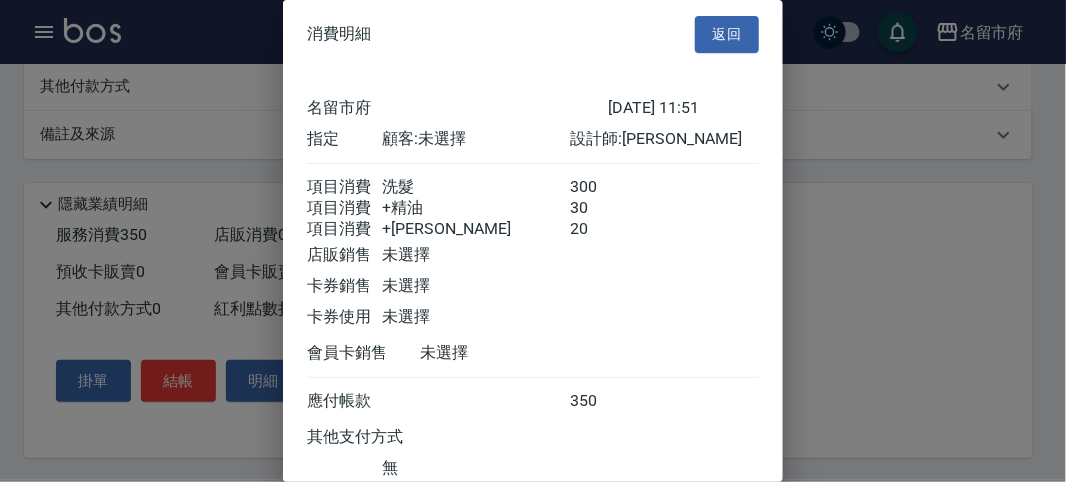 scroll, scrollTop: 156, scrollLeft: 0, axis: vertical 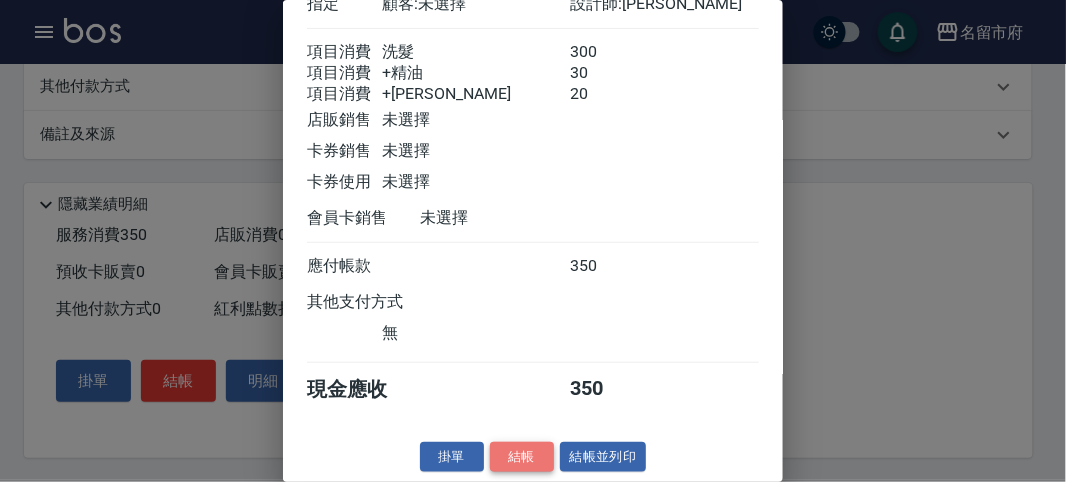 click on "結帳" at bounding box center (522, 457) 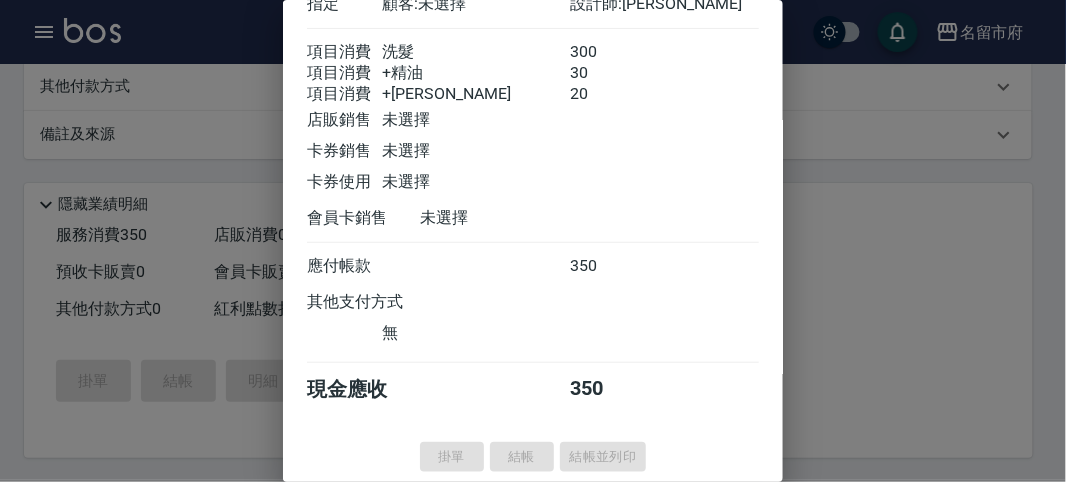 type on "[DATE] 11:54" 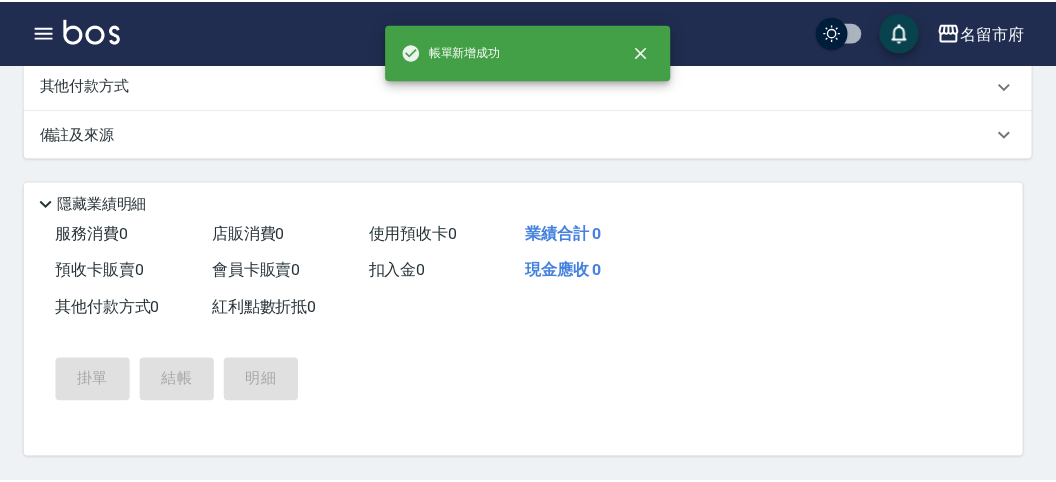 scroll, scrollTop: 0, scrollLeft: 0, axis: both 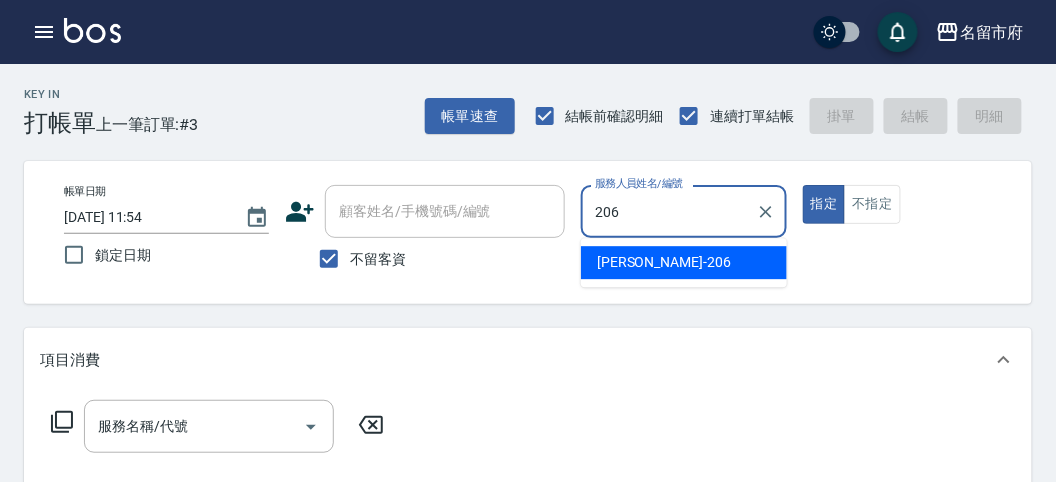 type on "206" 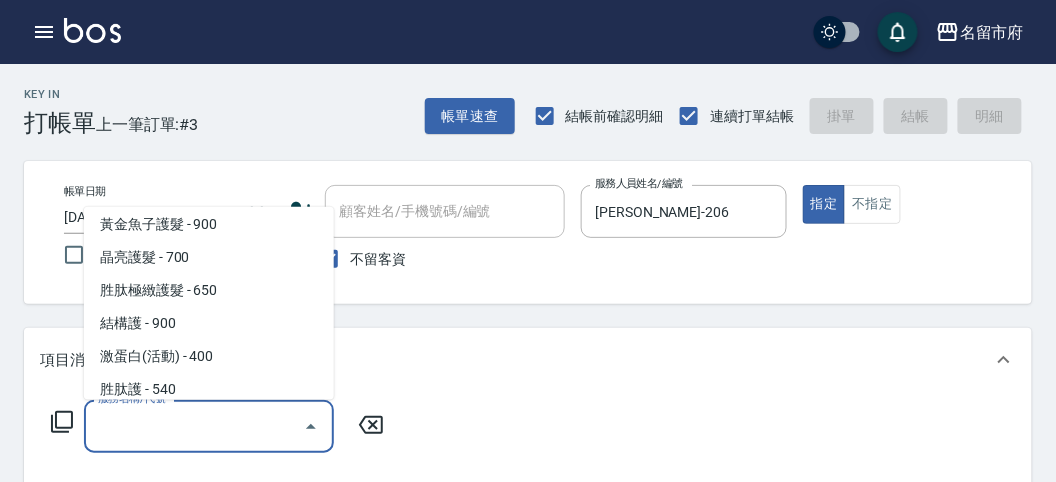 scroll, scrollTop: 1295, scrollLeft: 0, axis: vertical 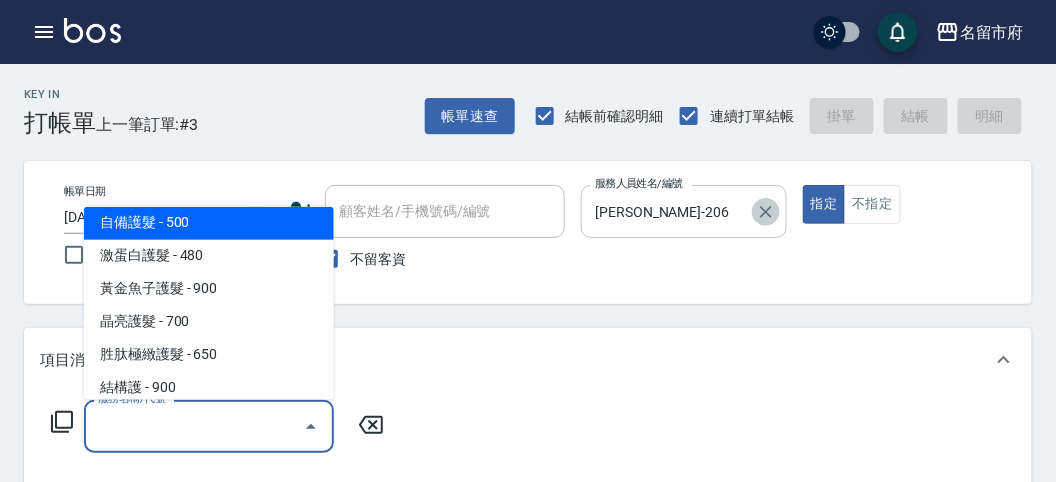 click 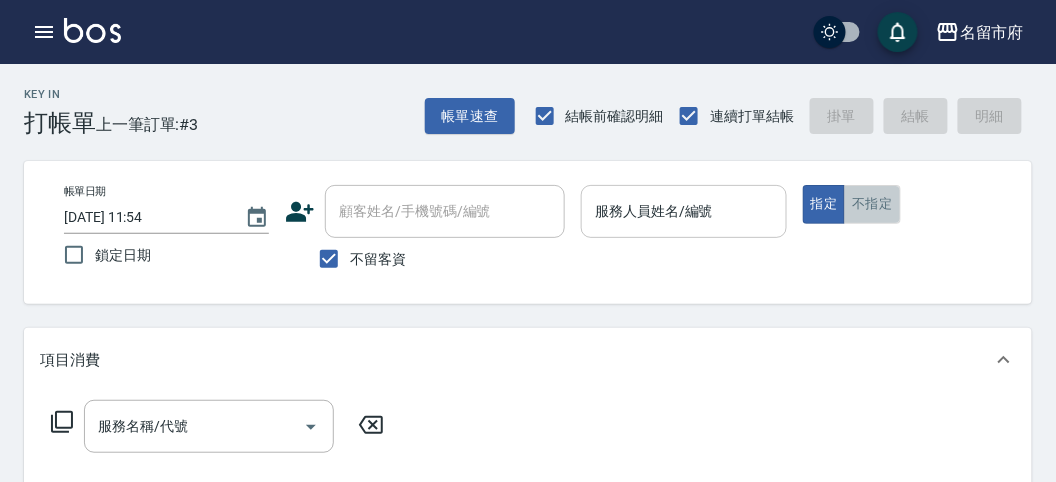 click on "不指定" at bounding box center (872, 204) 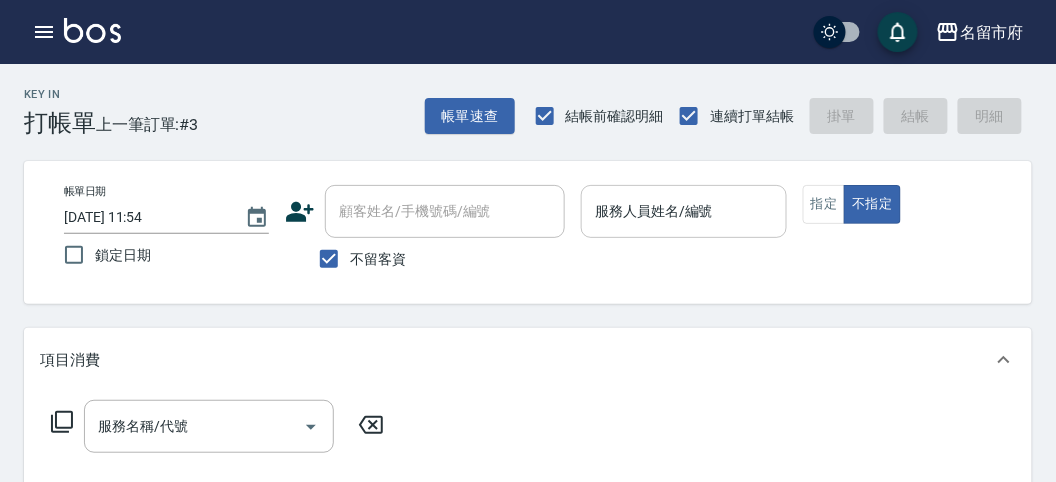 type on "false" 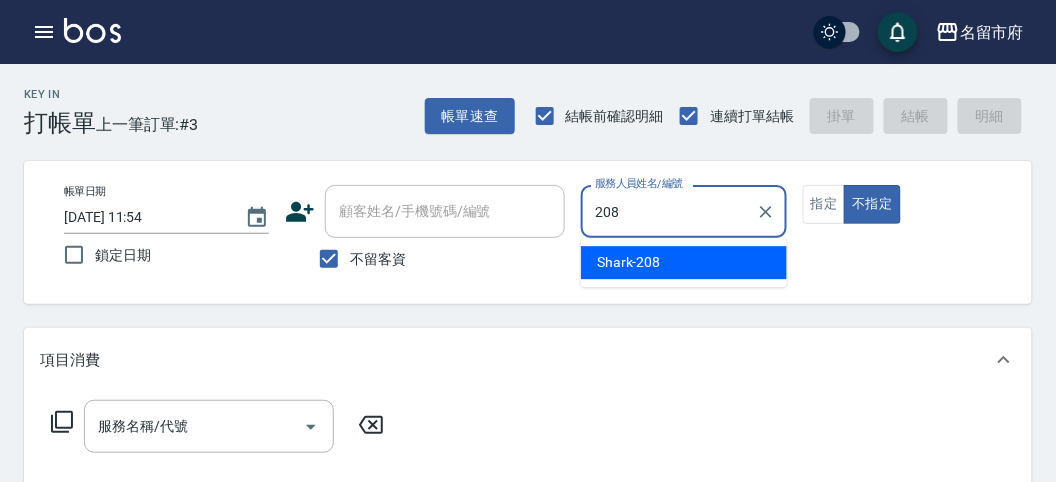 drag, startPoint x: 657, startPoint y: 273, endPoint x: 651, endPoint y: 283, distance: 11.661903 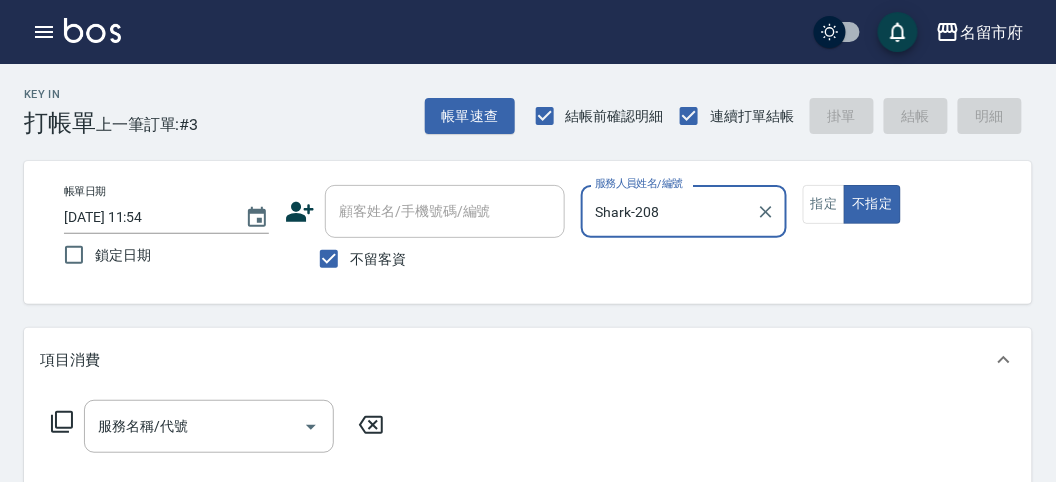 type on "Shark-208" 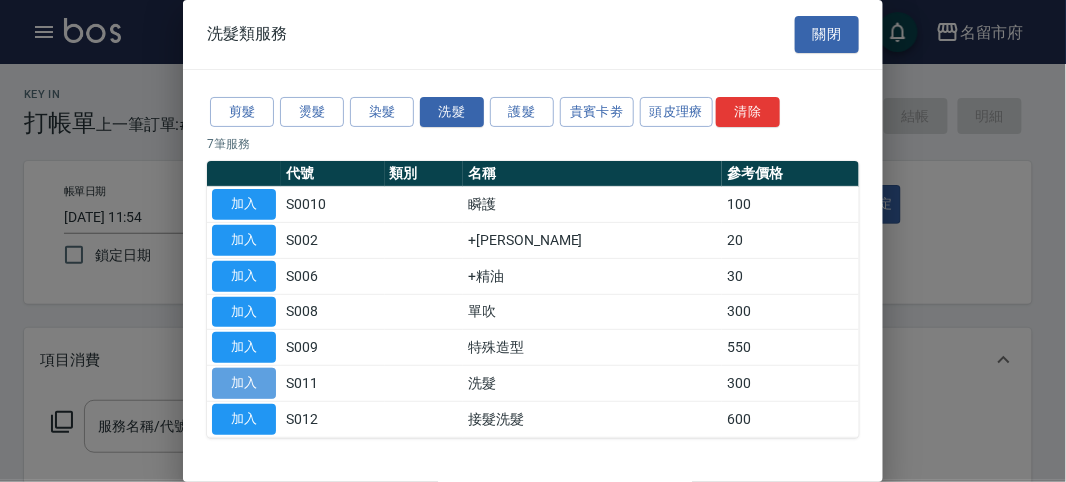 click on "加入" at bounding box center [244, 383] 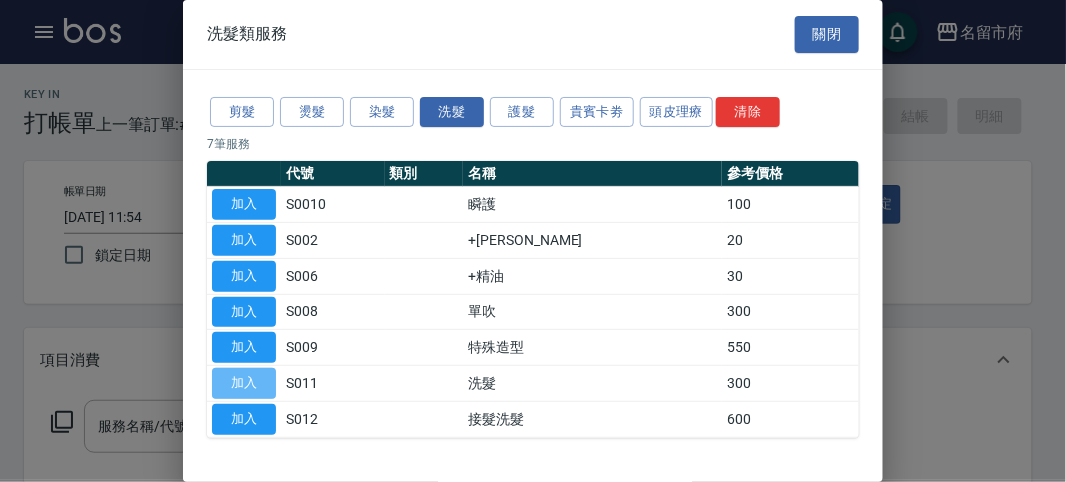 type on "洗髮(S011)" 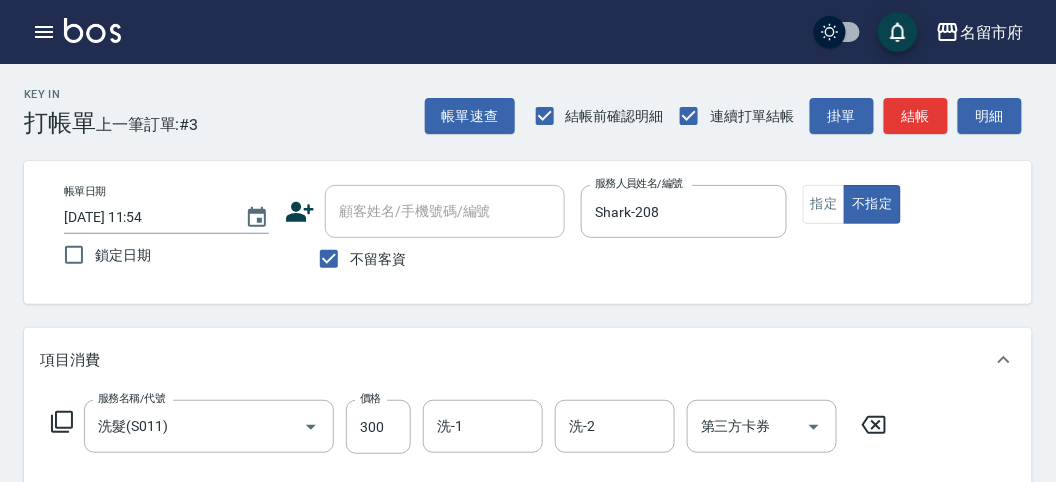 click 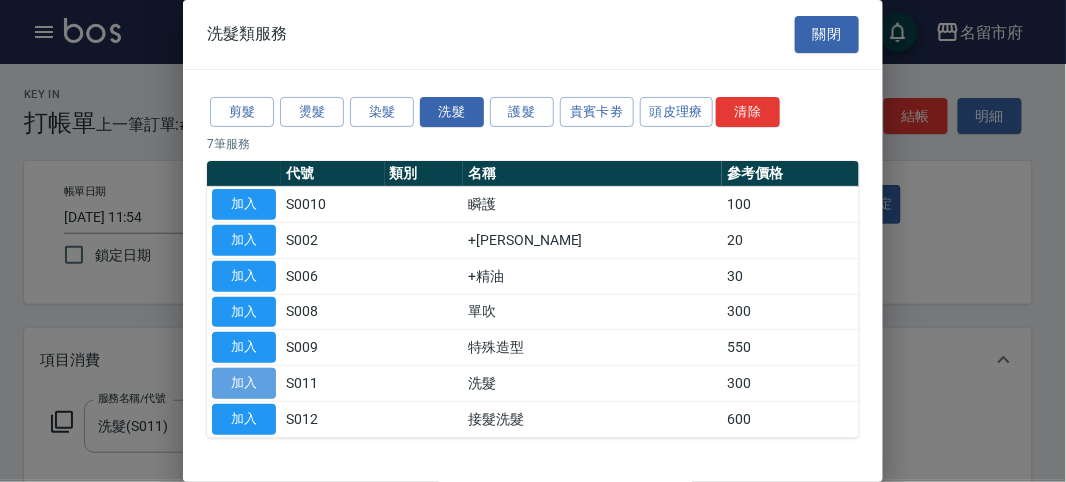click on "加入" at bounding box center [244, 383] 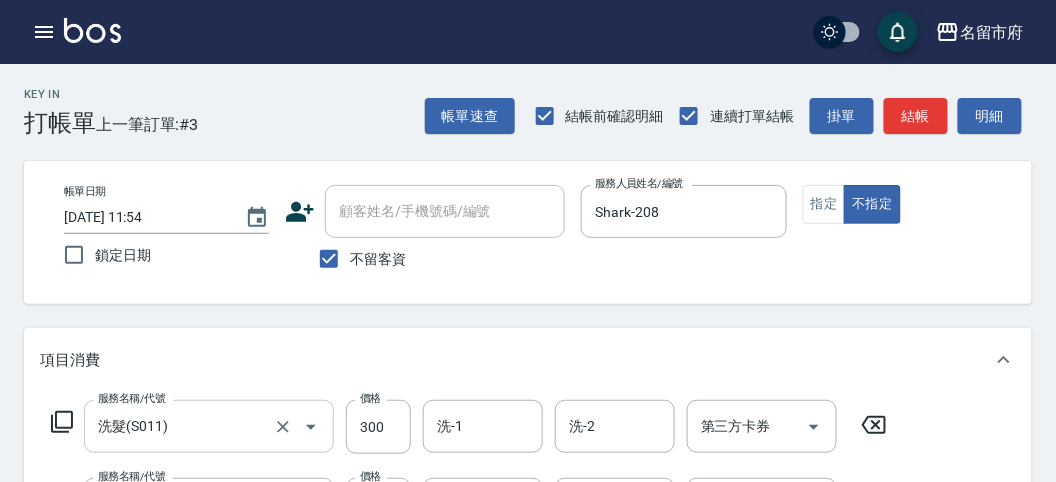 scroll, scrollTop: 222, scrollLeft: 0, axis: vertical 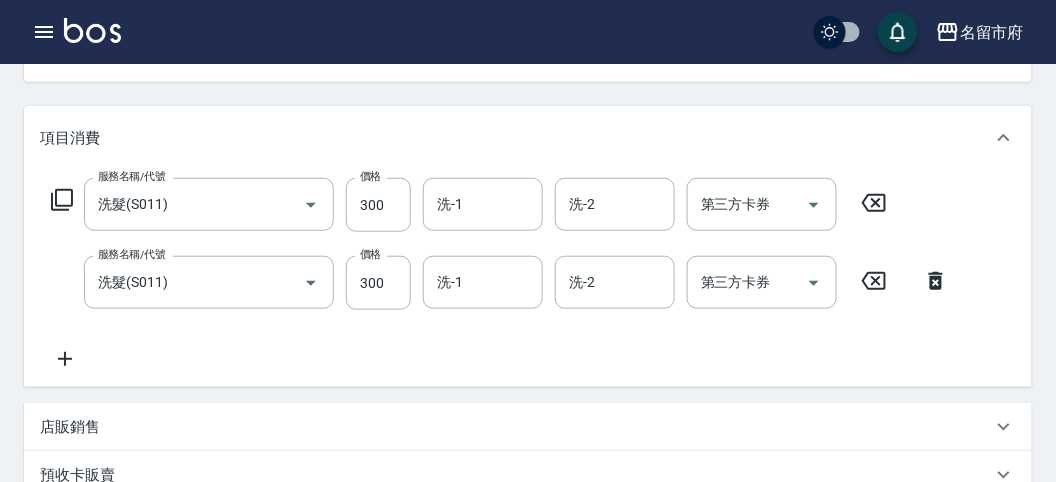 click 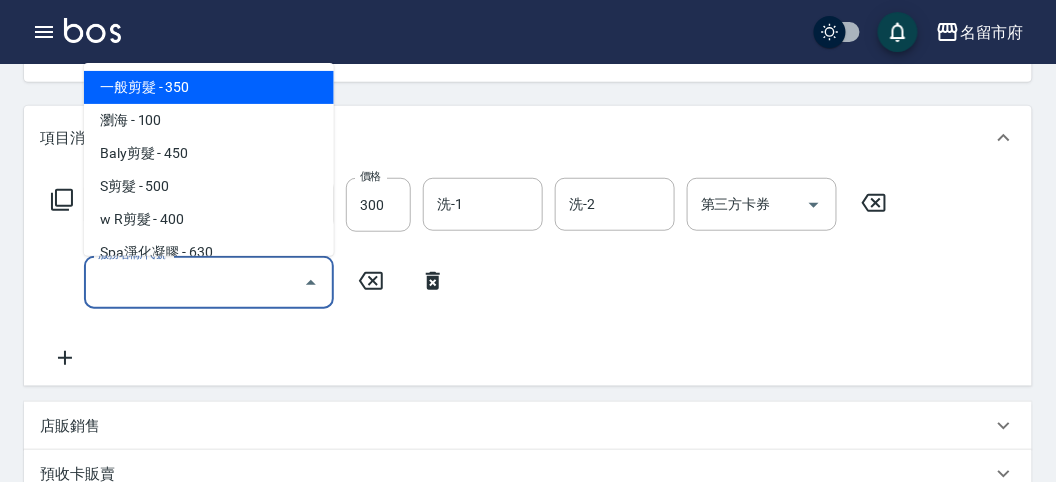 click on "服務名稱/代號" at bounding box center [194, 282] 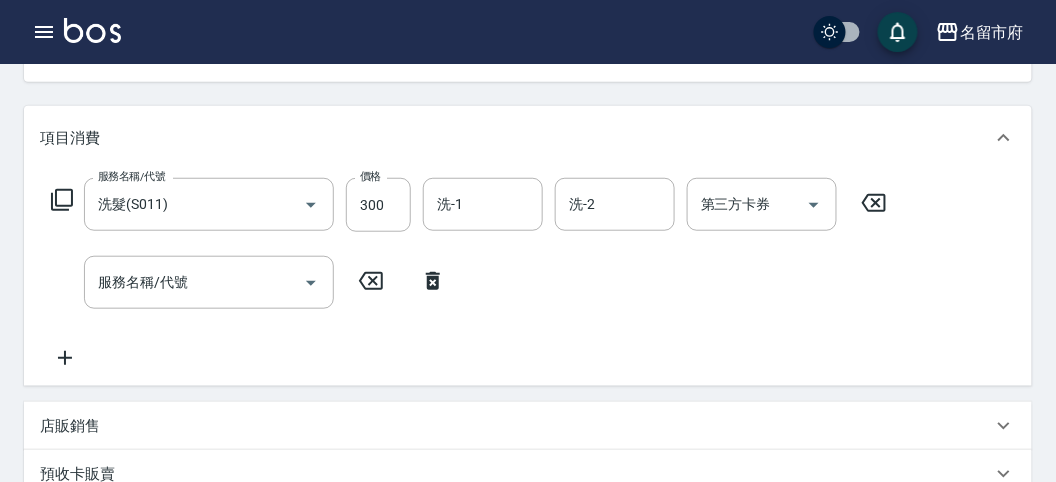 click 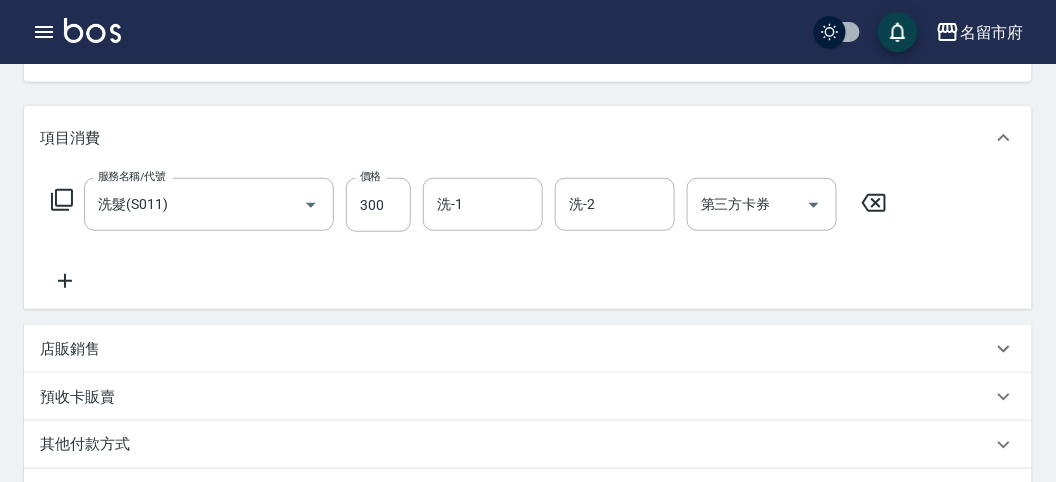 click 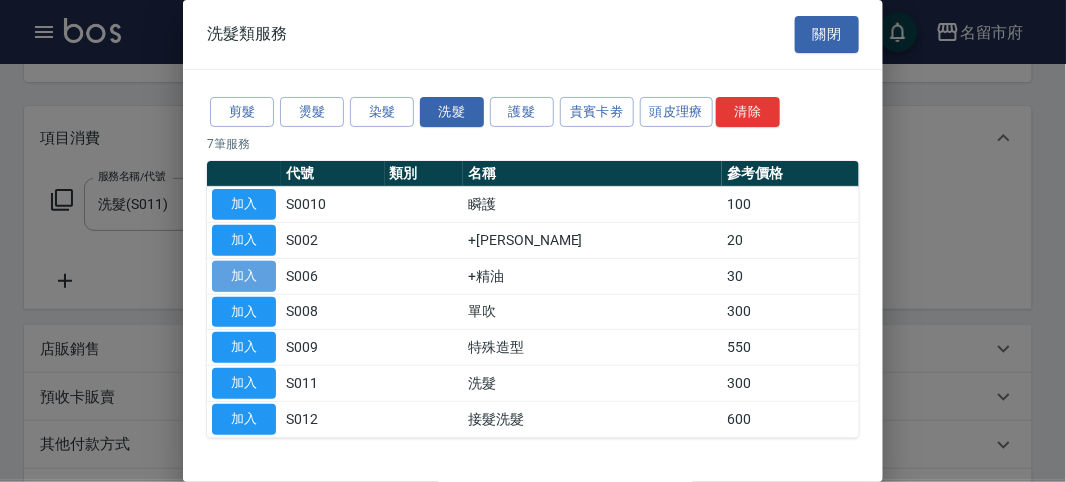 click on "加入" at bounding box center [244, 276] 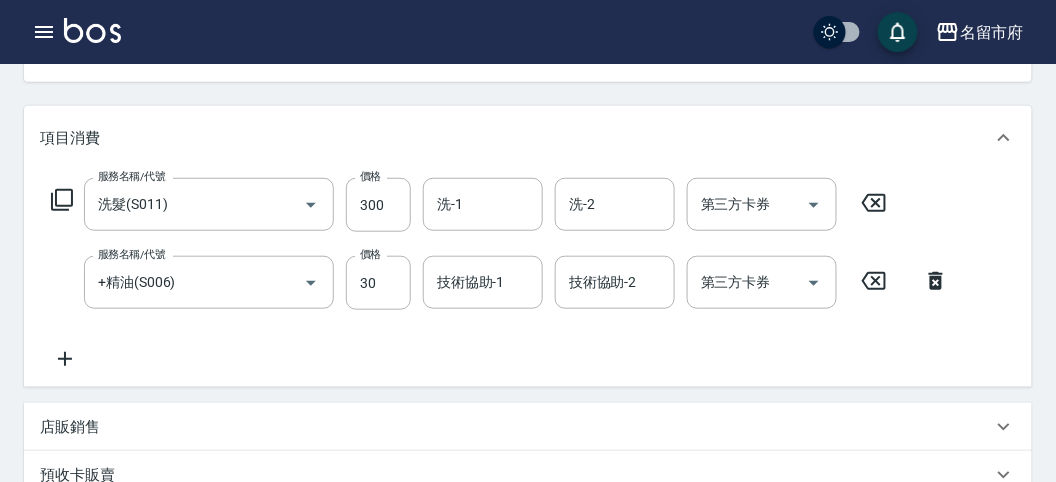 click 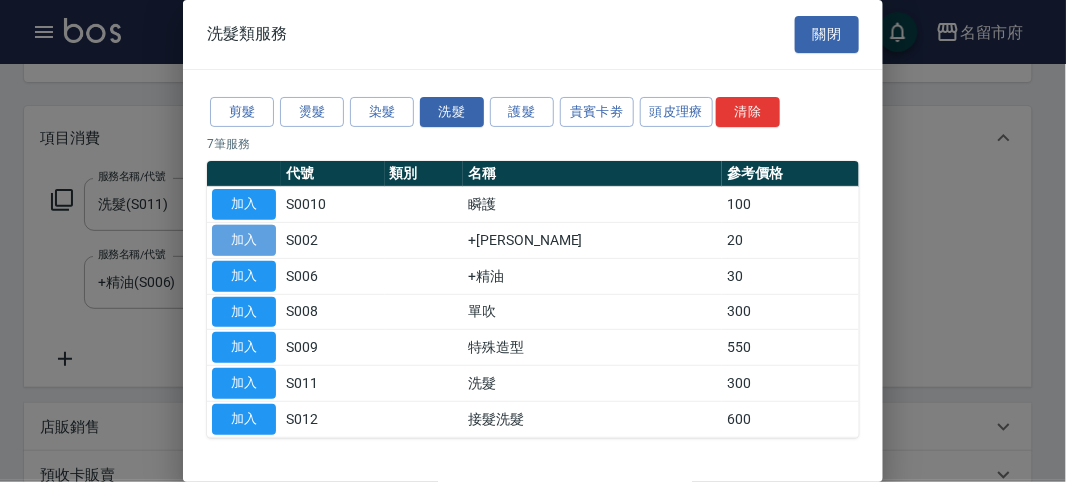 click on "加入" at bounding box center (244, 240) 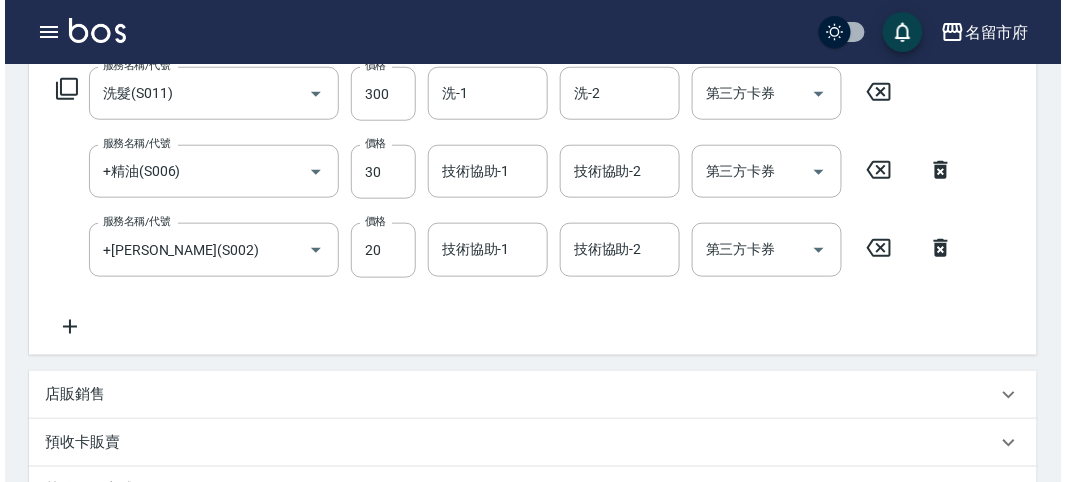 scroll, scrollTop: 741, scrollLeft: 0, axis: vertical 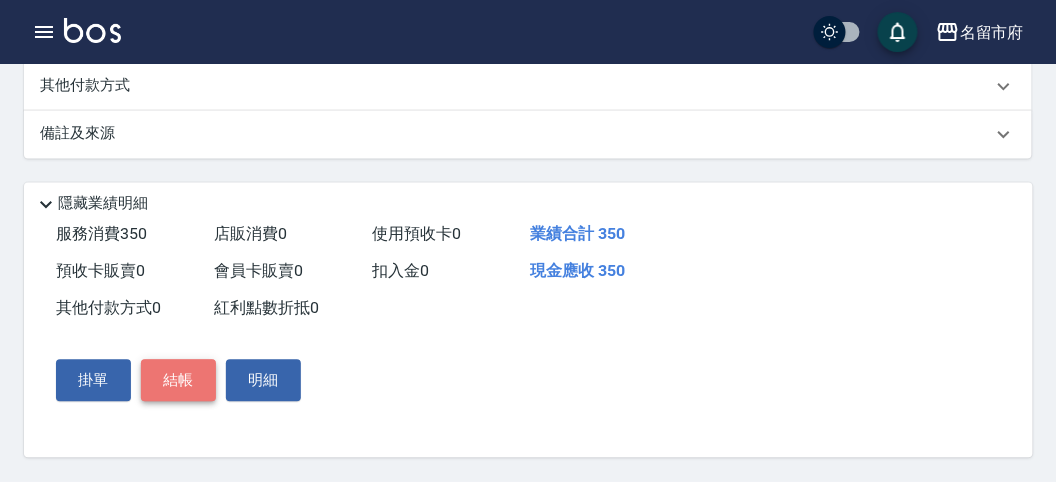 click on "結帳" at bounding box center [178, 381] 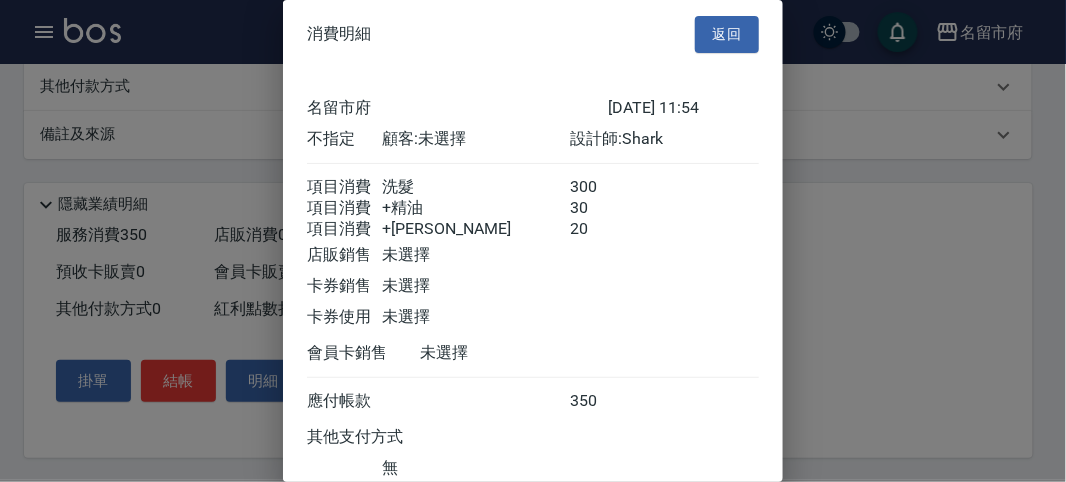 scroll, scrollTop: 156, scrollLeft: 0, axis: vertical 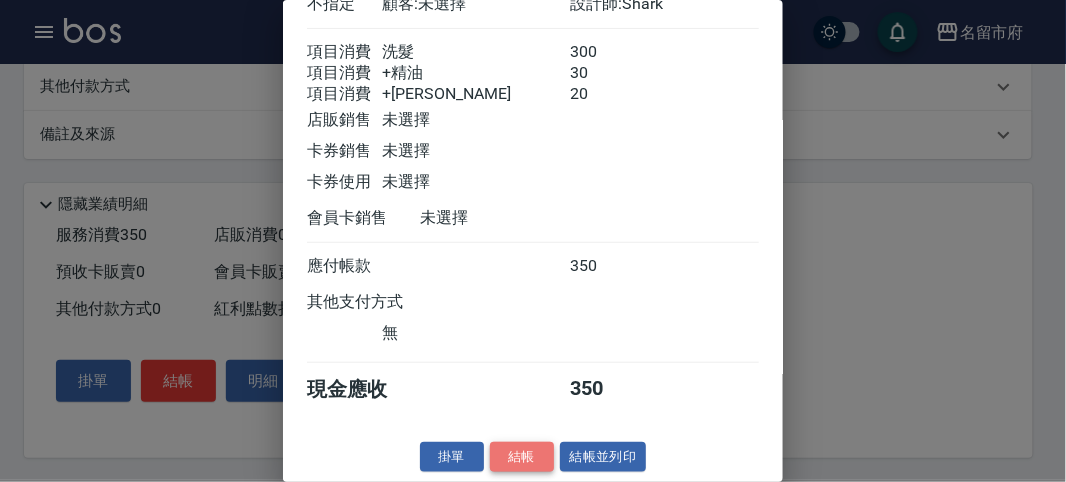 click on "結帳" at bounding box center (522, 457) 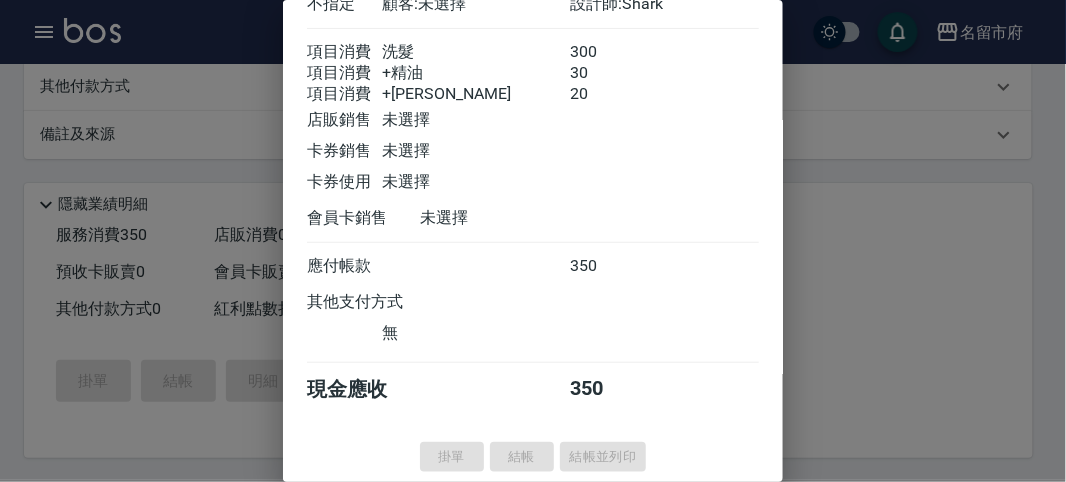 type on "[DATE] 12:09" 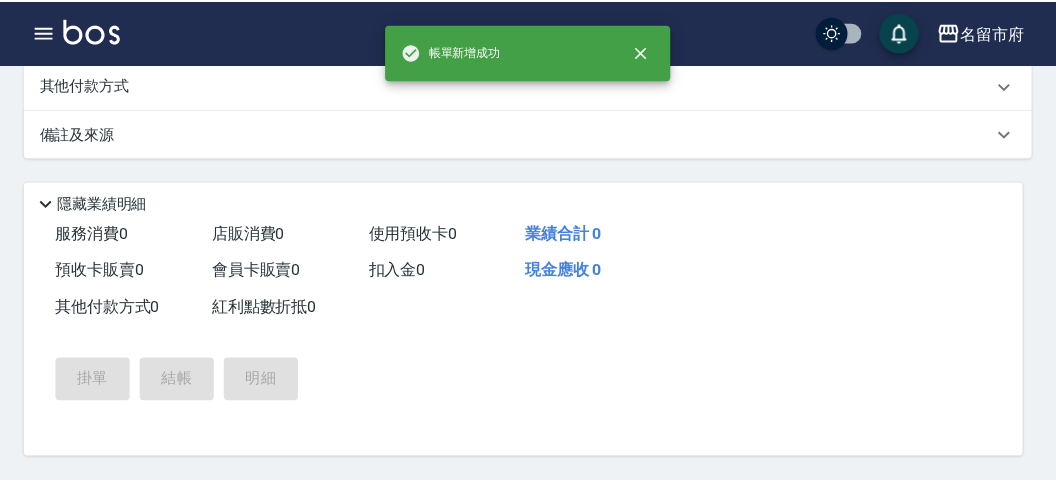 scroll, scrollTop: 0, scrollLeft: 0, axis: both 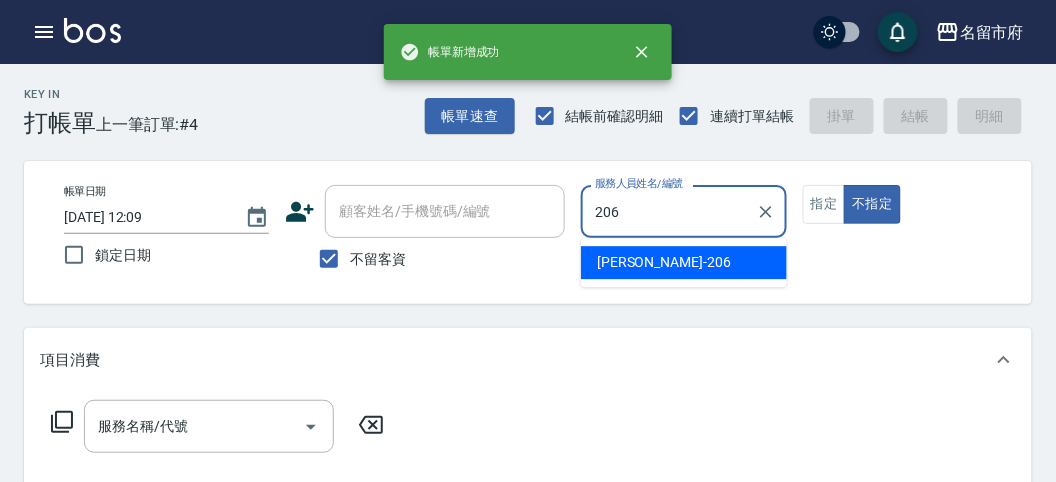 type on "[PERSON_NAME]-206" 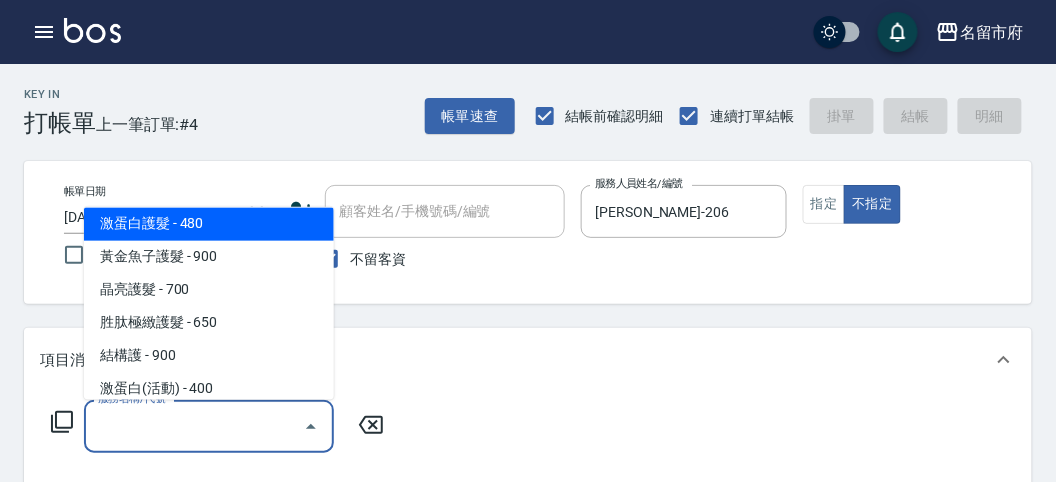 scroll, scrollTop: 1228, scrollLeft: 0, axis: vertical 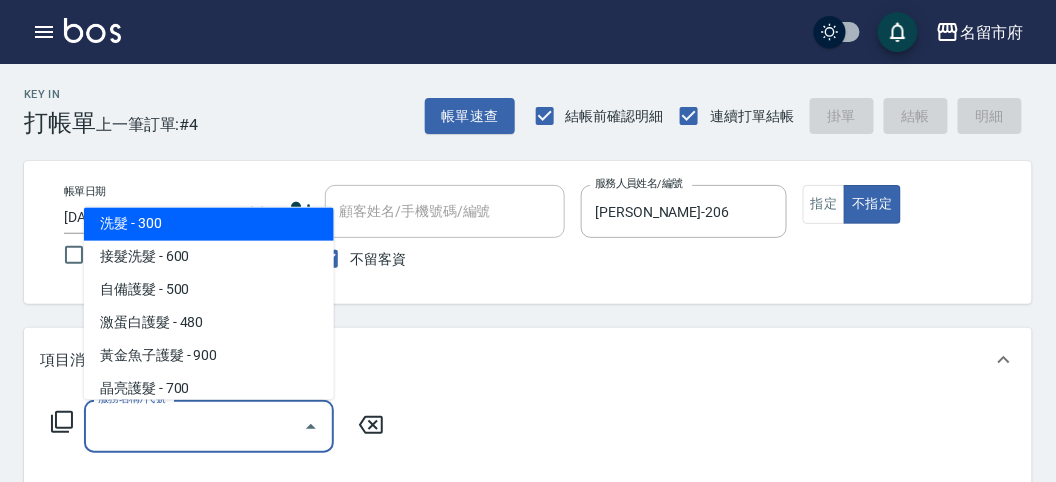 type on "洗髮(S011)" 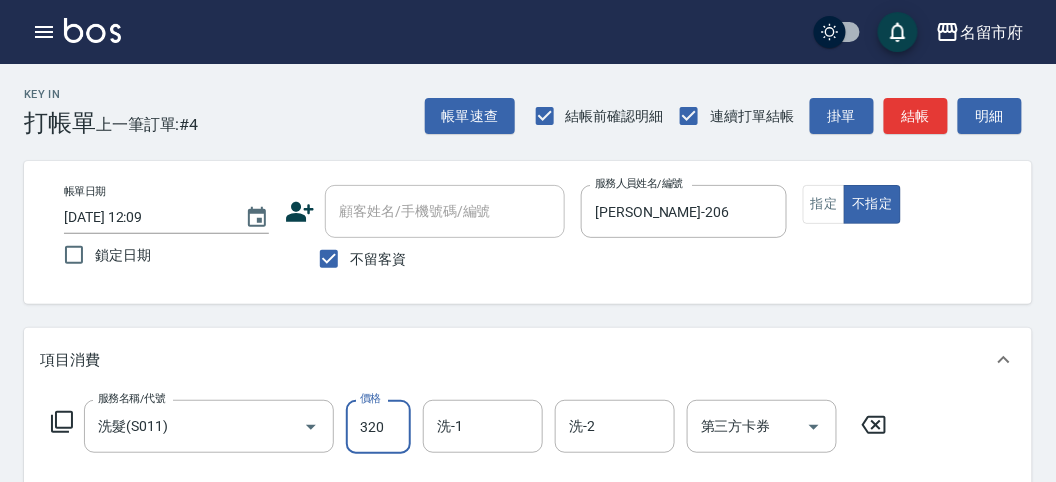 type on "320" 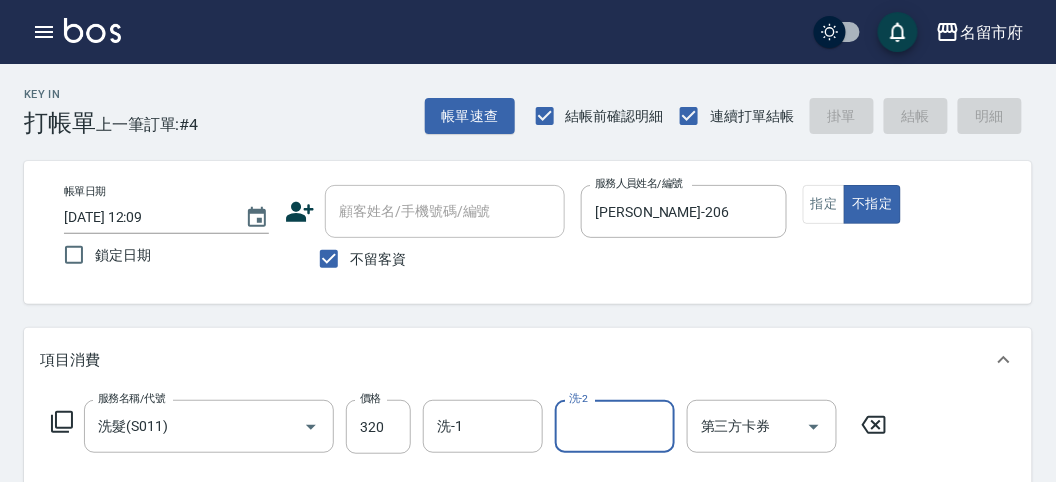 type 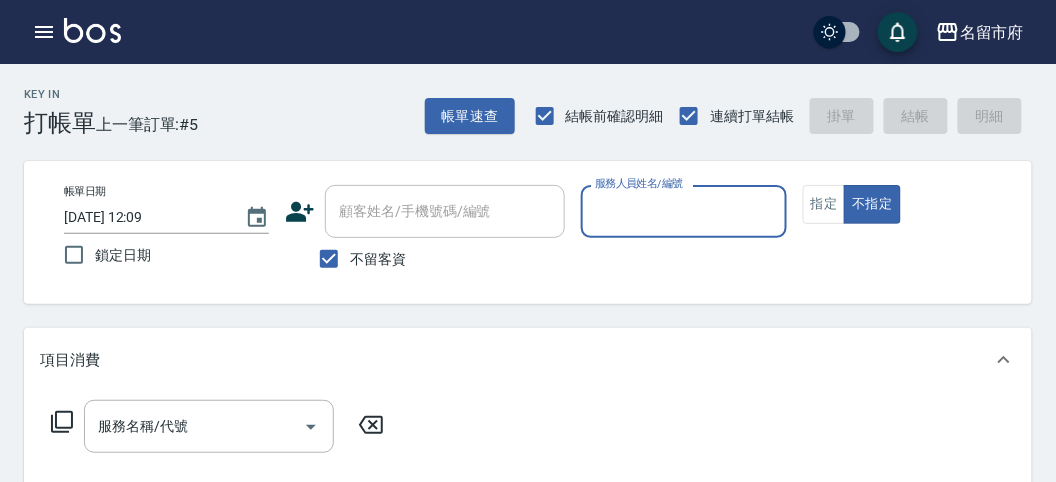 click on "服務人員姓名/編號" at bounding box center [683, 211] 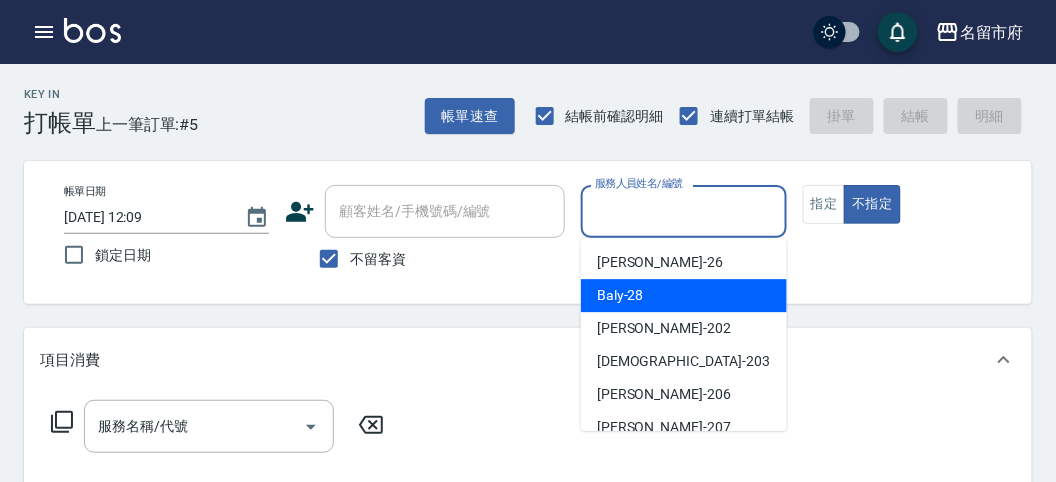 click on "Baly -28" at bounding box center (684, 295) 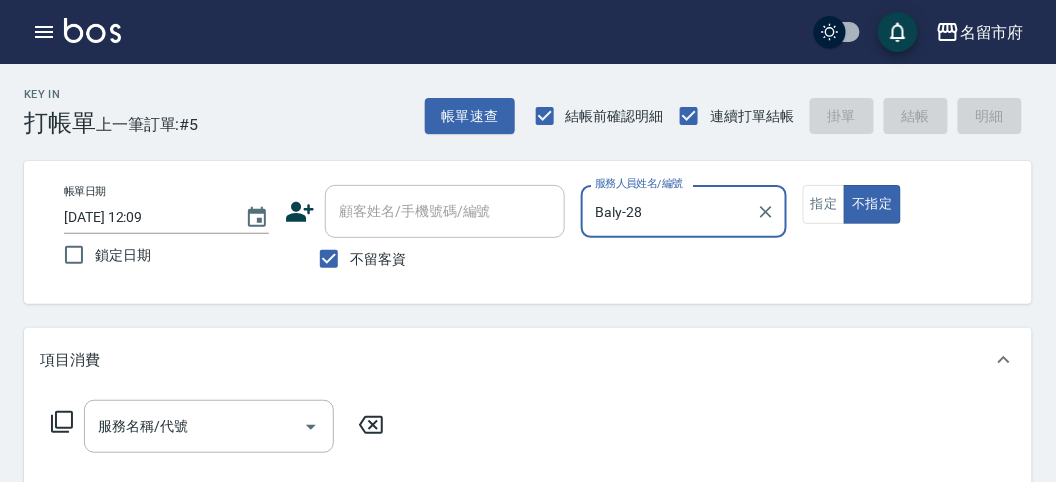 scroll, scrollTop: 111, scrollLeft: 0, axis: vertical 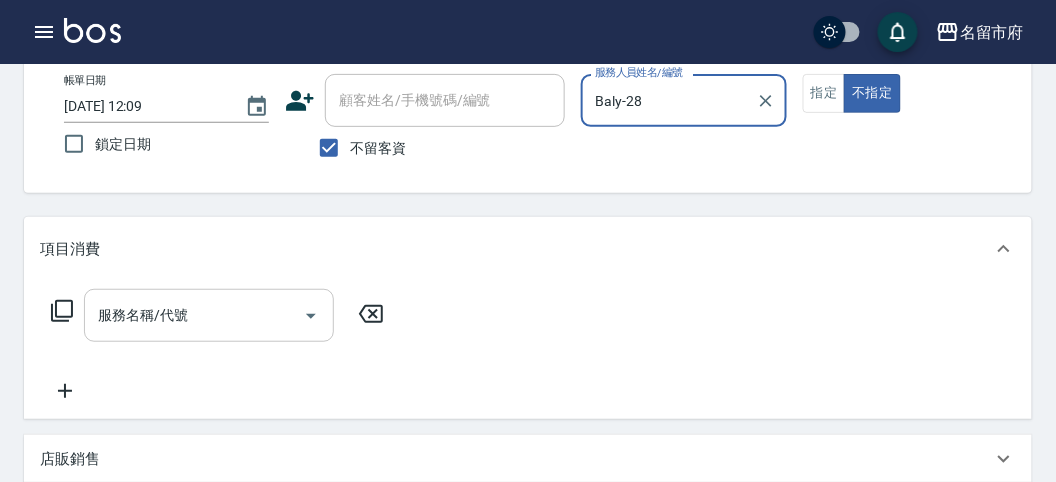 click on "服務名稱/代號" at bounding box center [194, 315] 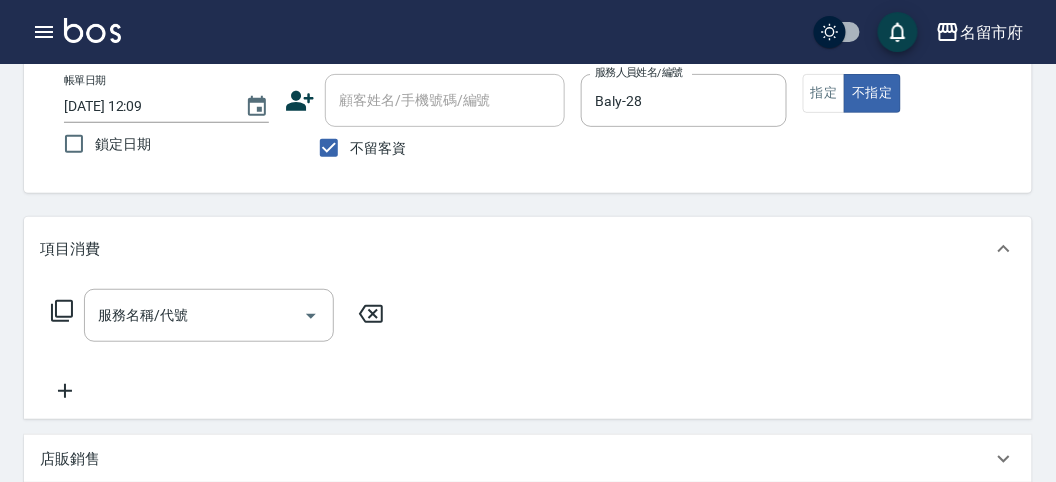 drag, startPoint x: 36, startPoint y: 302, endPoint x: 61, endPoint y: 314, distance: 27.730848 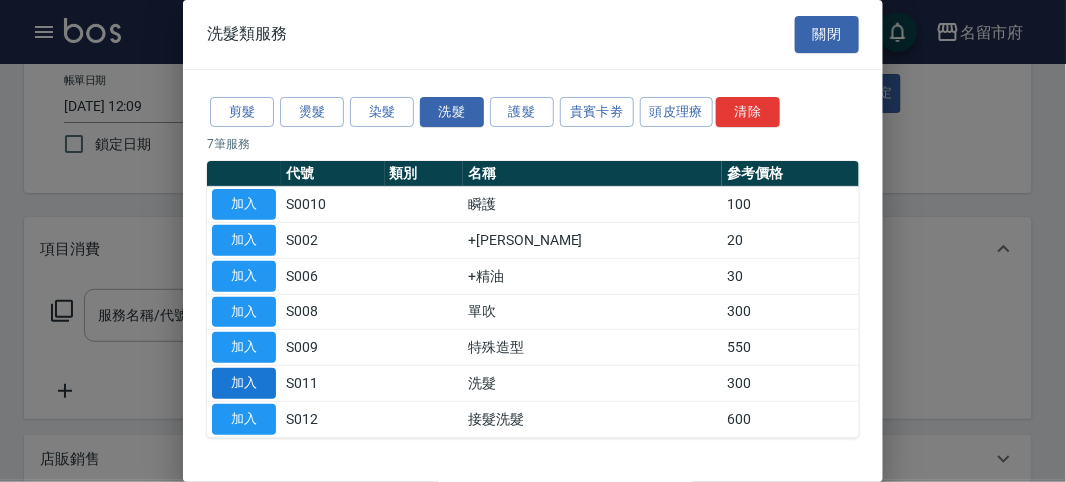 click on "加入" at bounding box center (244, 383) 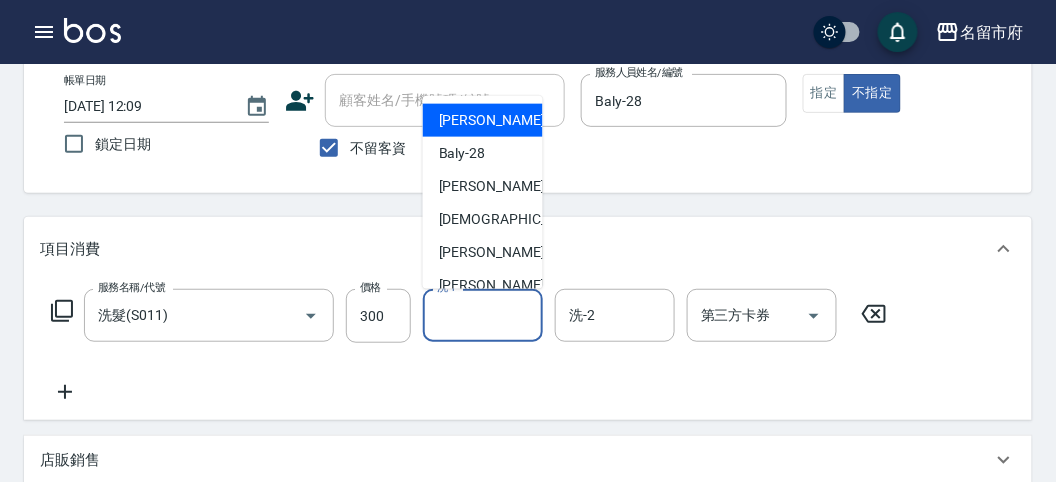 click on "洗-1" at bounding box center (483, 315) 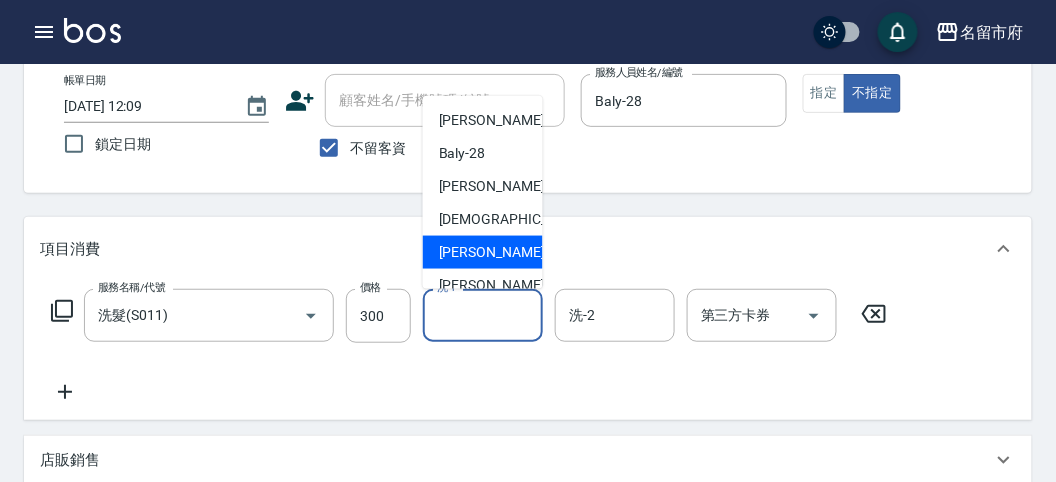 scroll, scrollTop: 111, scrollLeft: 0, axis: vertical 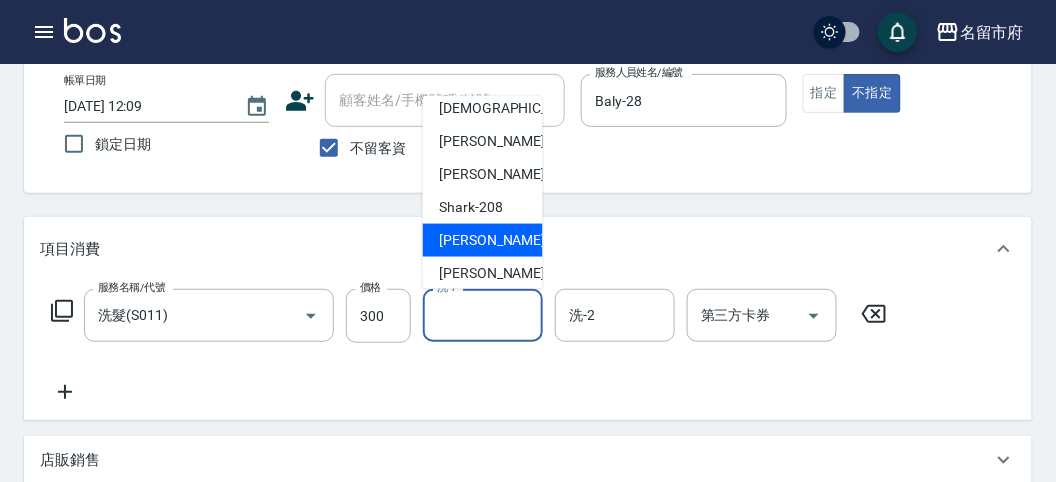 click on "小雲 -214" at bounding box center [483, 240] 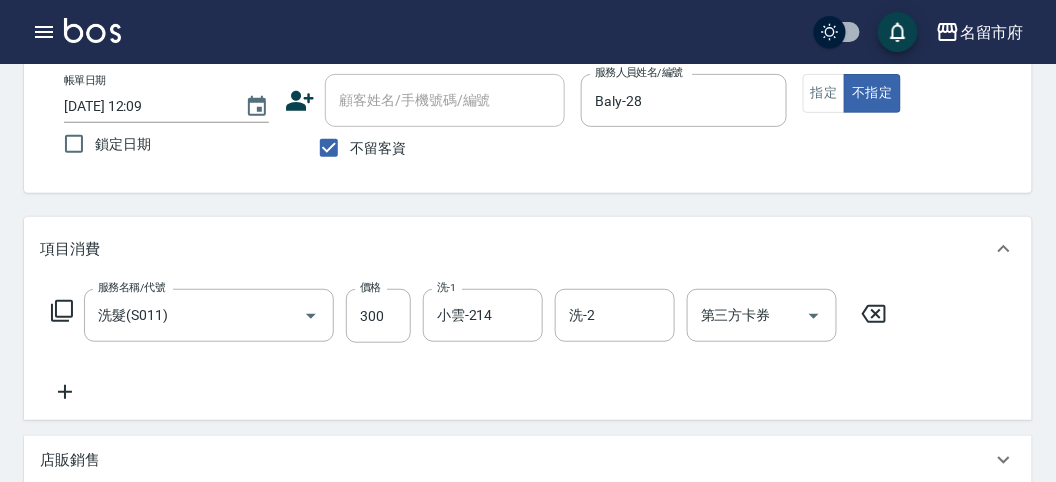 click 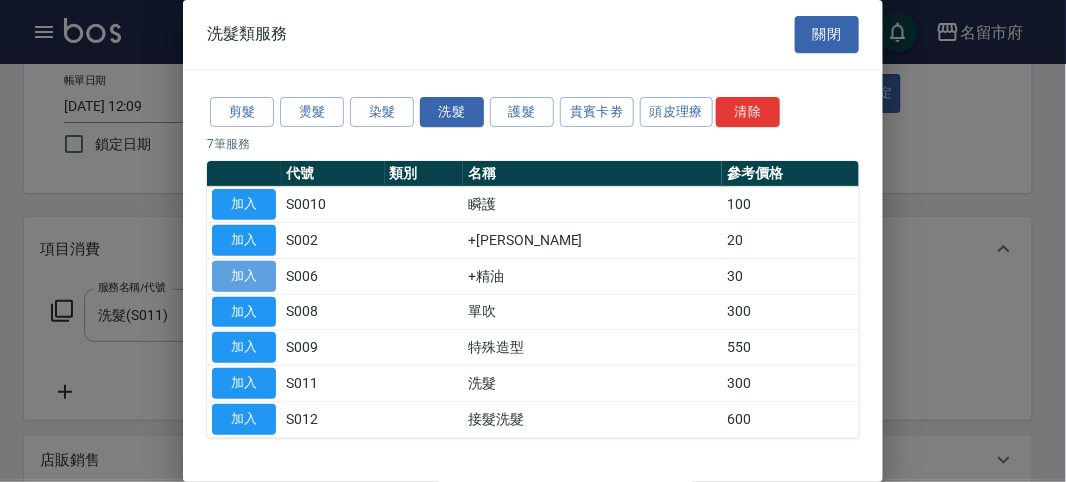 click on "加入" at bounding box center (244, 276) 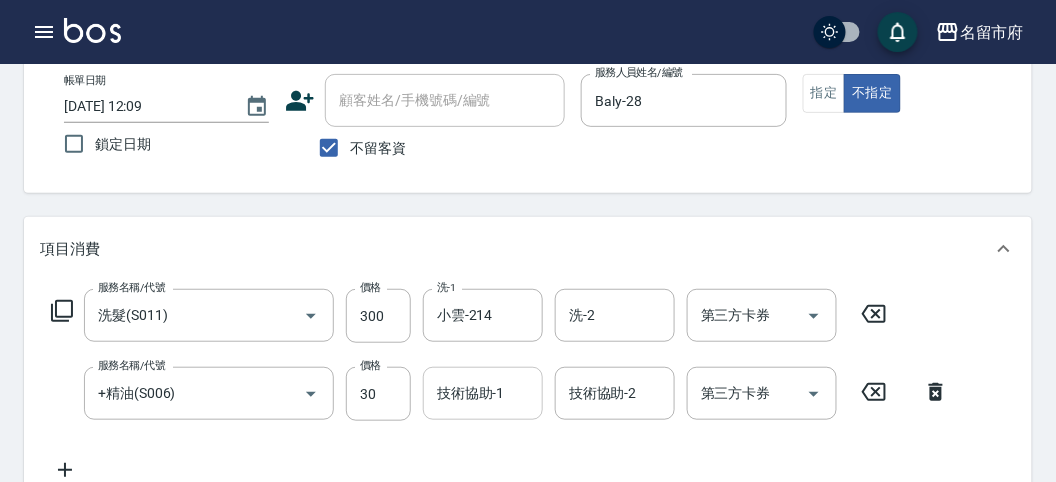 click on "技術協助-1" at bounding box center [483, 393] 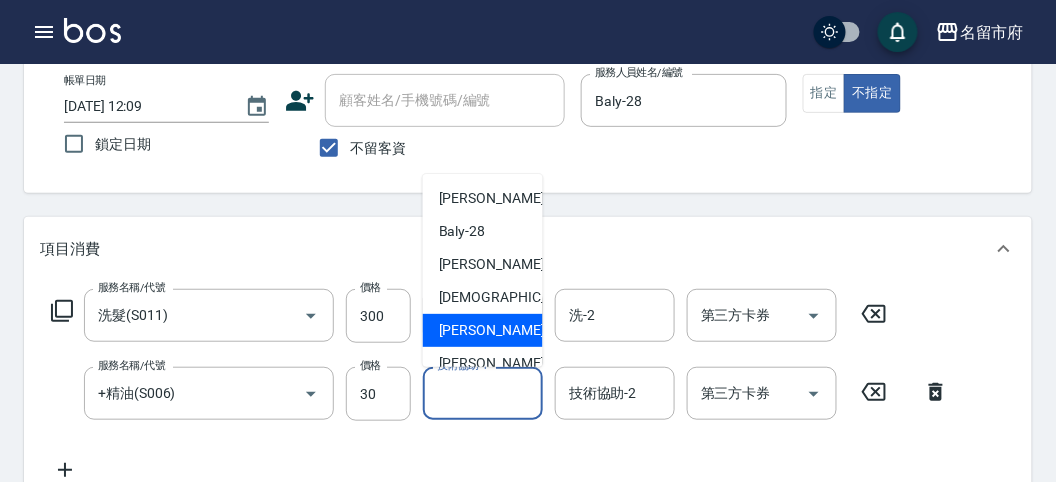 scroll, scrollTop: 111, scrollLeft: 0, axis: vertical 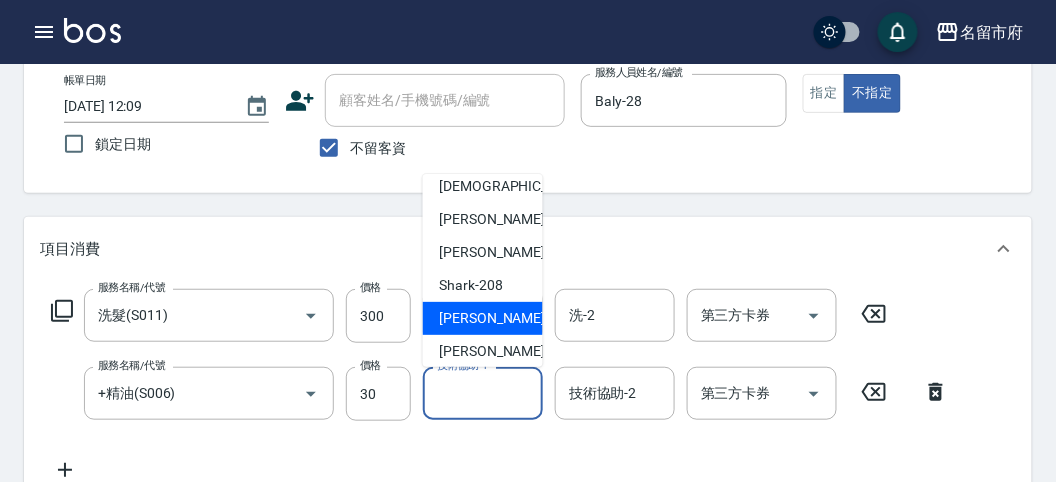 click on "小雲 -214" at bounding box center (506, 318) 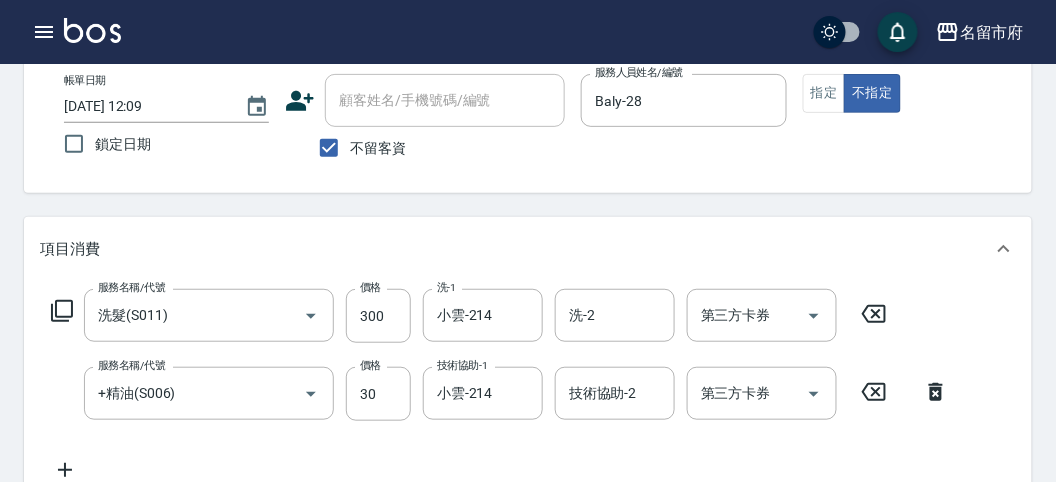 click 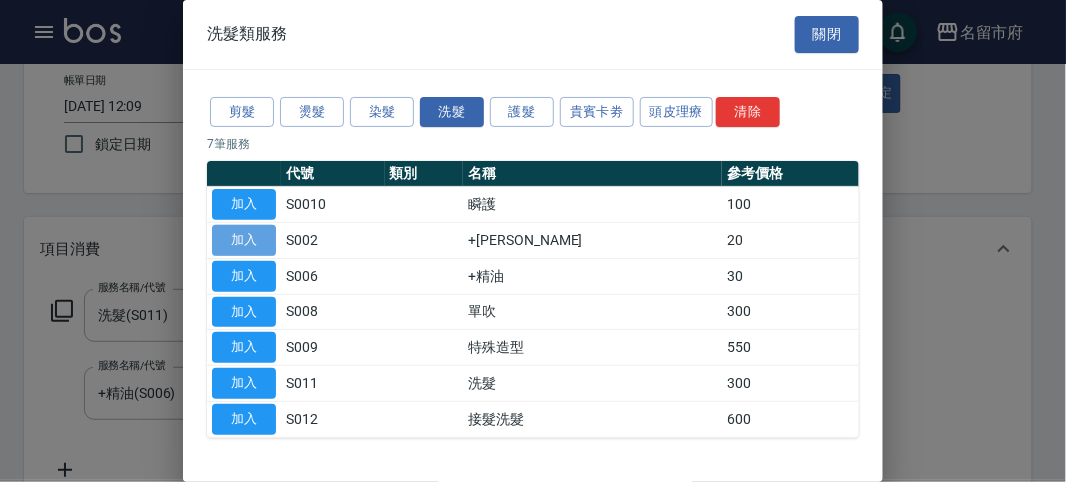 click on "加入" at bounding box center (244, 240) 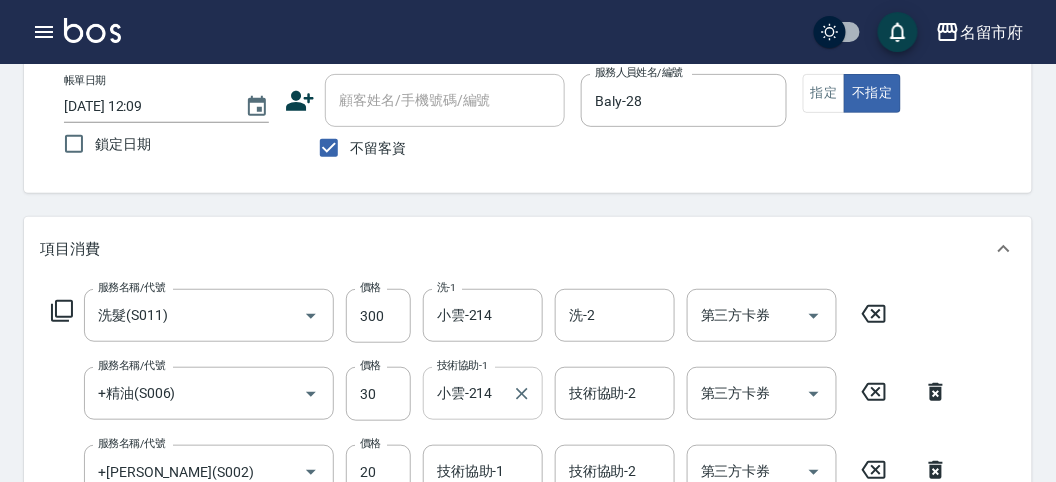 scroll, scrollTop: 222, scrollLeft: 0, axis: vertical 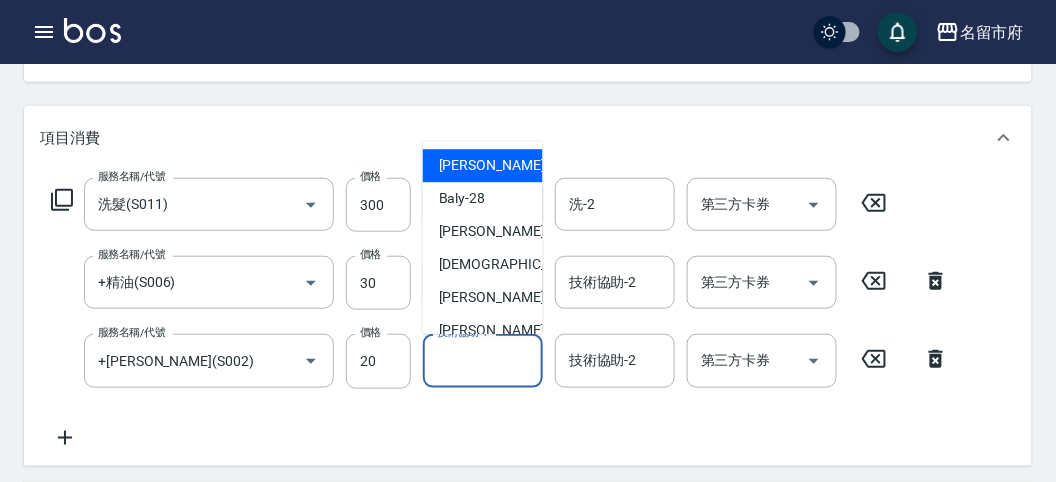 click on "技術協助-1" at bounding box center (483, 360) 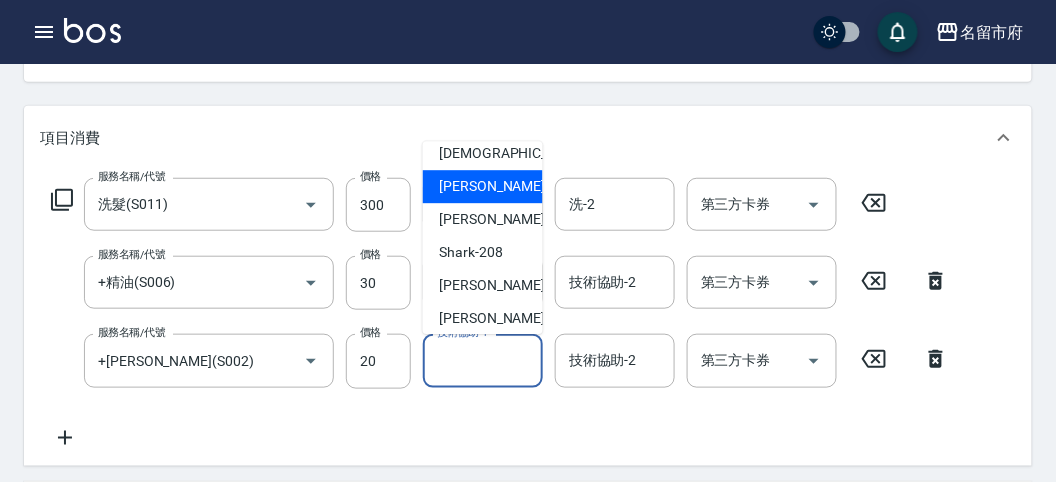 scroll, scrollTop: 153, scrollLeft: 0, axis: vertical 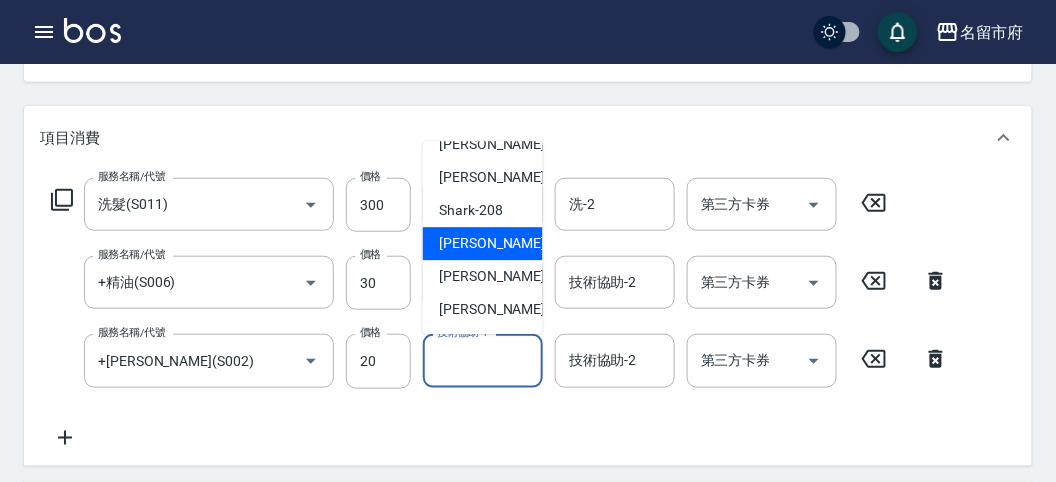 click on "小雲 -214" at bounding box center (506, 244) 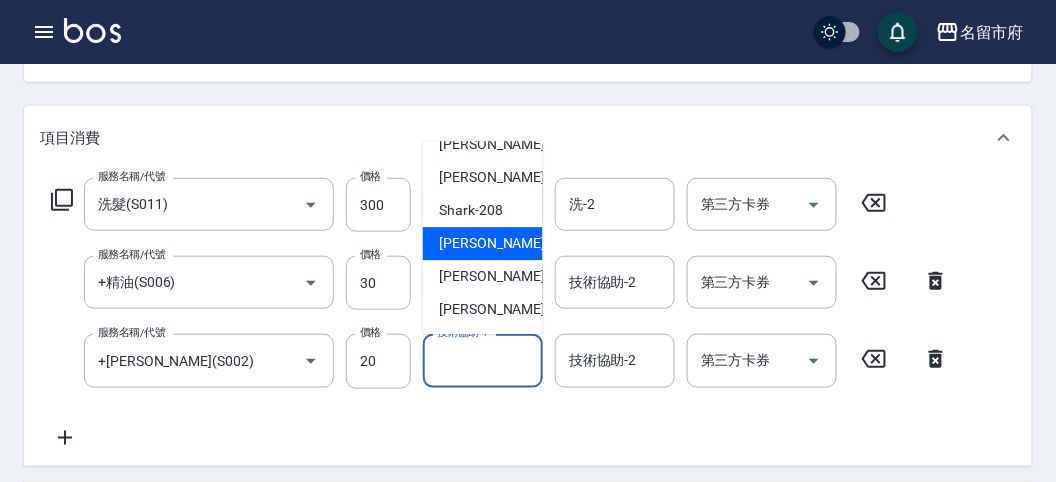 type on "小雲-214" 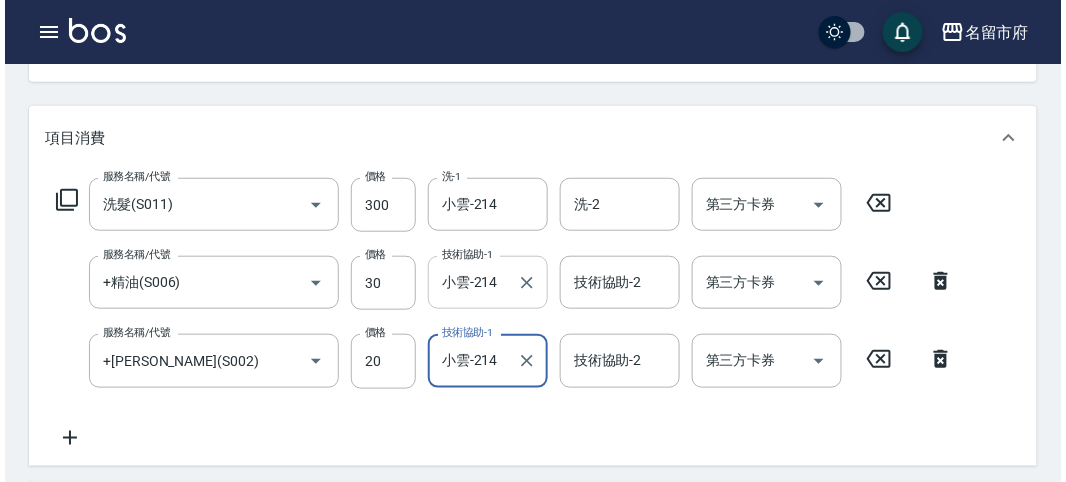 scroll, scrollTop: 741, scrollLeft: 0, axis: vertical 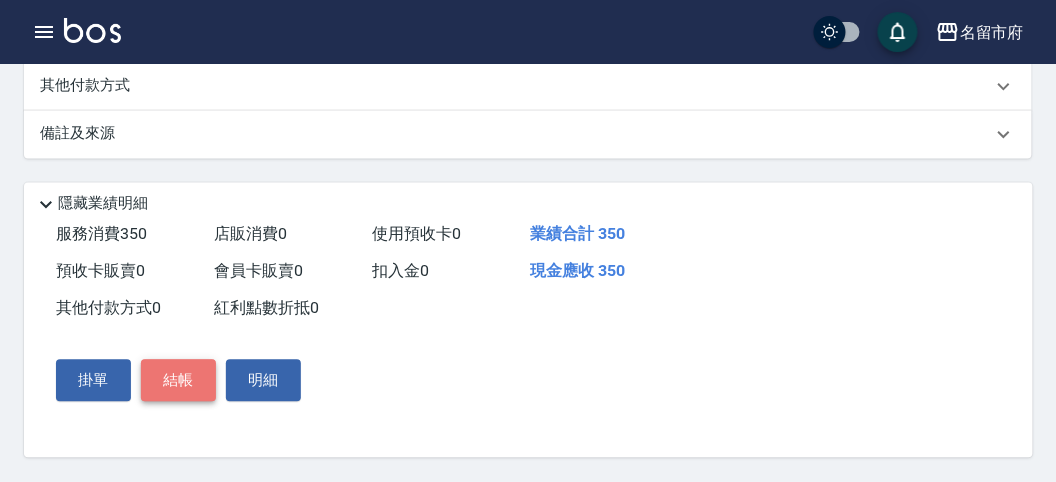 click on "結帳" at bounding box center (178, 381) 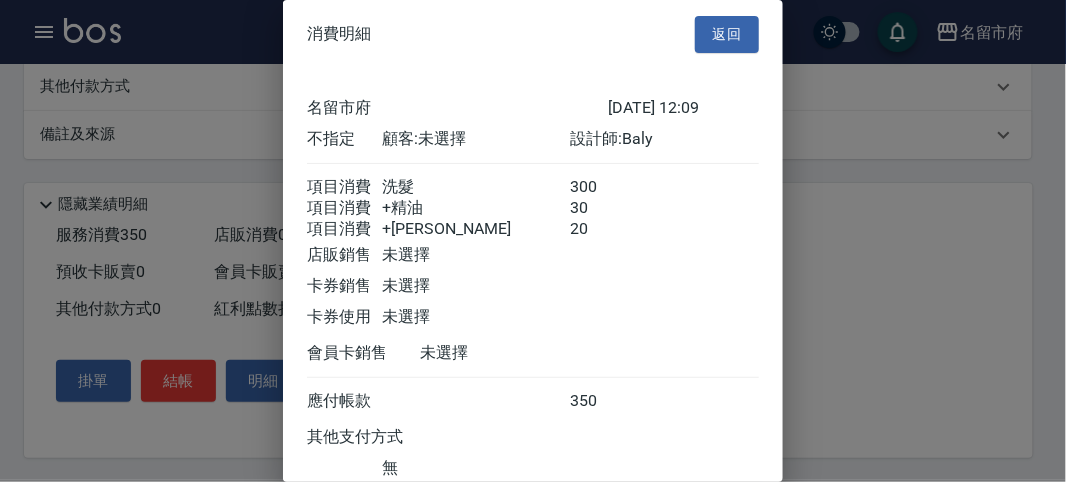scroll, scrollTop: 156, scrollLeft: 0, axis: vertical 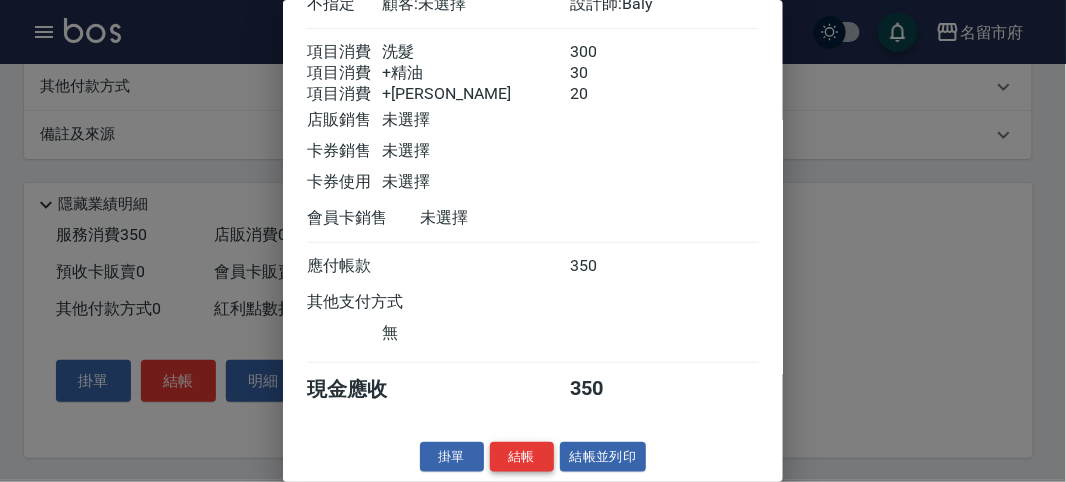 click on "結帳" at bounding box center (522, 457) 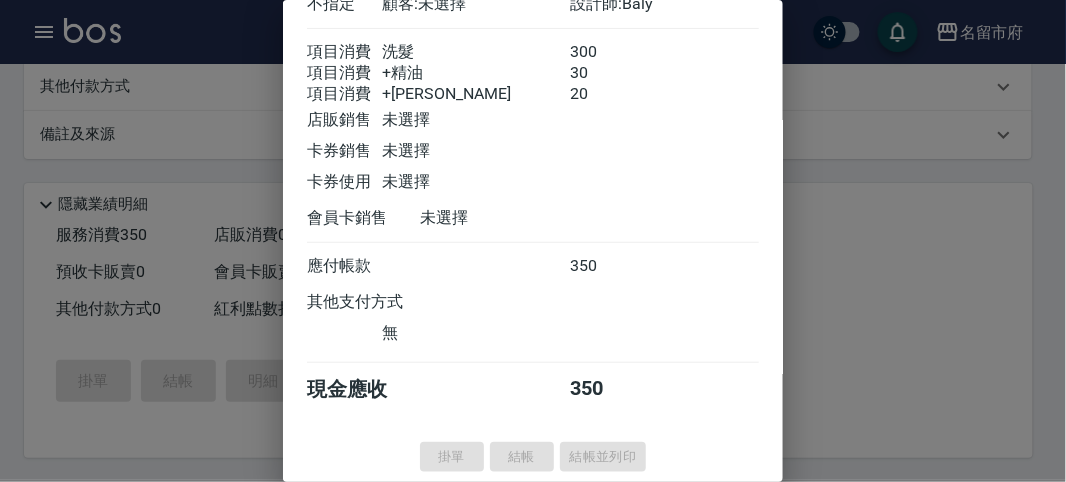 type on "[DATE] 12:34" 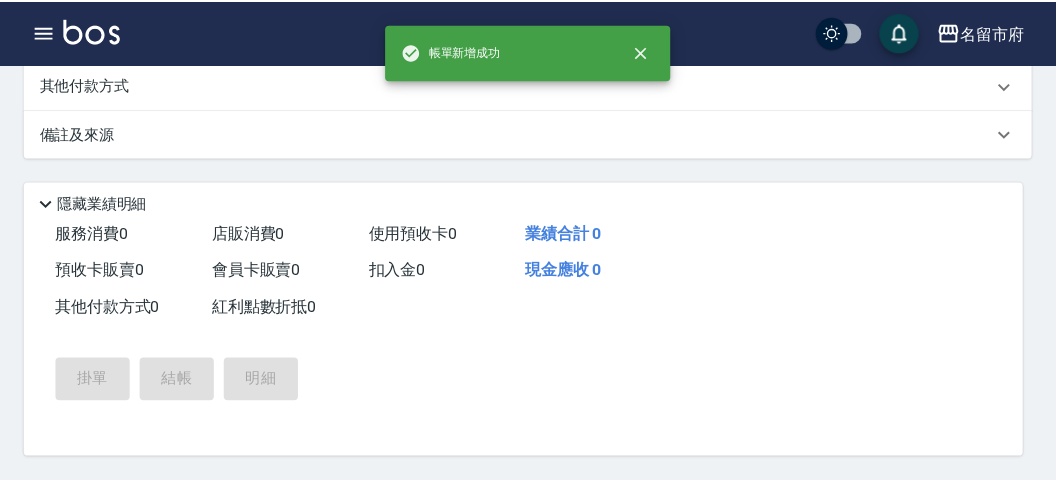 scroll, scrollTop: 0, scrollLeft: 0, axis: both 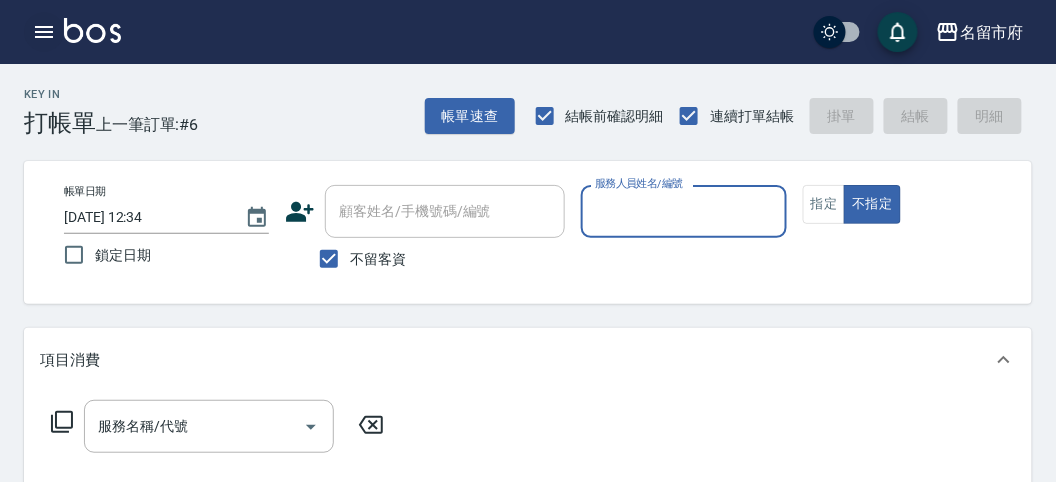click 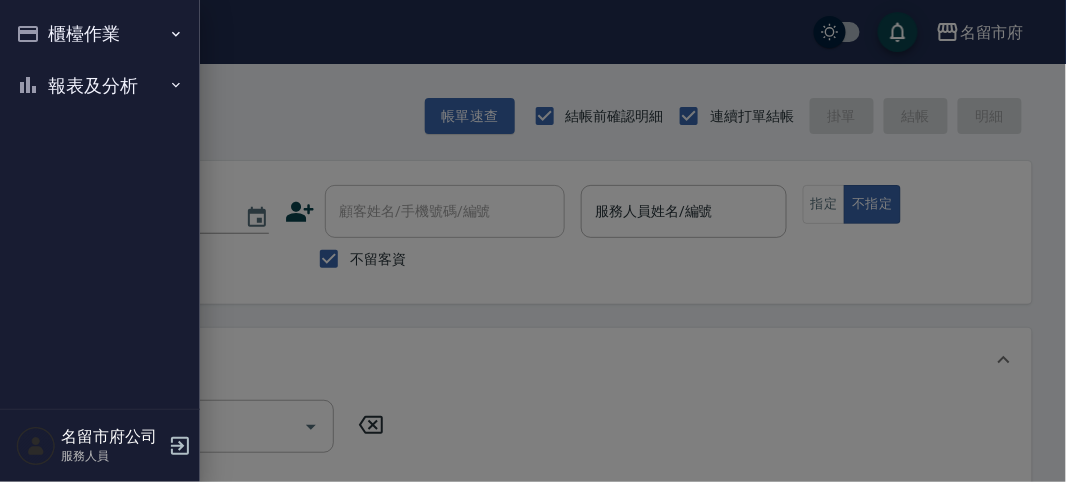 click on "櫃檯作業" at bounding box center (100, 34) 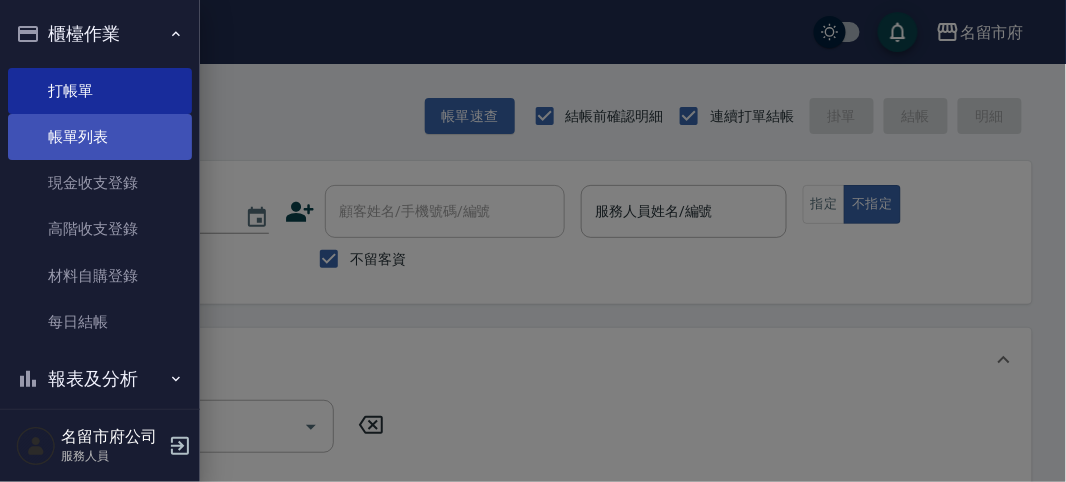 click on "帳單列表" at bounding box center (100, 137) 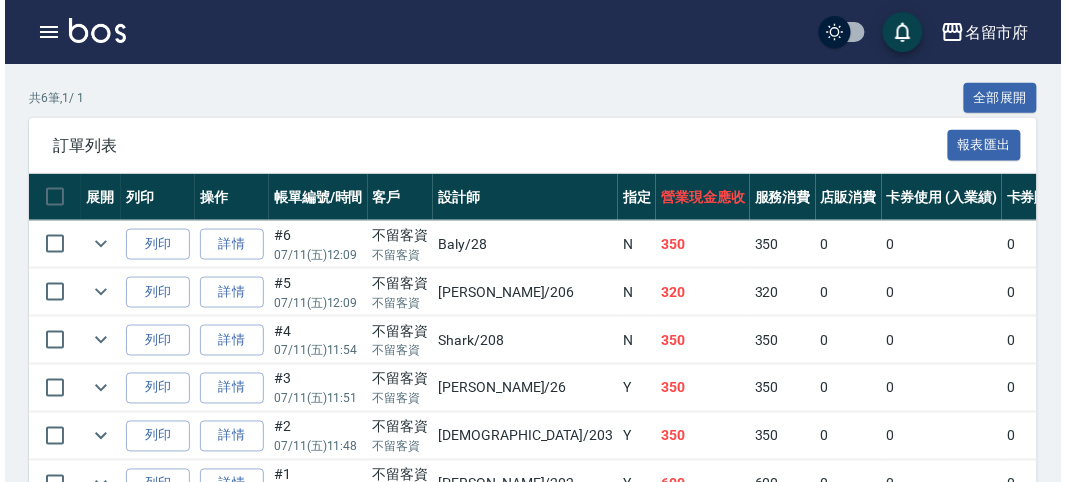 scroll, scrollTop: 561, scrollLeft: 0, axis: vertical 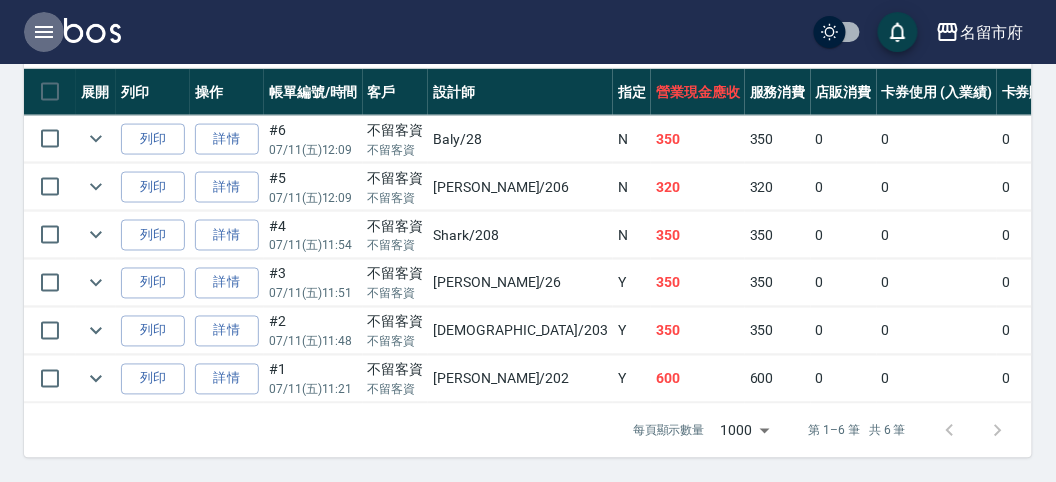 click 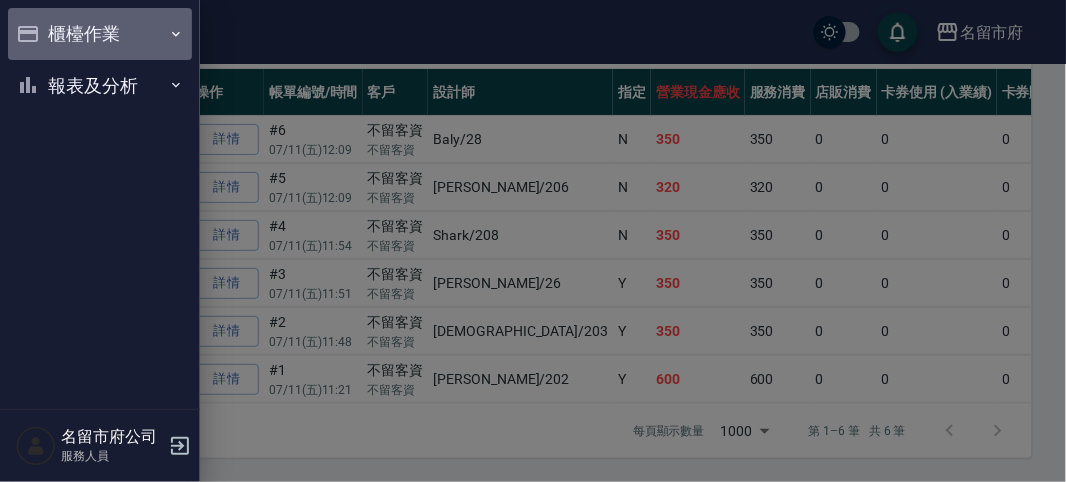 click on "櫃檯作業" at bounding box center (100, 34) 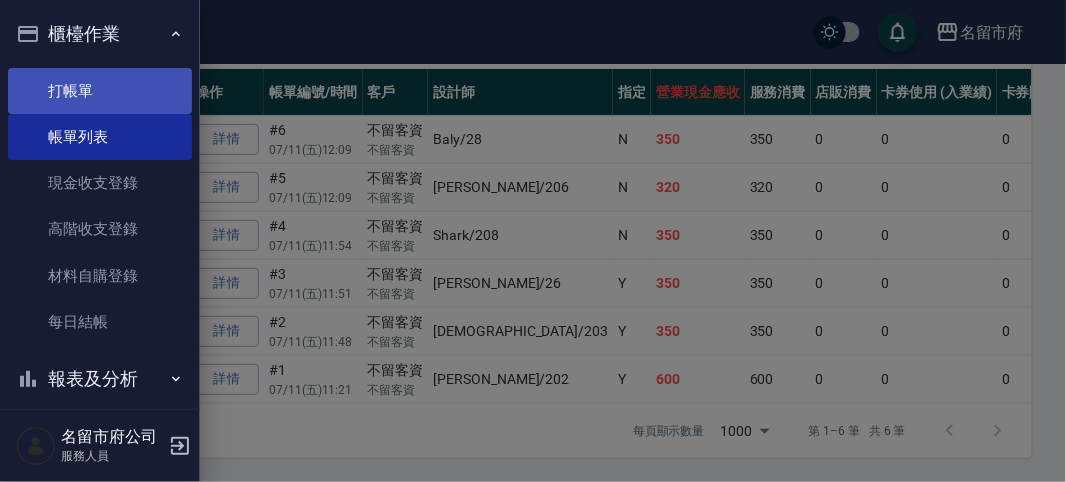 click on "打帳單" at bounding box center [100, 91] 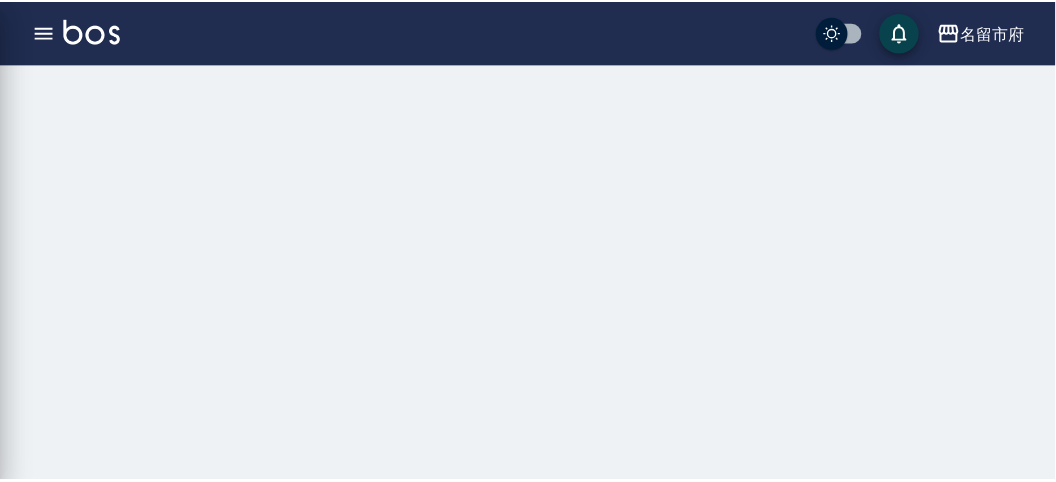 scroll, scrollTop: 0, scrollLeft: 0, axis: both 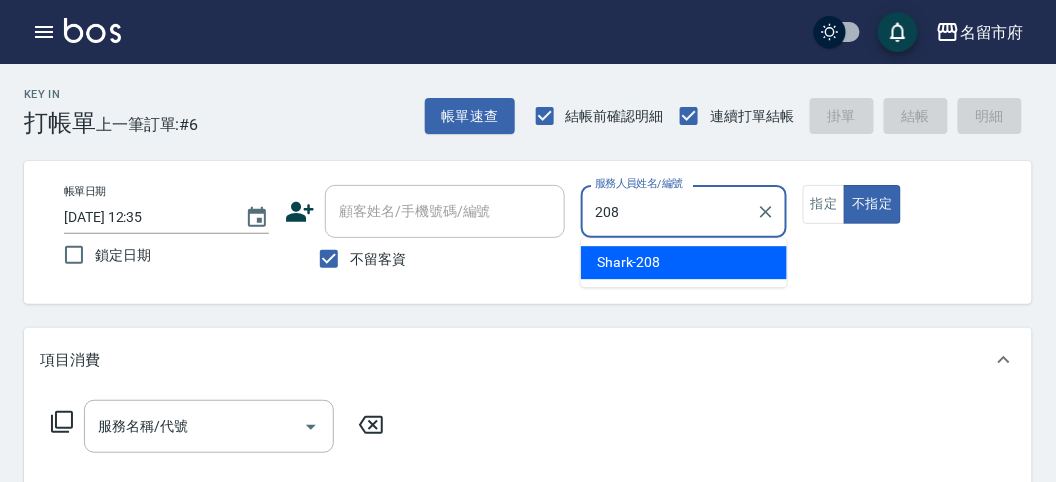 click on "Shark -208" at bounding box center (629, 262) 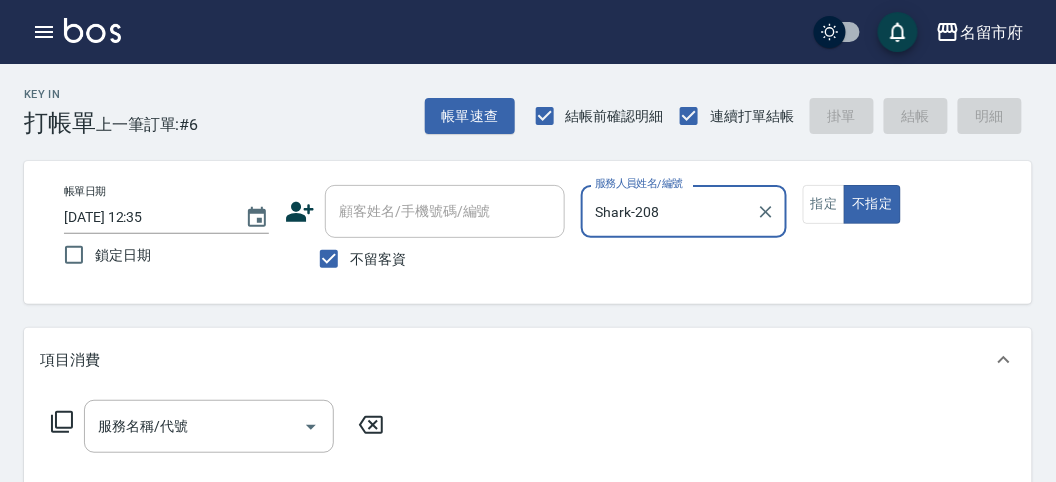 type on "Shark-208" 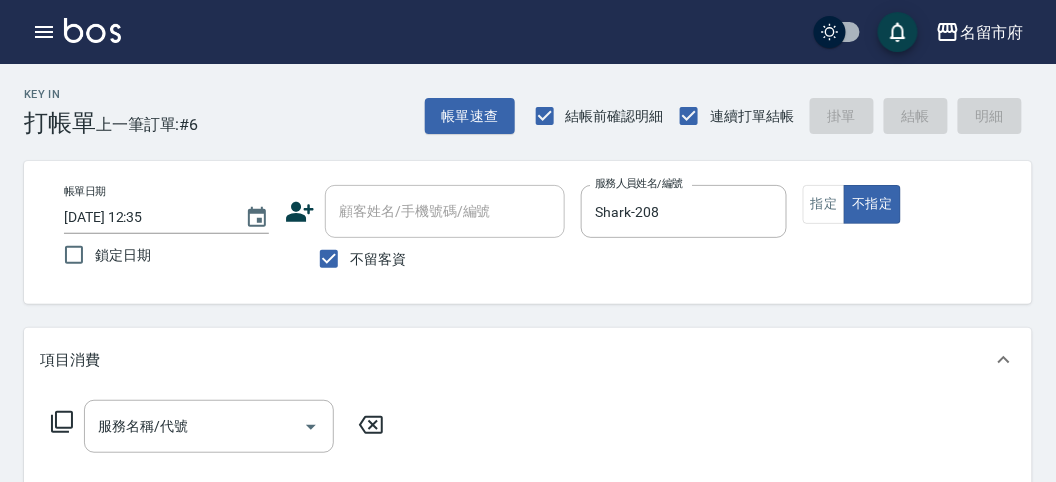 click 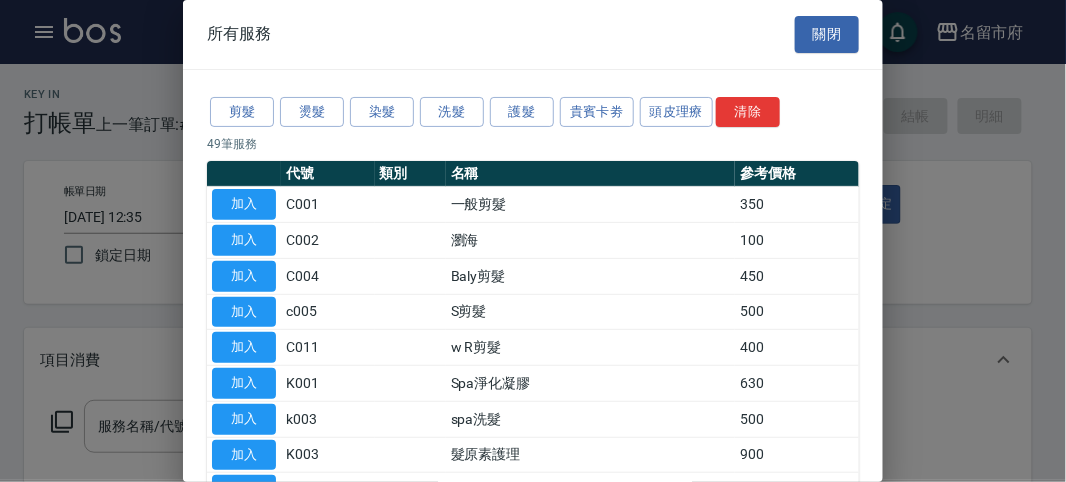 click on "49  筆服務" at bounding box center (533, 144) 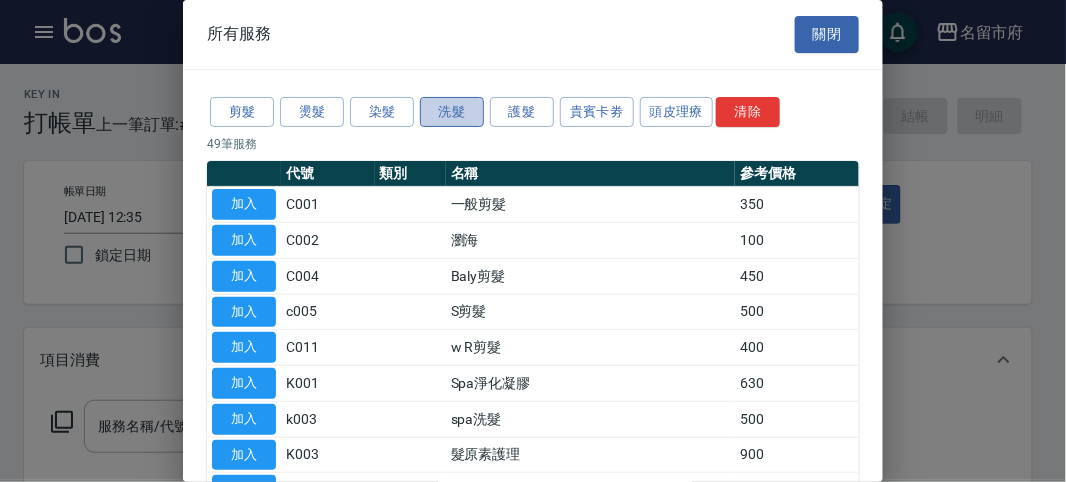 click on "洗髮" at bounding box center (452, 112) 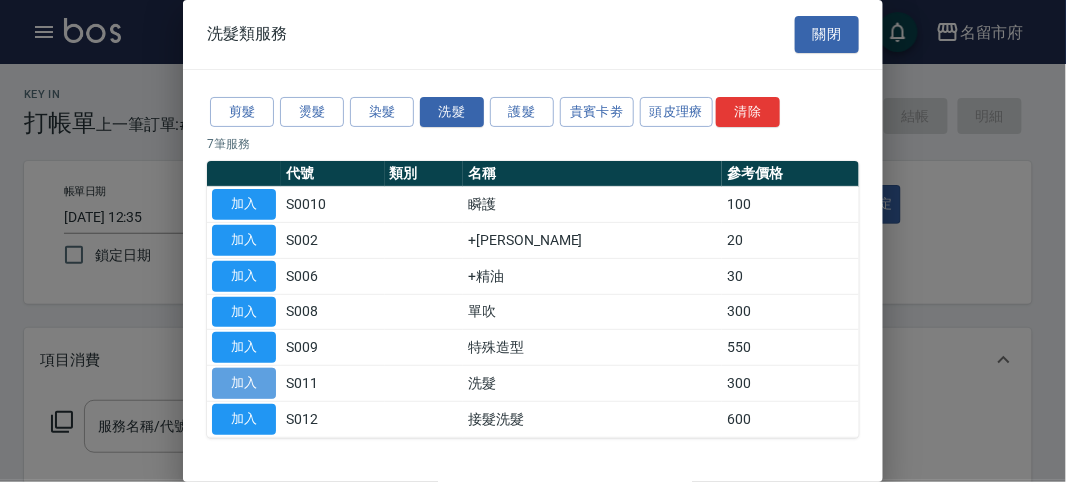click on "加入" at bounding box center (244, 383) 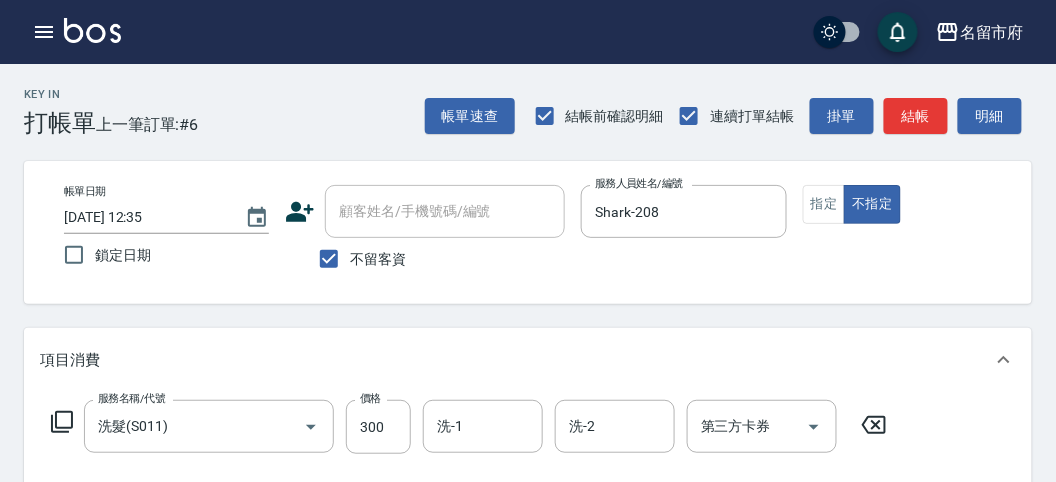 click 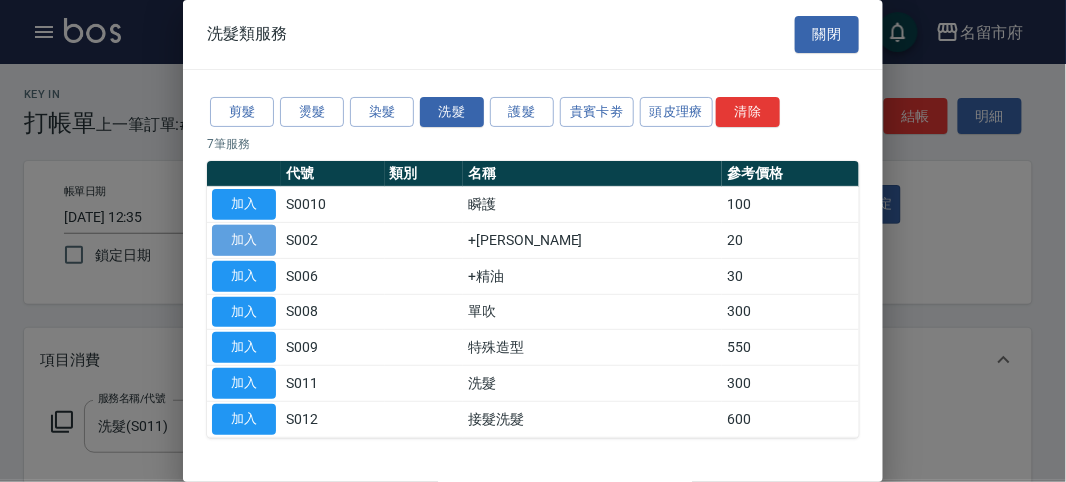 click on "加入" at bounding box center [244, 240] 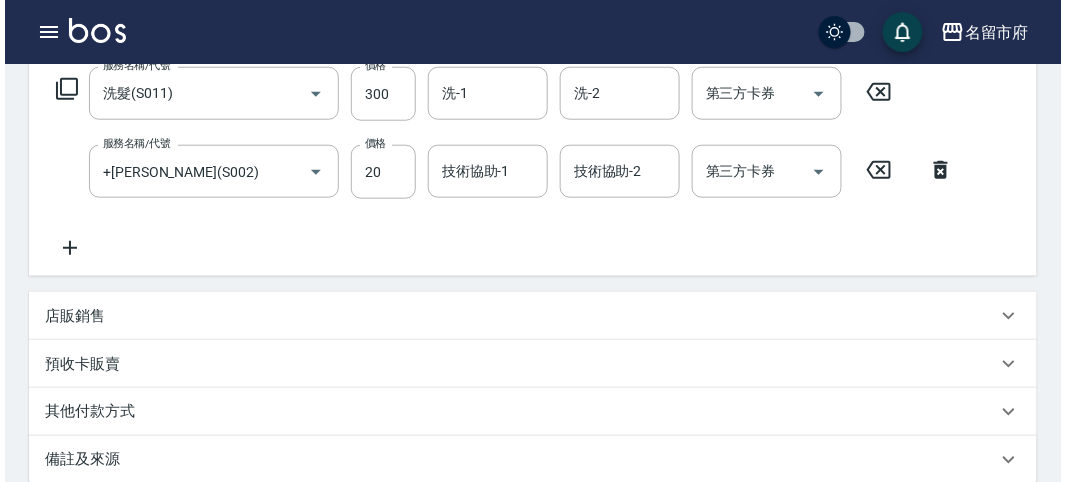 scroll, scrollTop: 663, scrollLeft: 0, axis: vertical 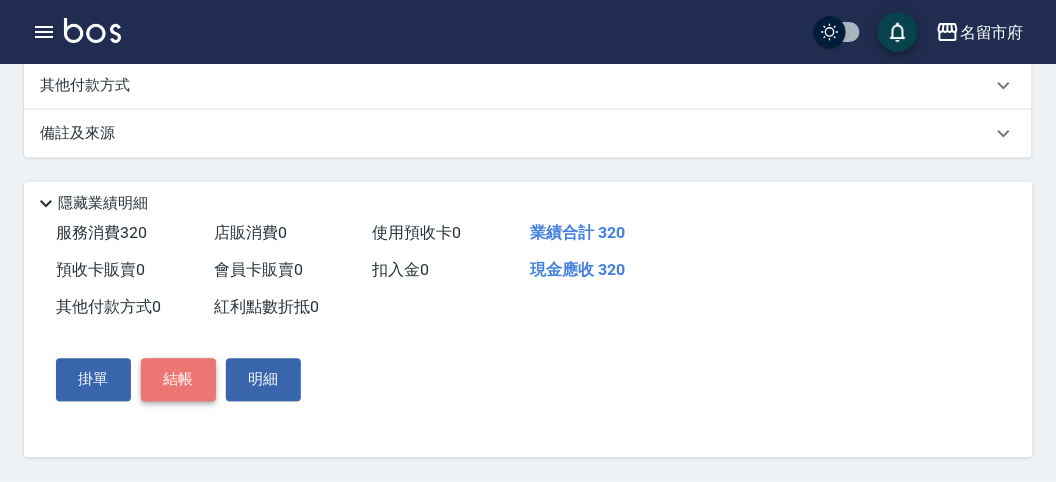 click on "結帳" at bounding box center [178, 380] 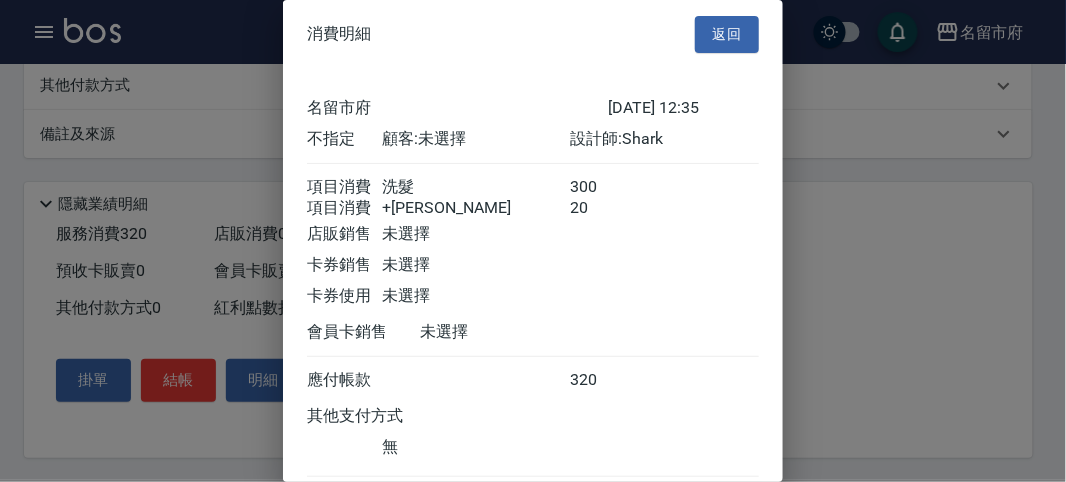 scroll, scrollTop: 133, scrollLeft: 0, axis: vertical 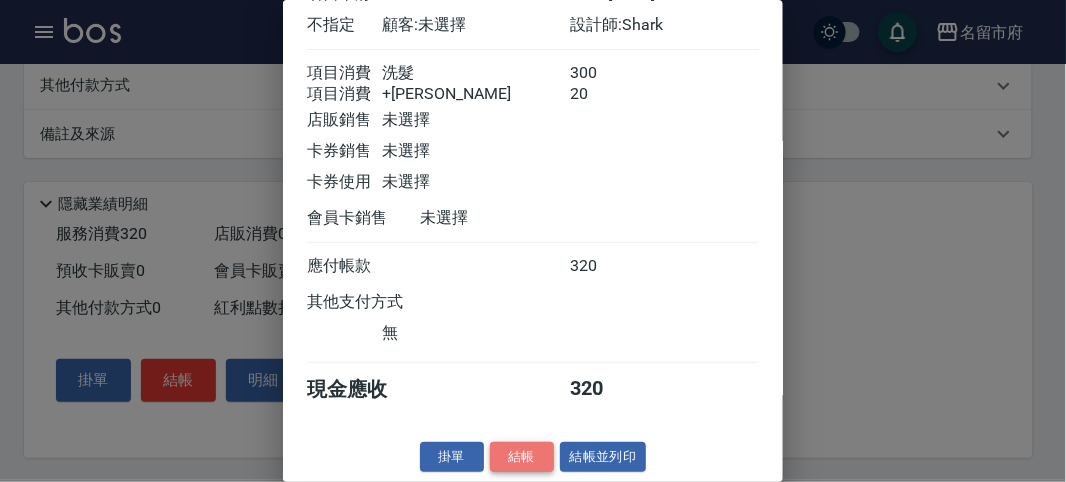 click on "結帳" at bounding box center [522, 457] 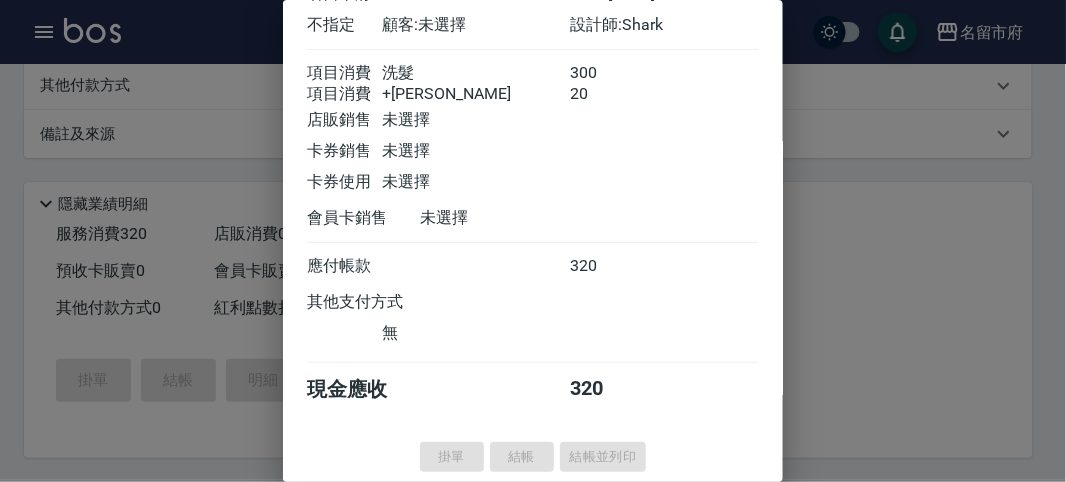 type on "[DATE] 12:49" 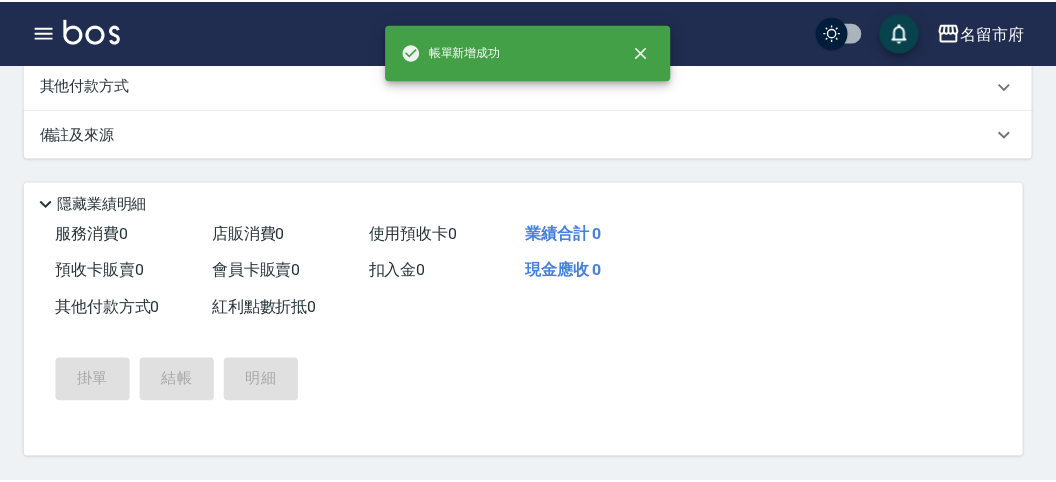 scroll, scrollTop: 0, scrollLeft: 0, axis: both 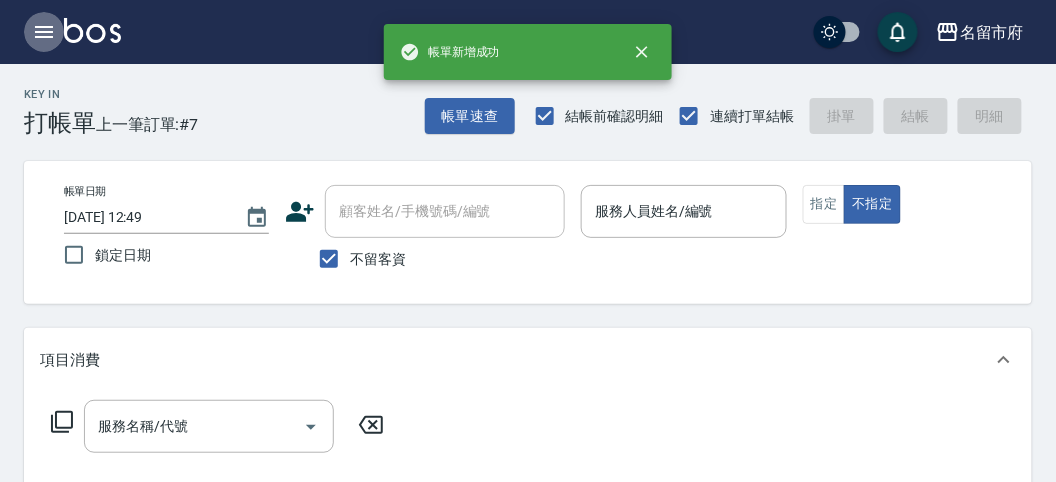 click 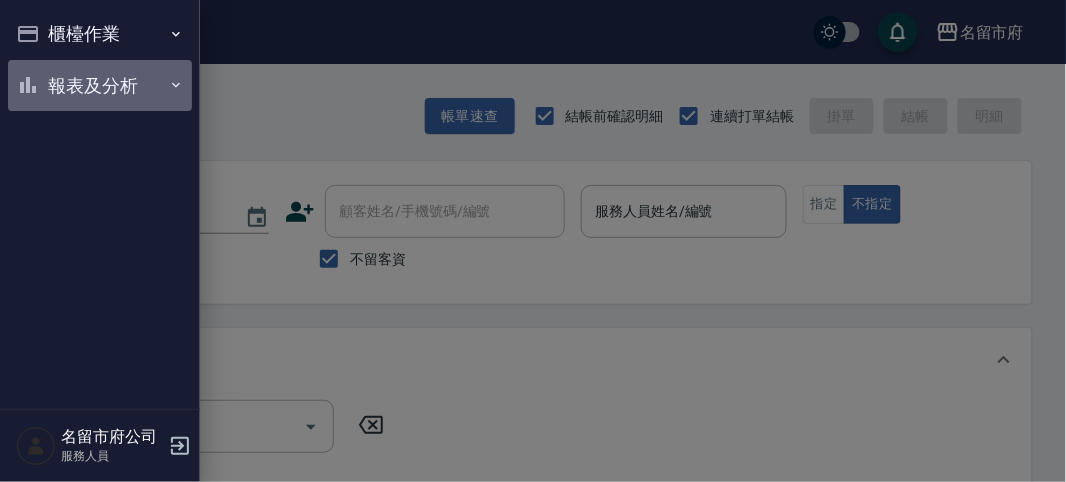 click on "報表及分析" at bounding box center (100, 86) 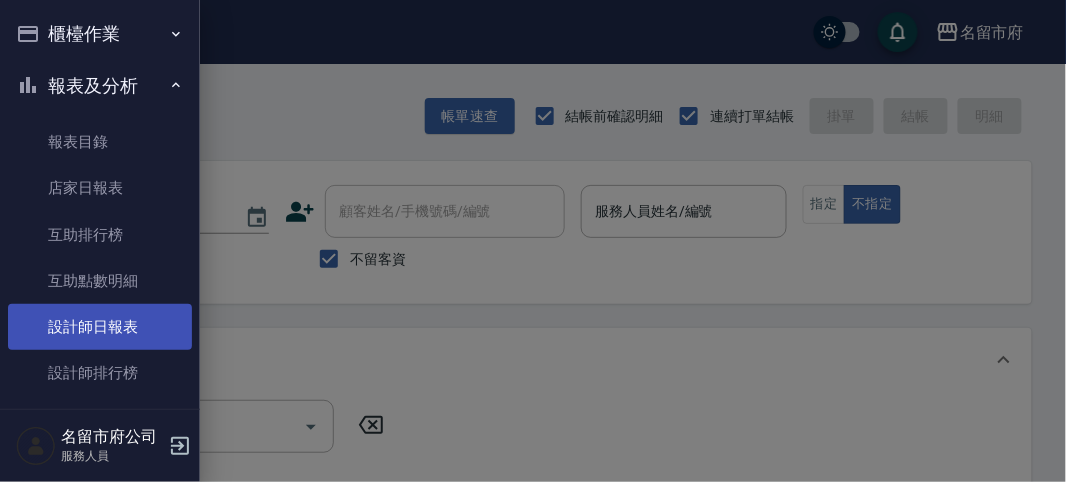 click on "設計師日報表" at bounding box center (100, 327) 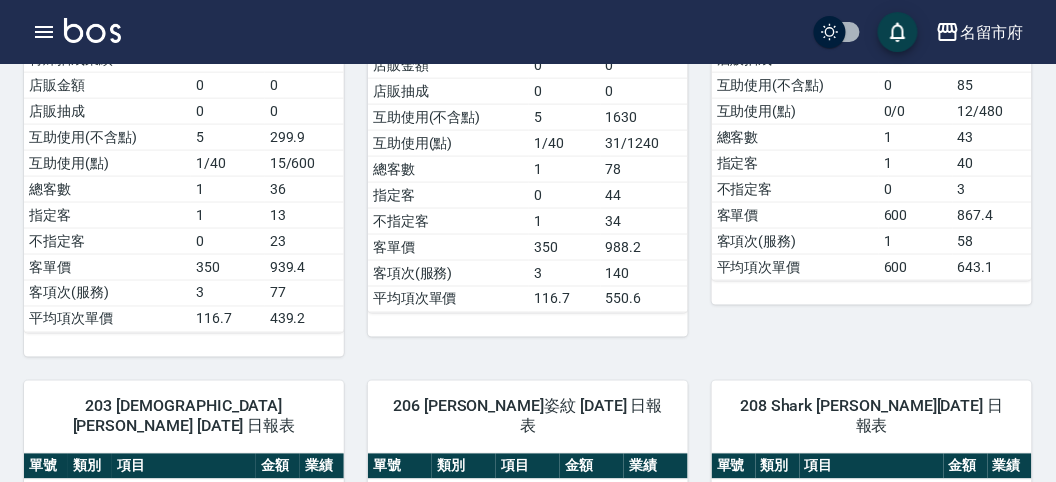 scroll, scrollTop: 0, scrollLeft: 0, axis: both 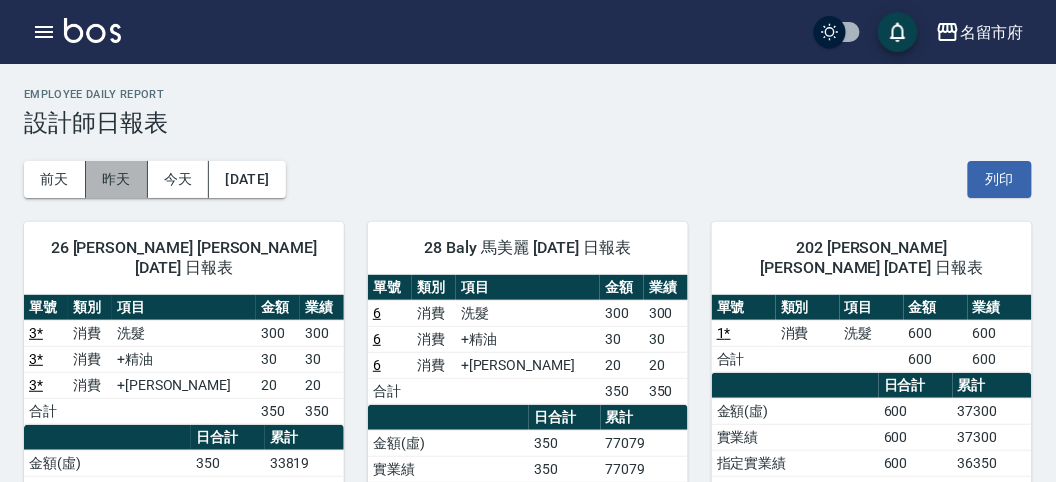 click on "昨天" at bounding box center (117, 179) 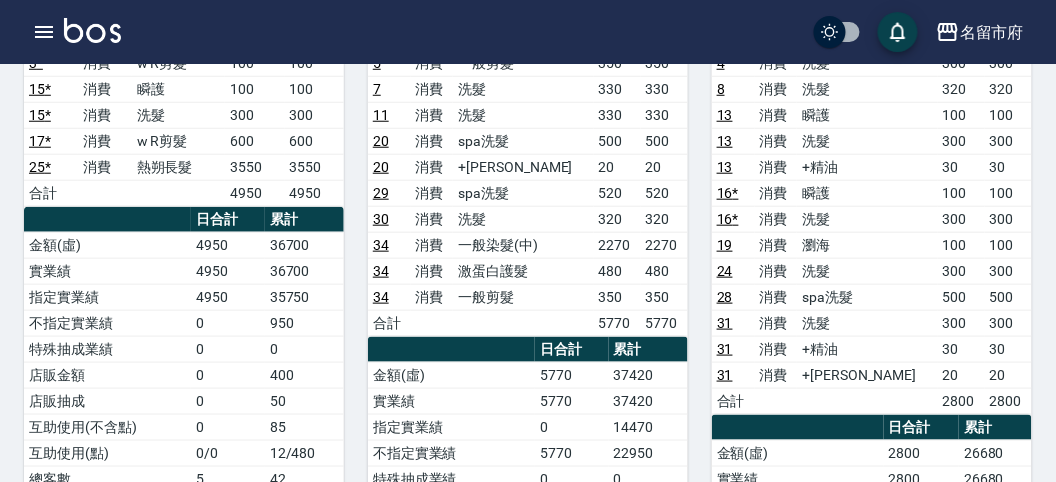 scroll, scrollTop: 0, scrollLeft: 0, axis: both 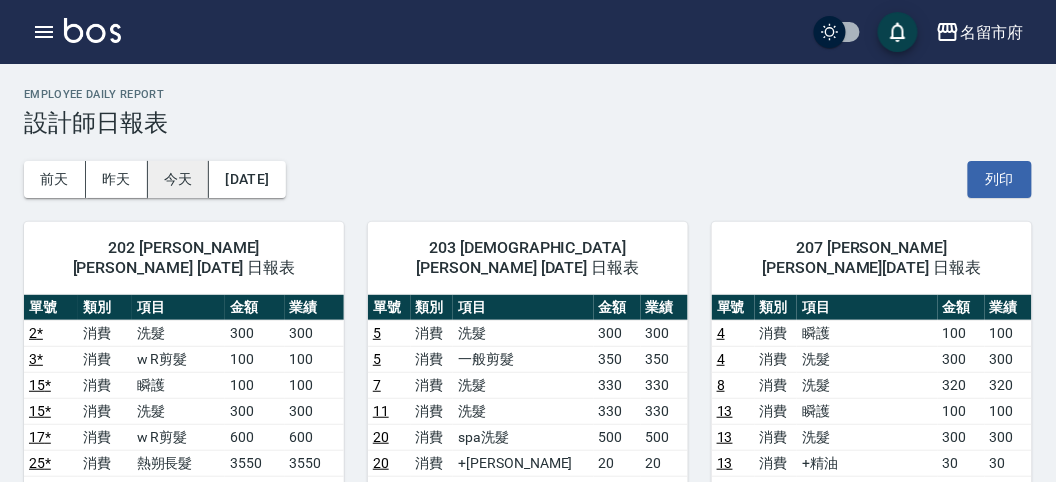 click on "今天" at bounding box center [179, 179] 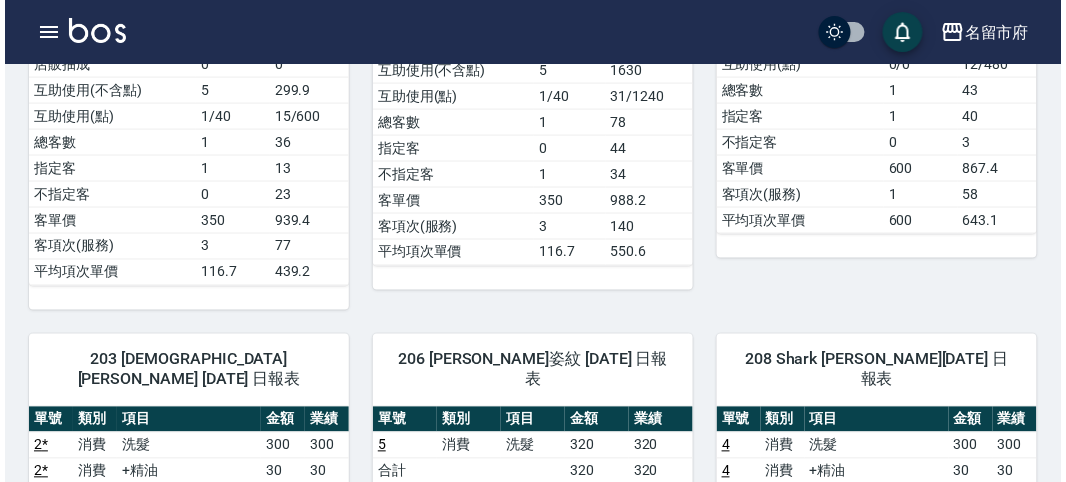scroll, scrollTop: 888, scrollLeft: 0, axis: vertical 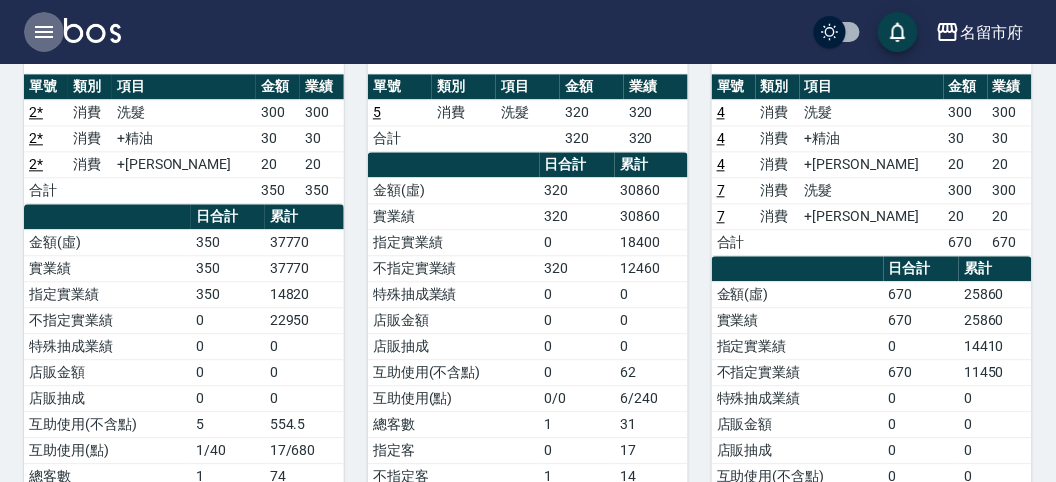 click 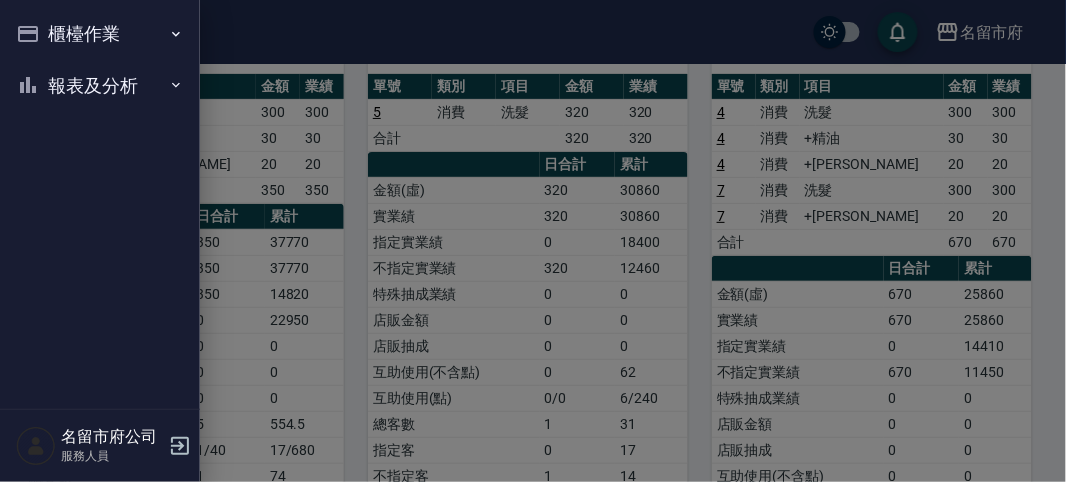 click on "櫃檯作業" at bounding box center (100, 34) 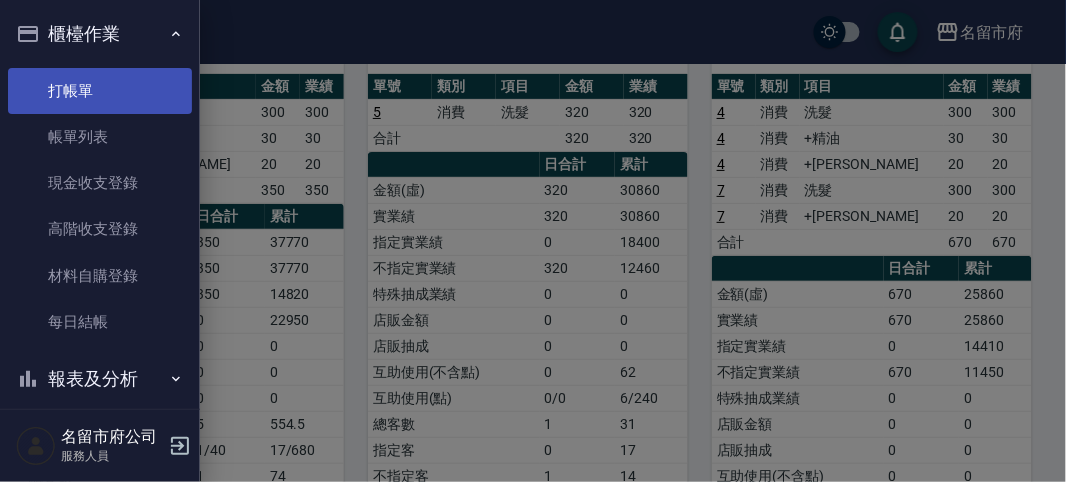 click on "打帳單" at bounding box center (100, 91) 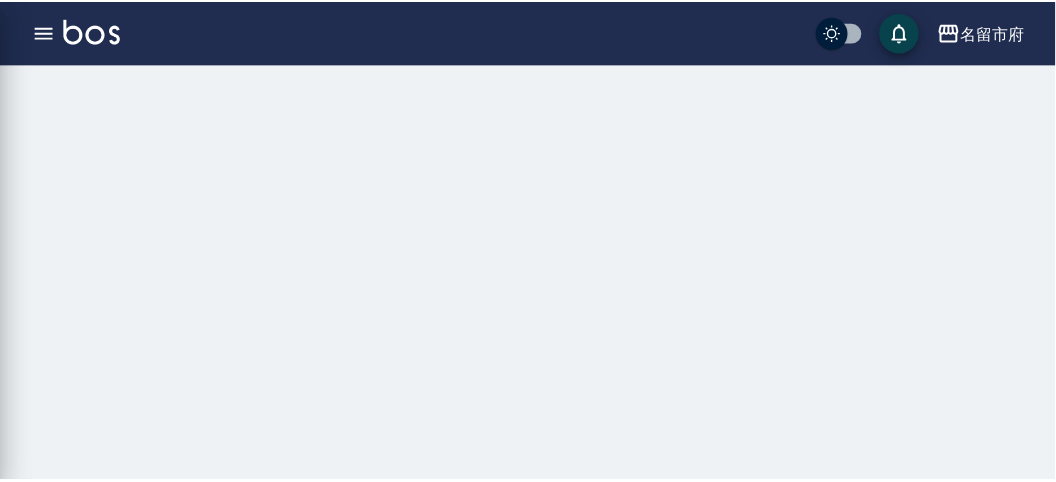 scroll, scrollTop: 0, scrollLeft: 0, axis: both 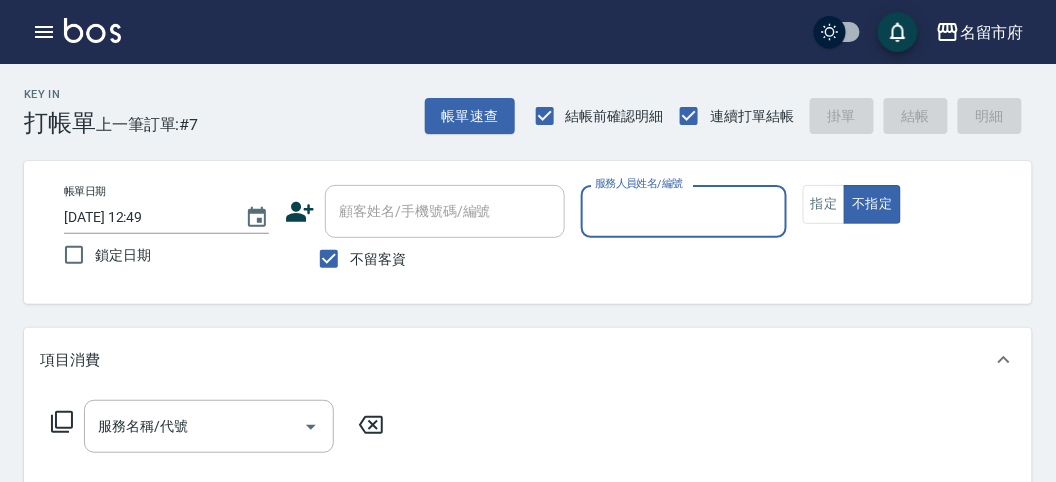 click on "服務人員姓名/編號" at bounding box center [683, 211] 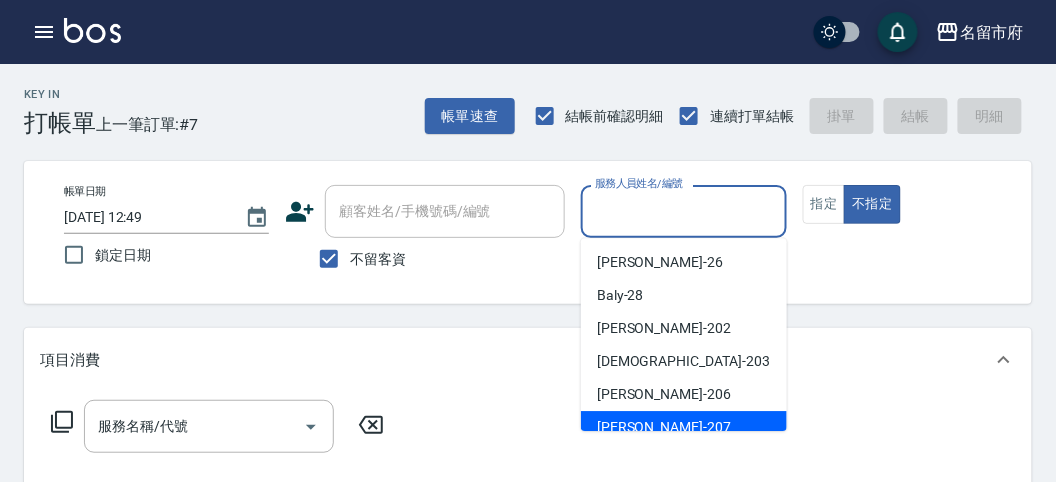 click on "[PERSON_NAME] -207" at bounding box center [684, 427] 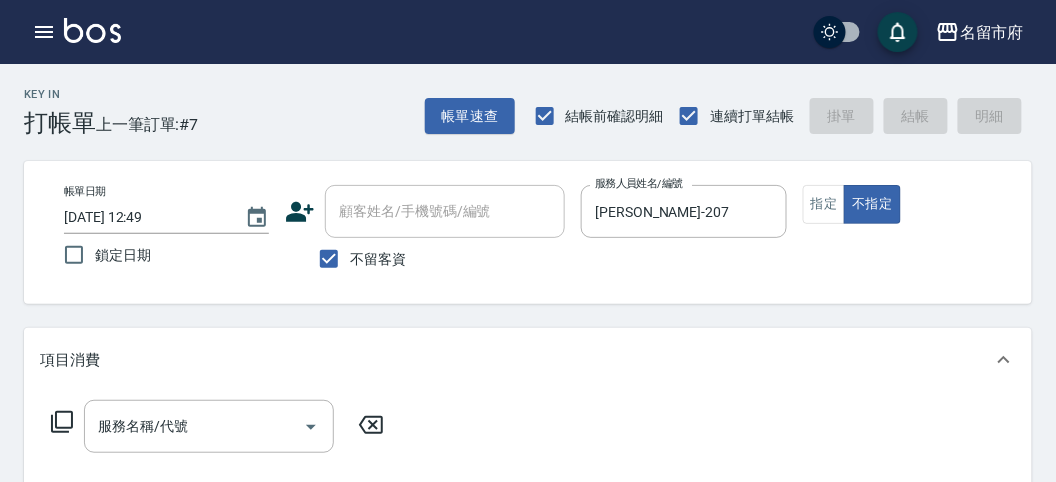 click on "服務名稱/代號 服務名稱/代號" at bounding box center (218, 426) 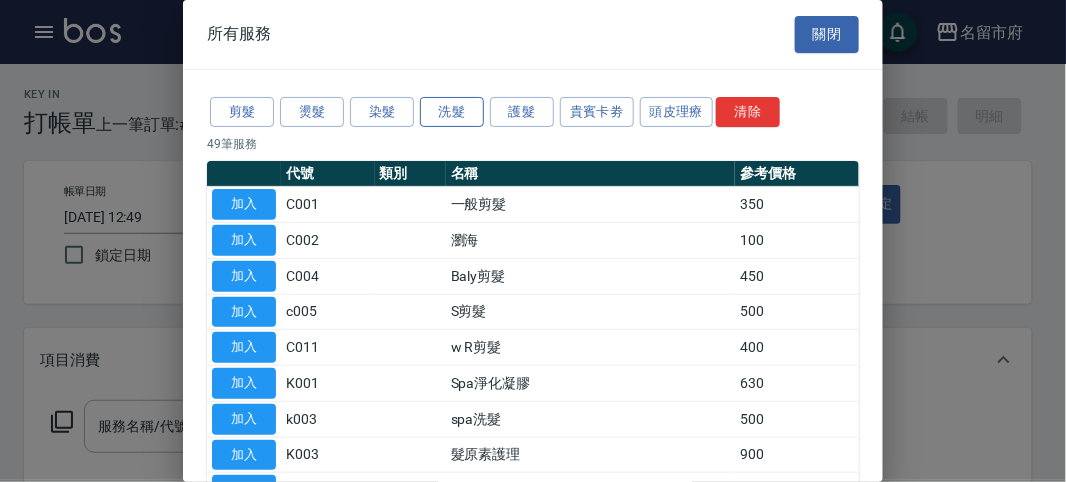 click on "洗髮" at bounding box center (452, 112) 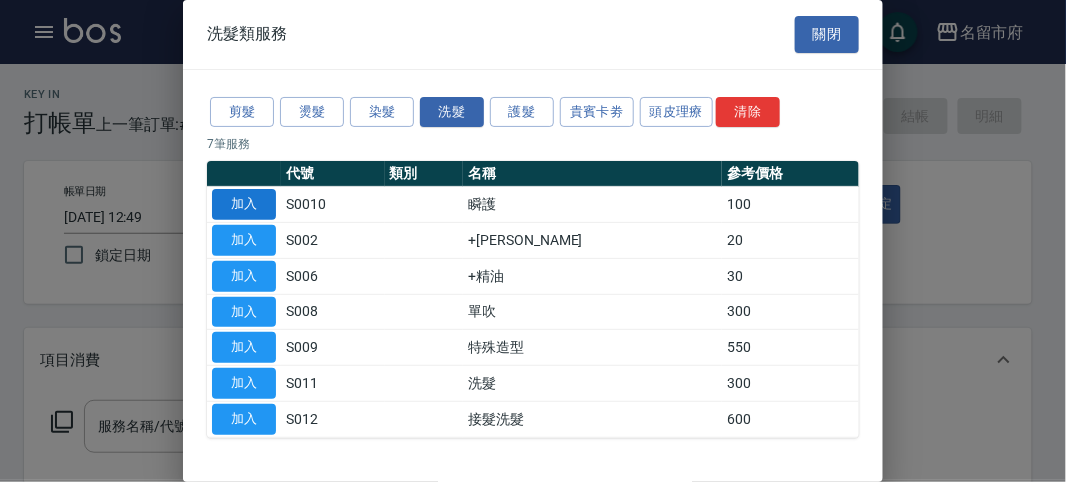 click on "加入" at bounding box center [244, 204] 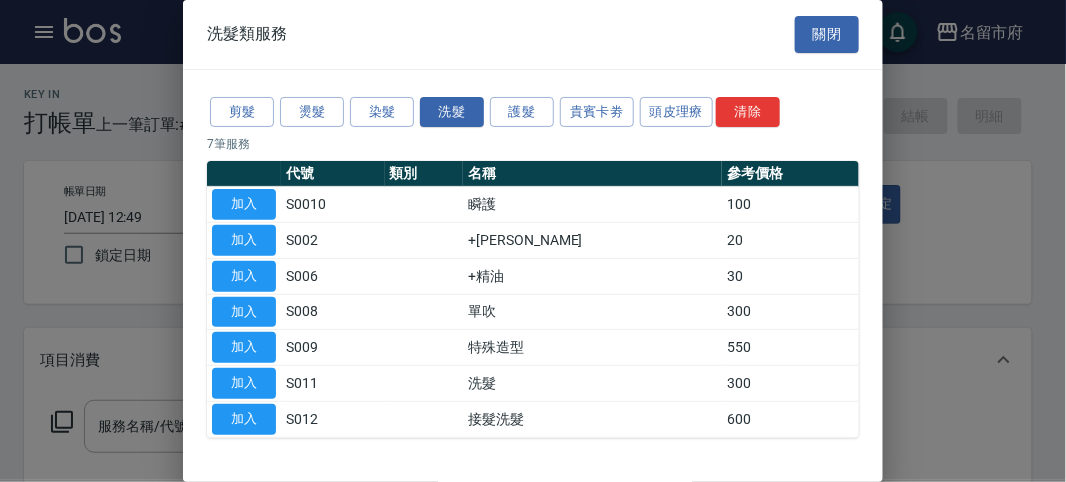 type on "瞬護(S0010)" 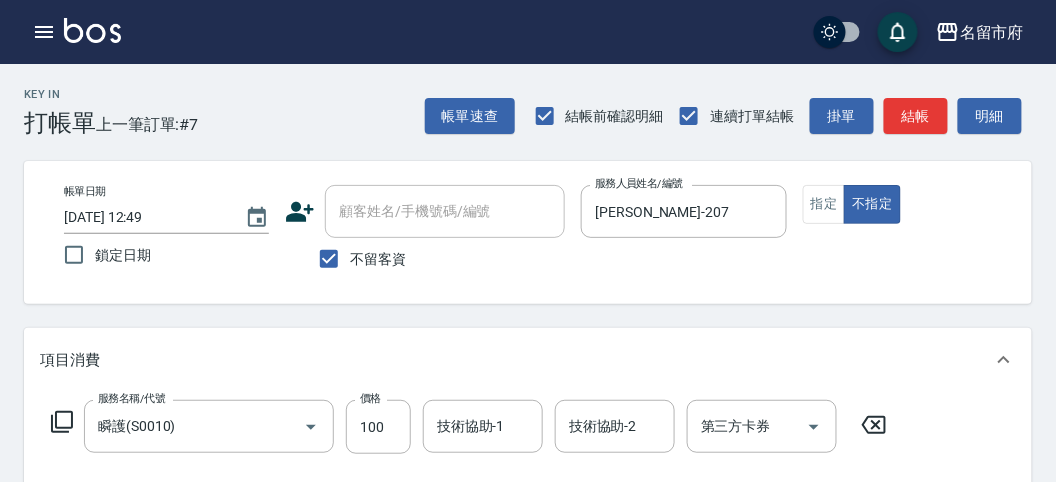 click 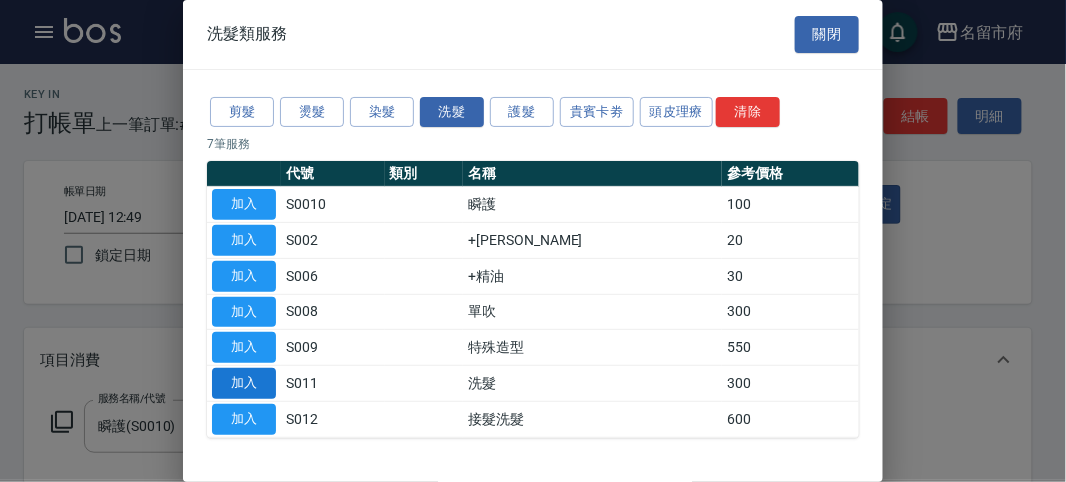click on "加入" at bounding box center [244, 383] 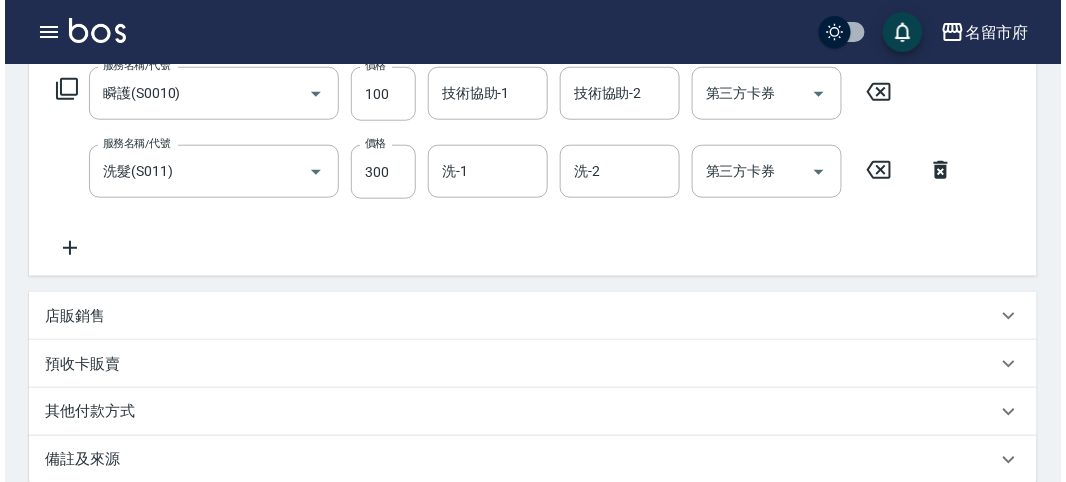 scroll, scrollTop: 663, scrollLeft: 0, axis: vertical 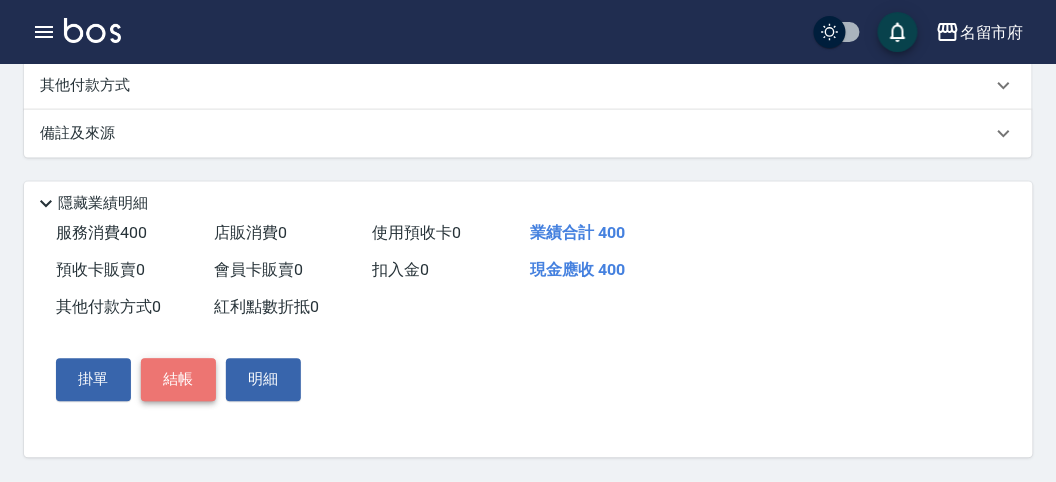 click on "結帳" at bounding box center [178, 380] 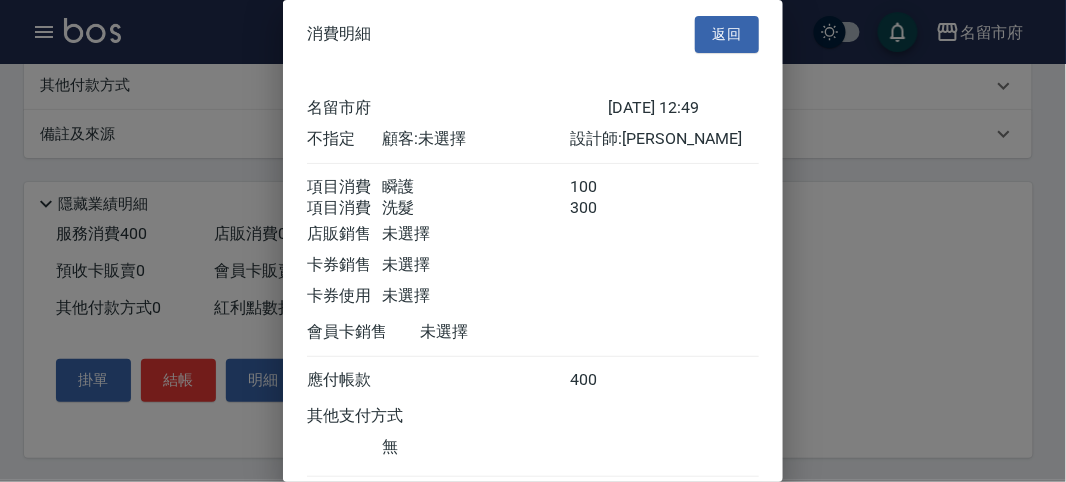 scroll, scrollTop: 133, scrollLeft: 0, axis: vertical 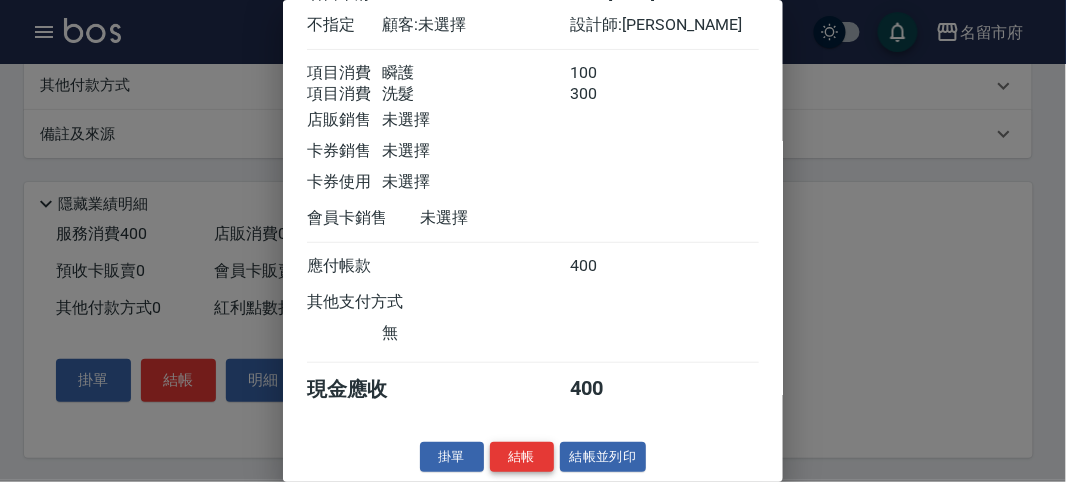 click on "結帳" at bounding box center (522, 457) 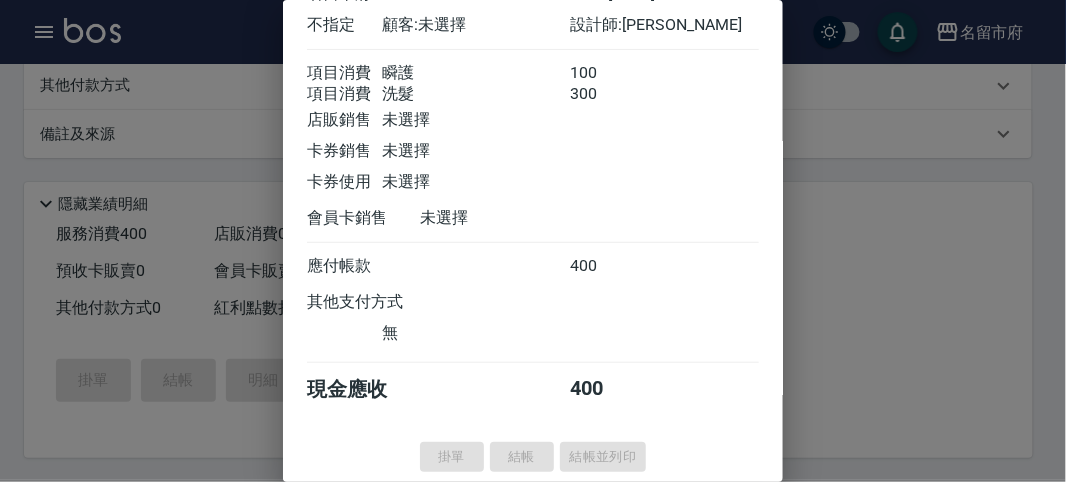 type on "[DATE] 12:58" 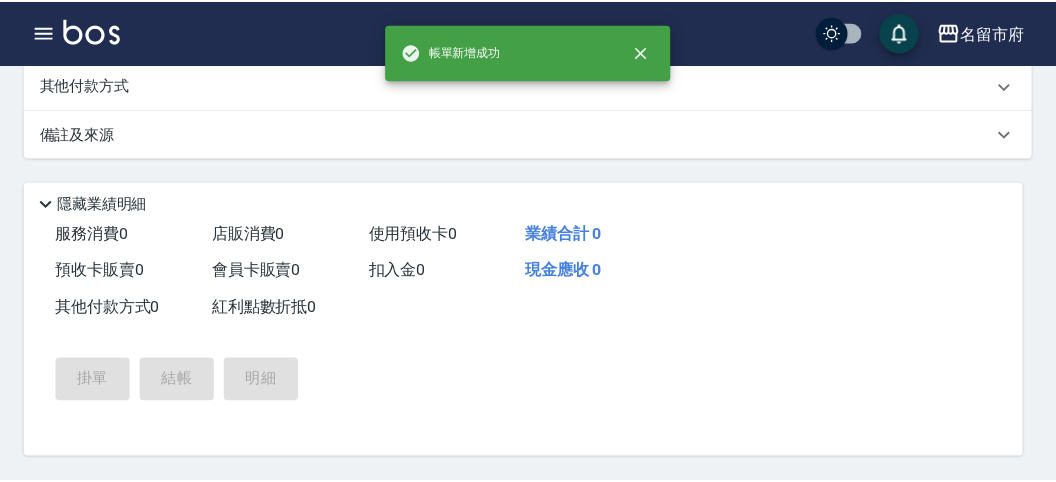 scroll, scrollTop: 0, scrollLeft: 0, axis: both 